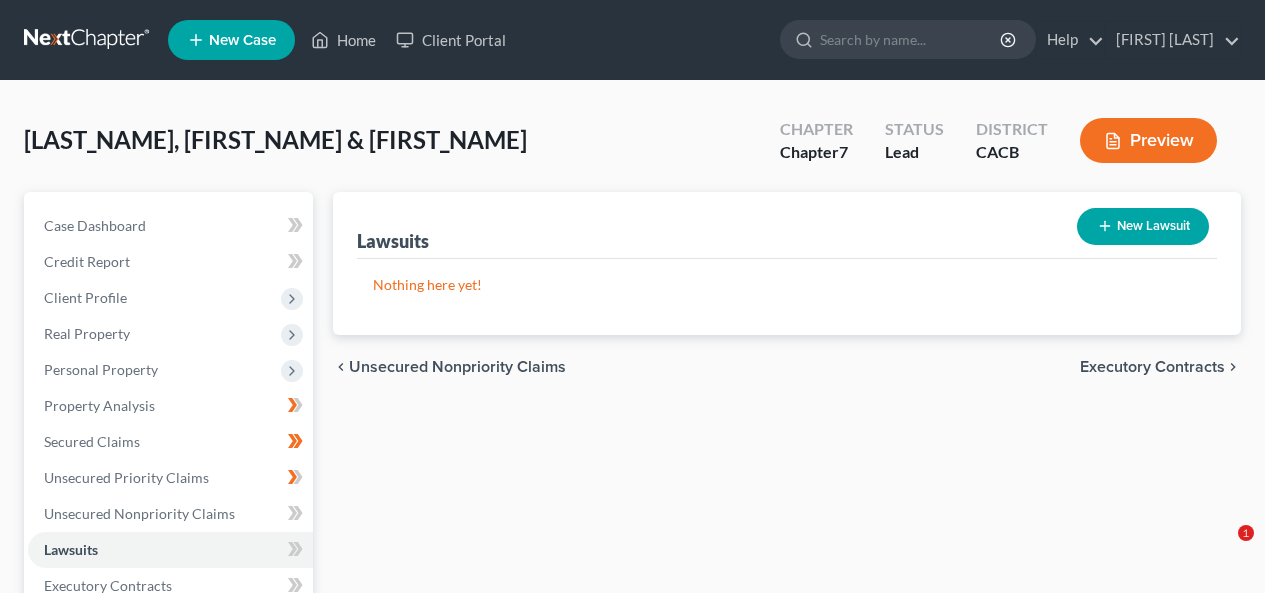 scroll, scrollTop: 0, scrollLeft: 0, axis: both 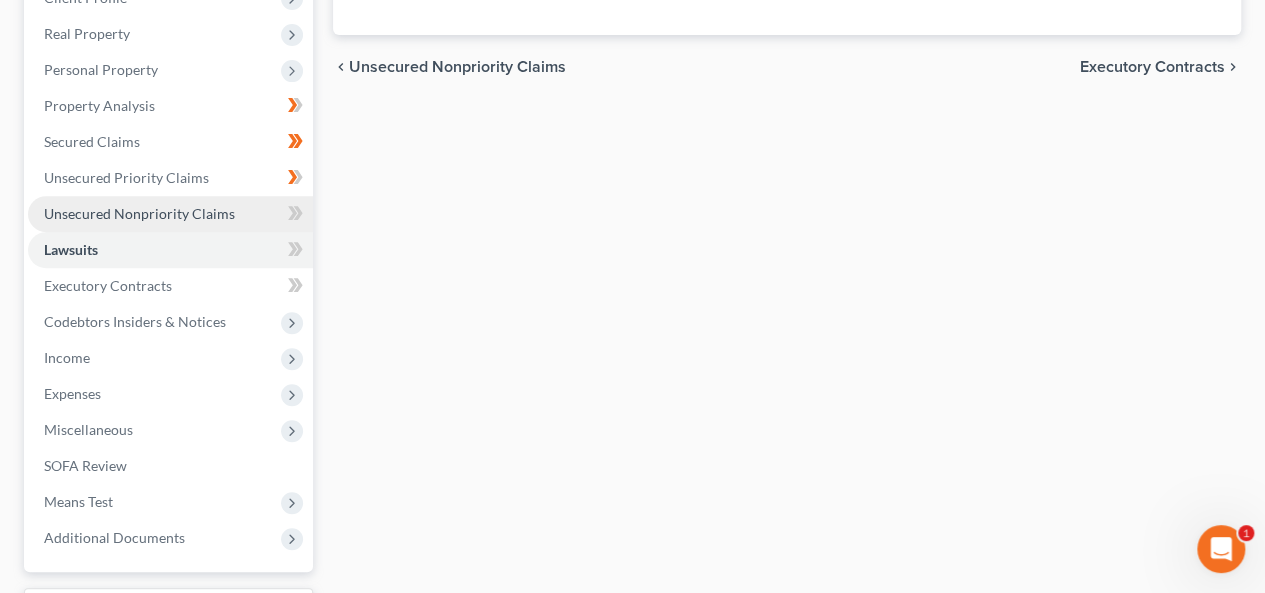 click on "Unsecured Nonpriority Claims" at bounding box center [139, 213] 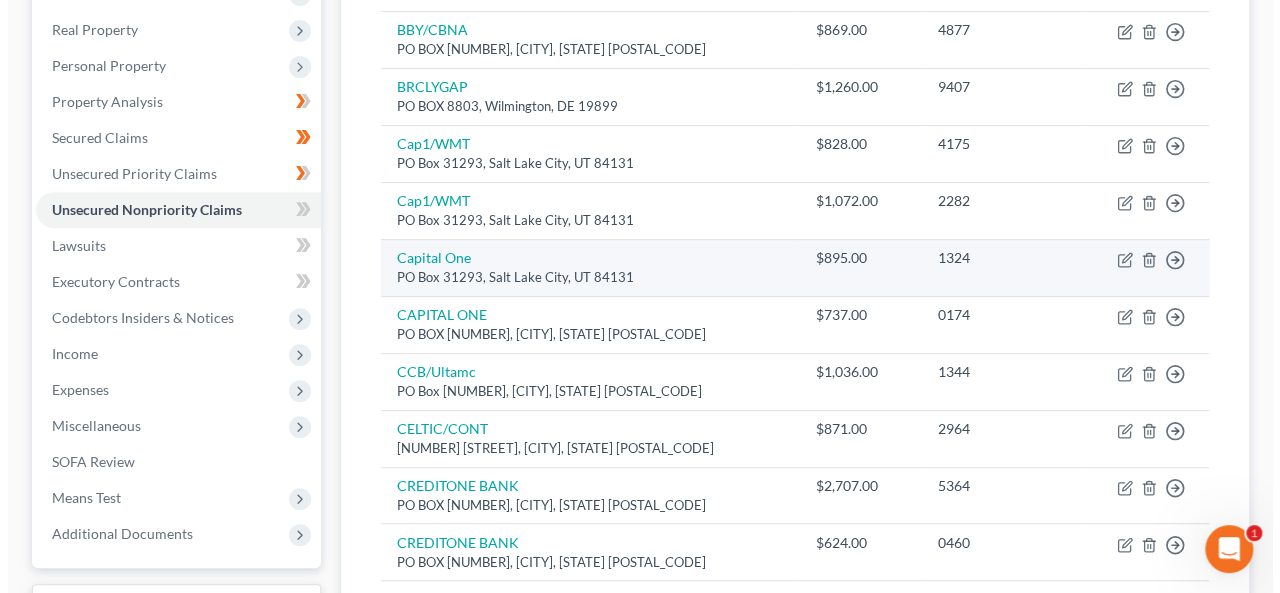 scroll, scrollTop: 0, scrollLeft: 0, axis: both 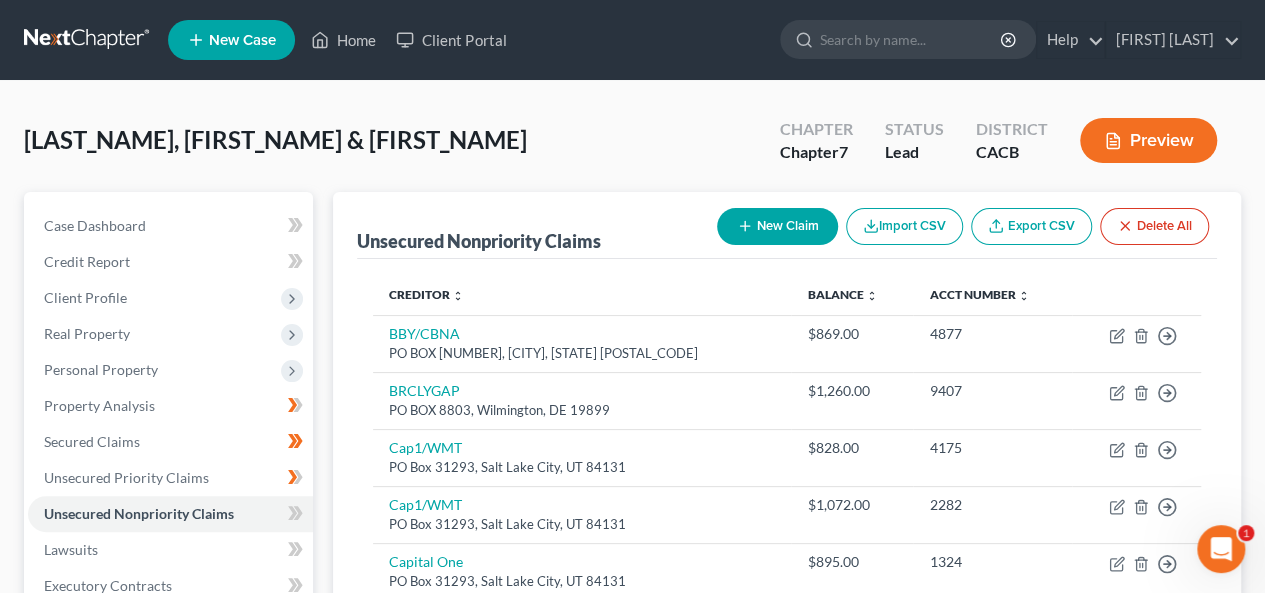 click on "New Claim" at bounding box center [777, 226] 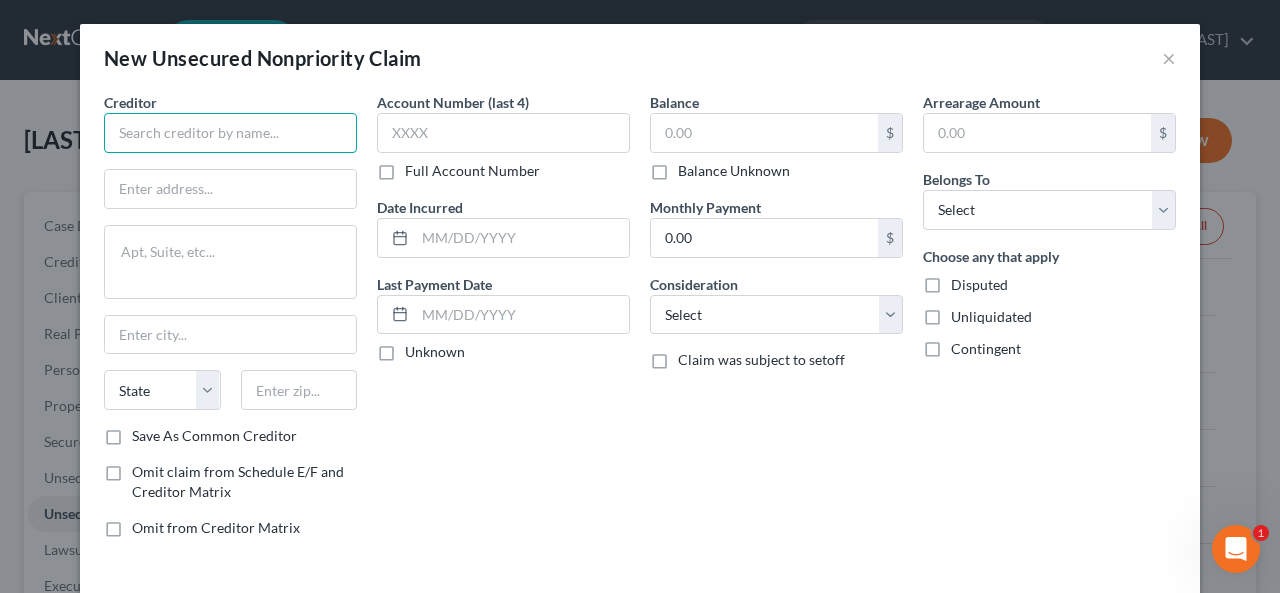 click at bounding box center [230, 133] 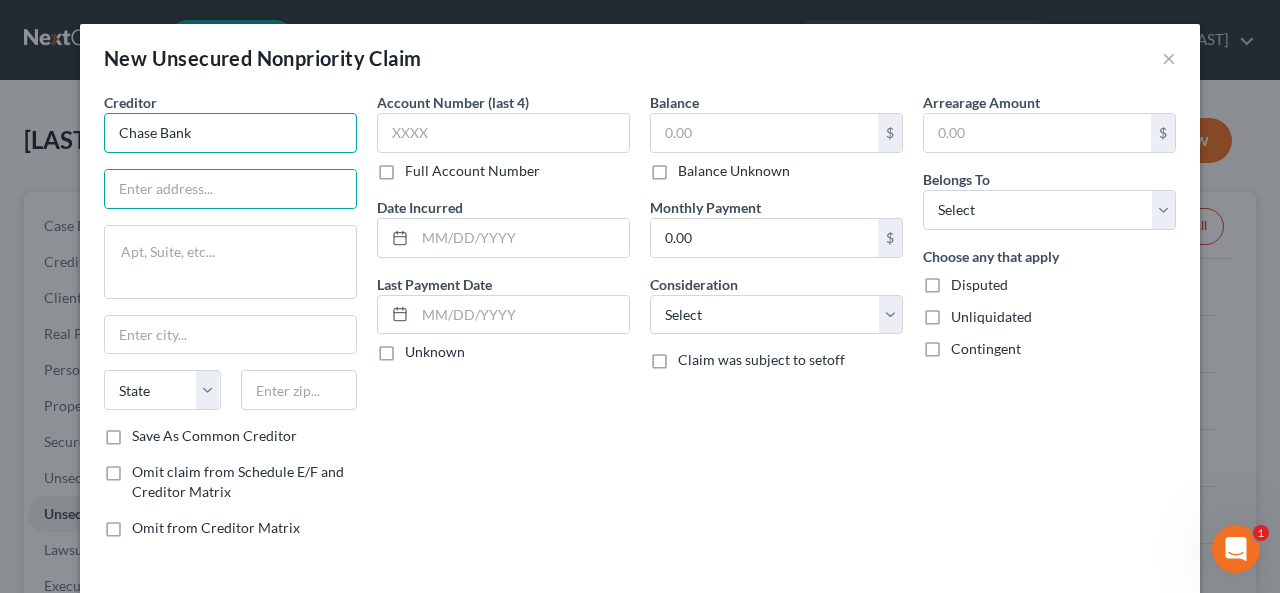 drag, startPoint x: 111, startPoint y: 129, endPoint x: 130, endPoint y: 125, distance: 19.416489 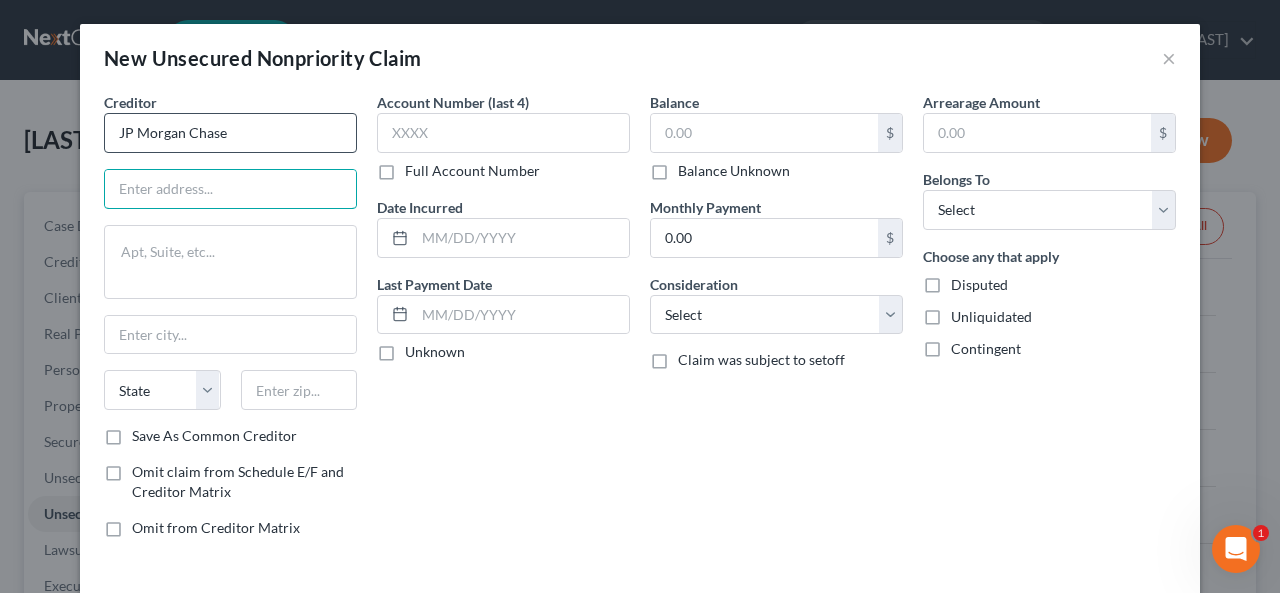 type on "JP Morgan Chase" 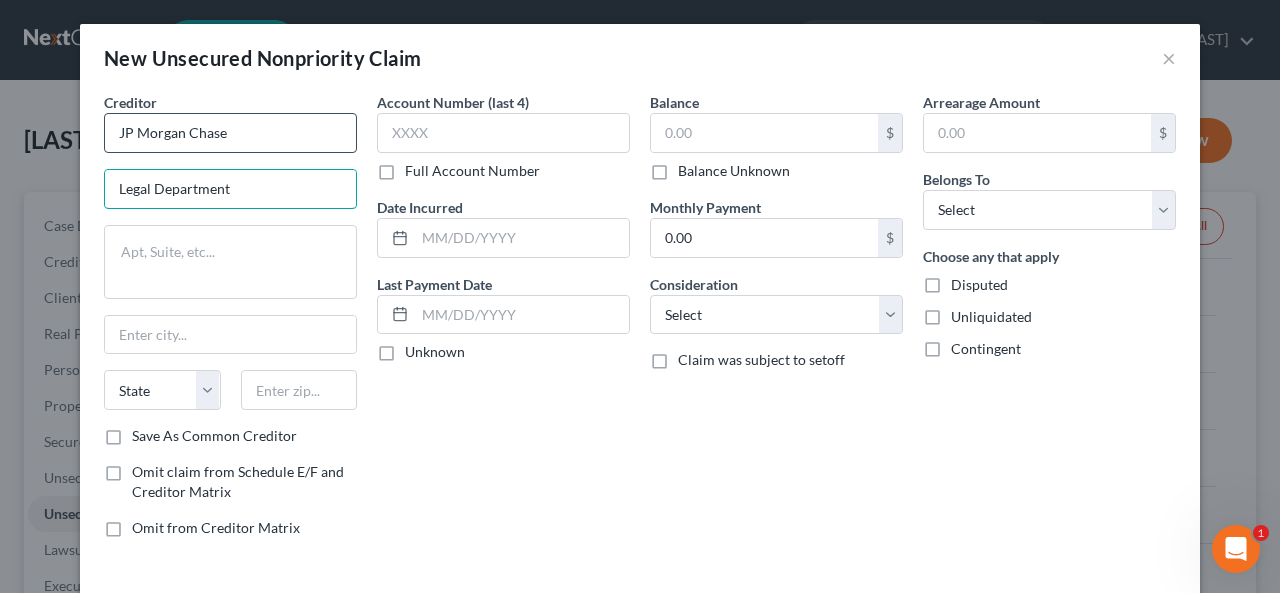 type on "Legal Department" 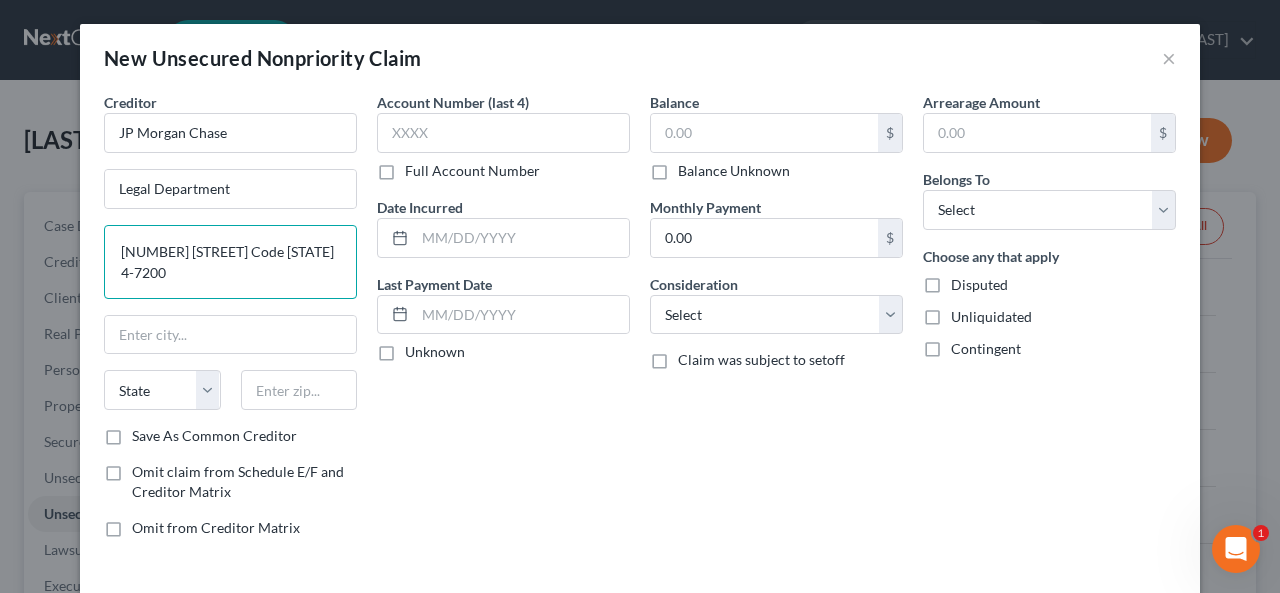 type on "[NUMBER] [STREET] Code [STATE] 4-7200" 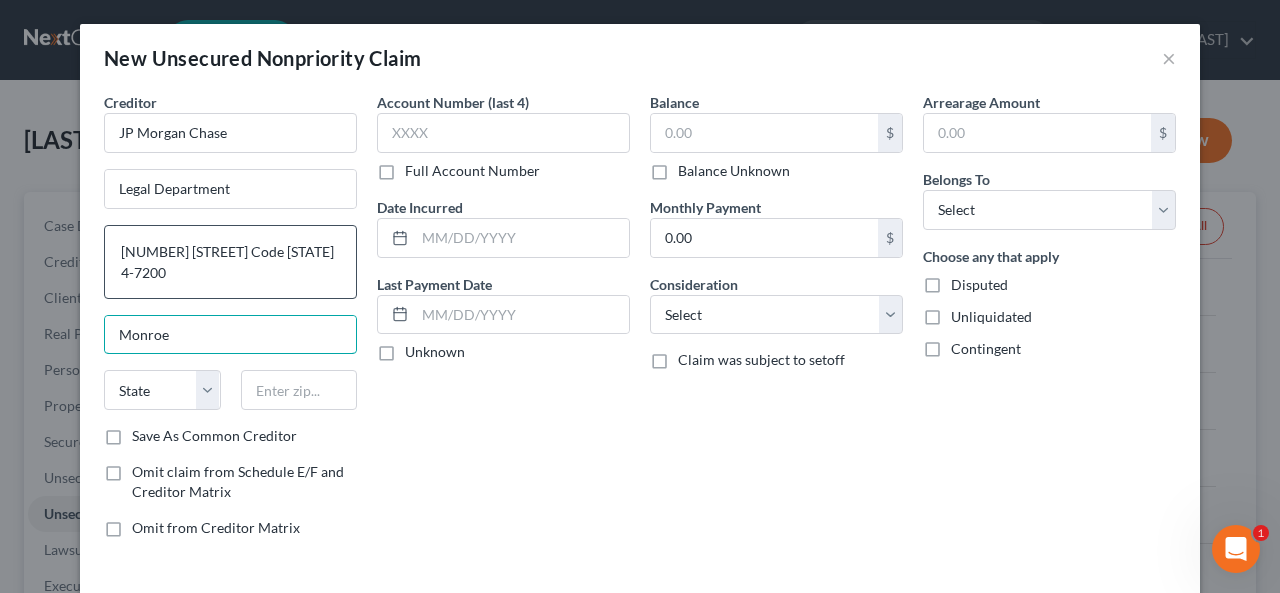 type on "Monroe" 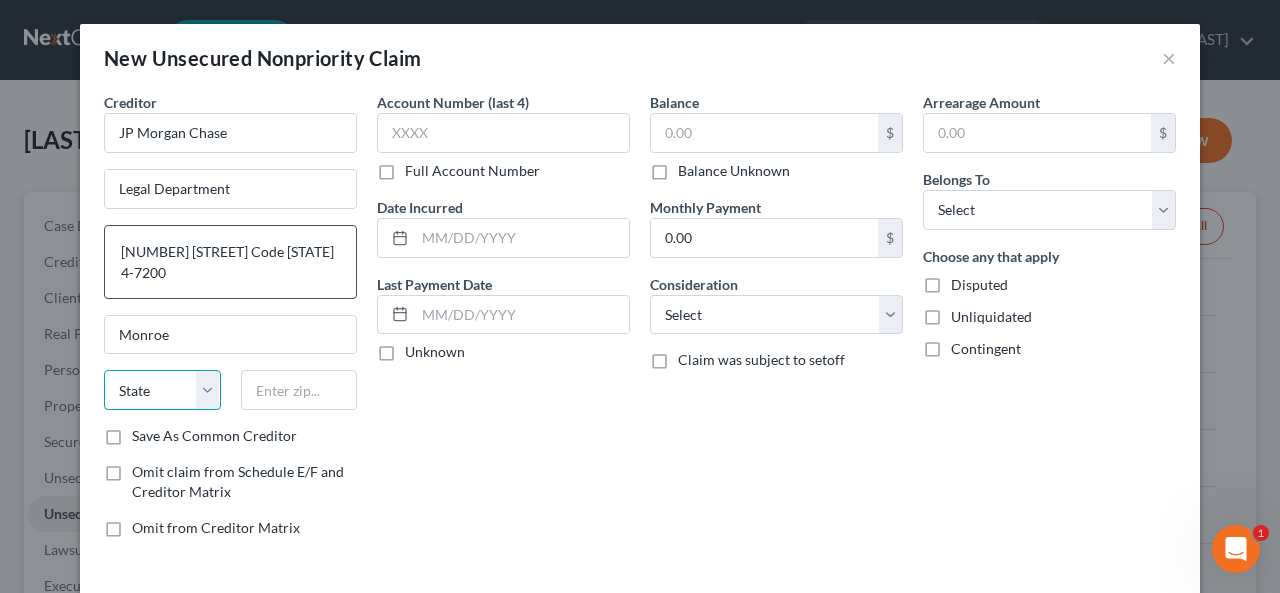 select on "19" 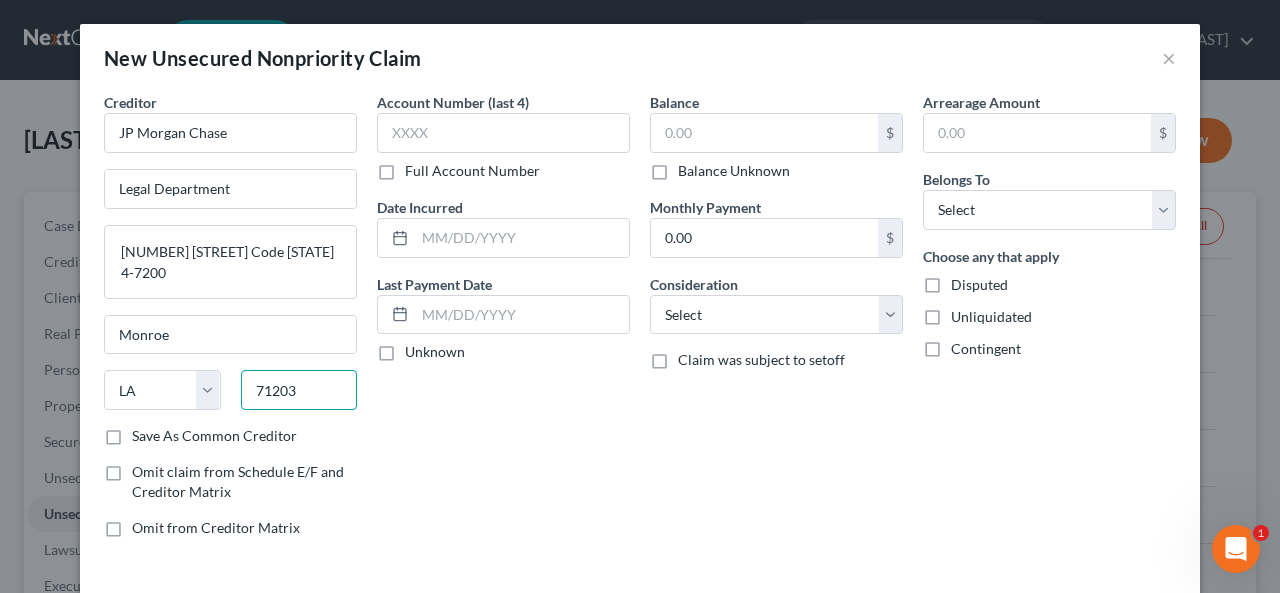 type on "71203" 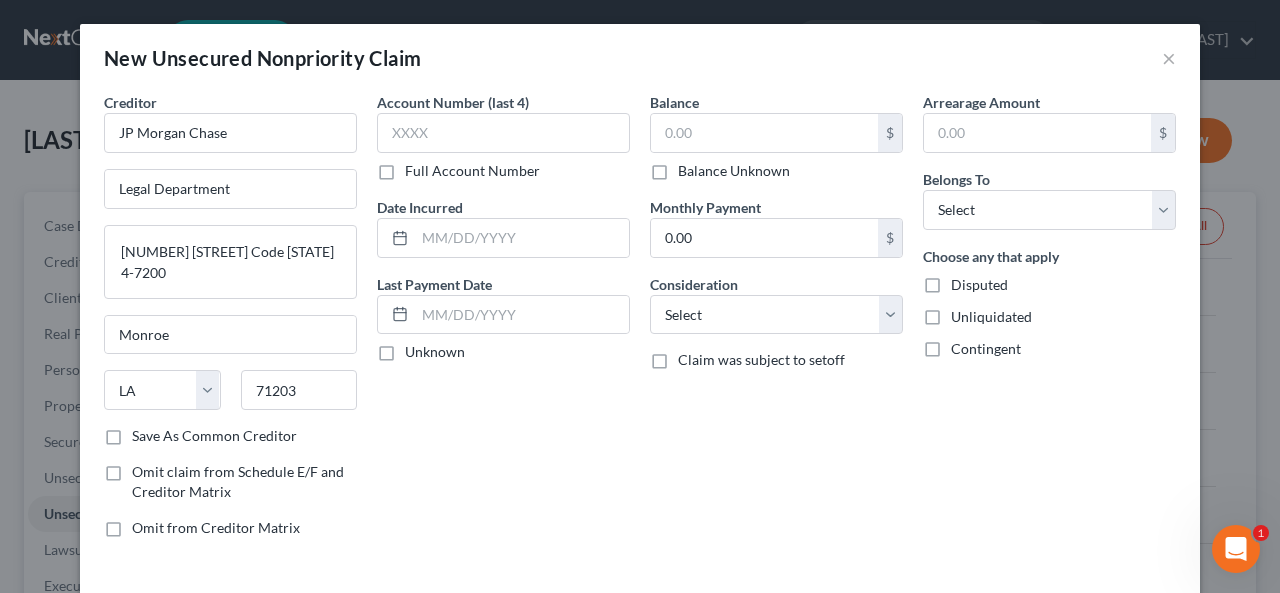 click on "Save As Common Creditor" at bounding box center (214, 436) 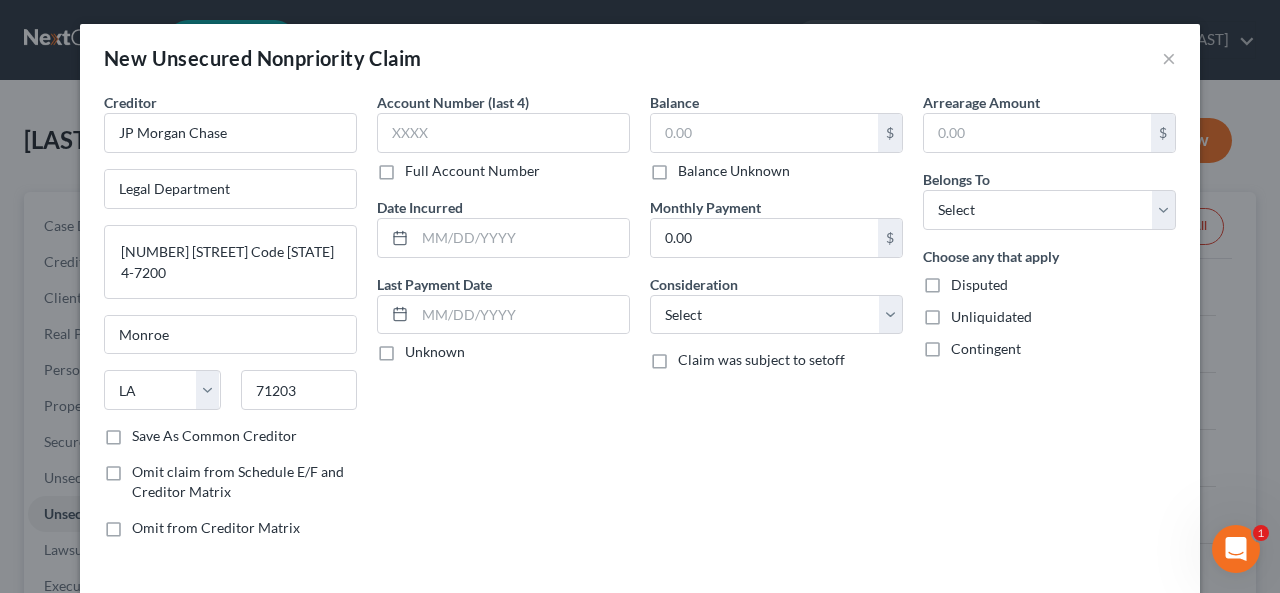 click on "Save As Common Creditor" at bounding box center [146, 432] 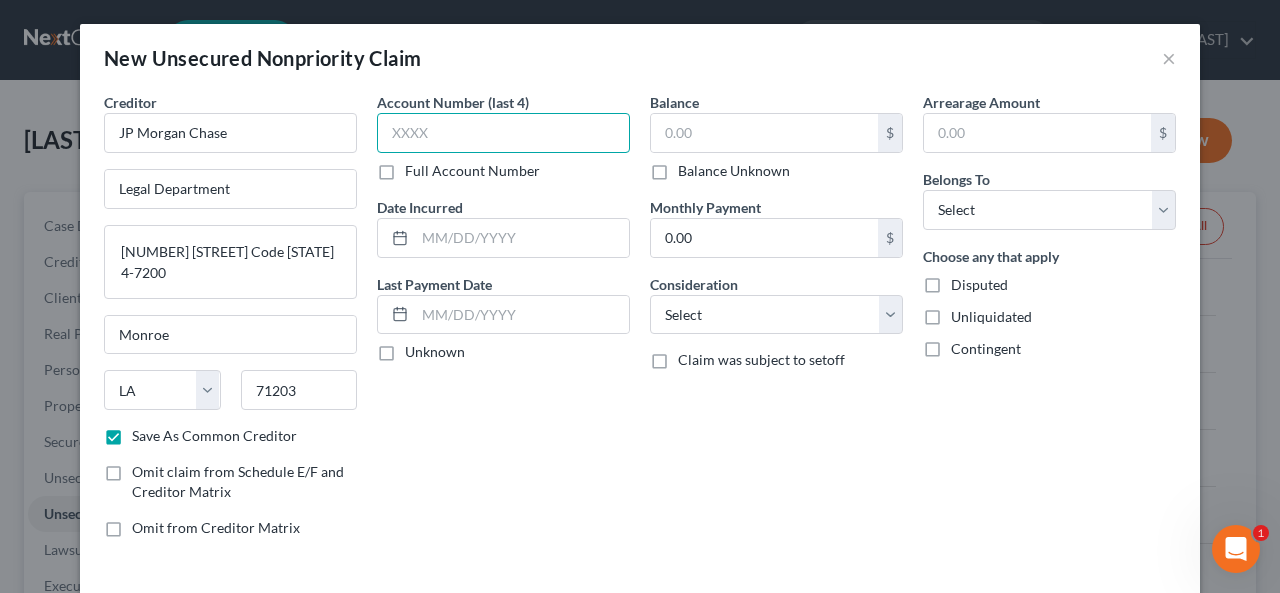 drag, startPoint x: 390, startPoint y: 117, endPoint x: 385, endPoint y: 133, distance: 16.763054 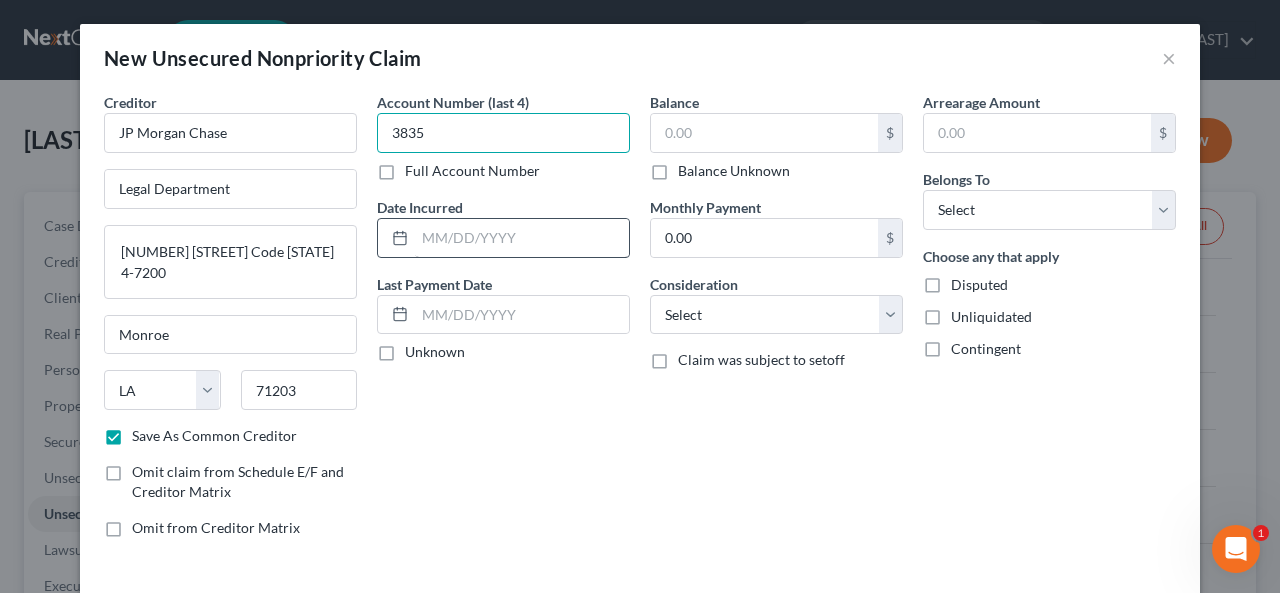 type on "3835" 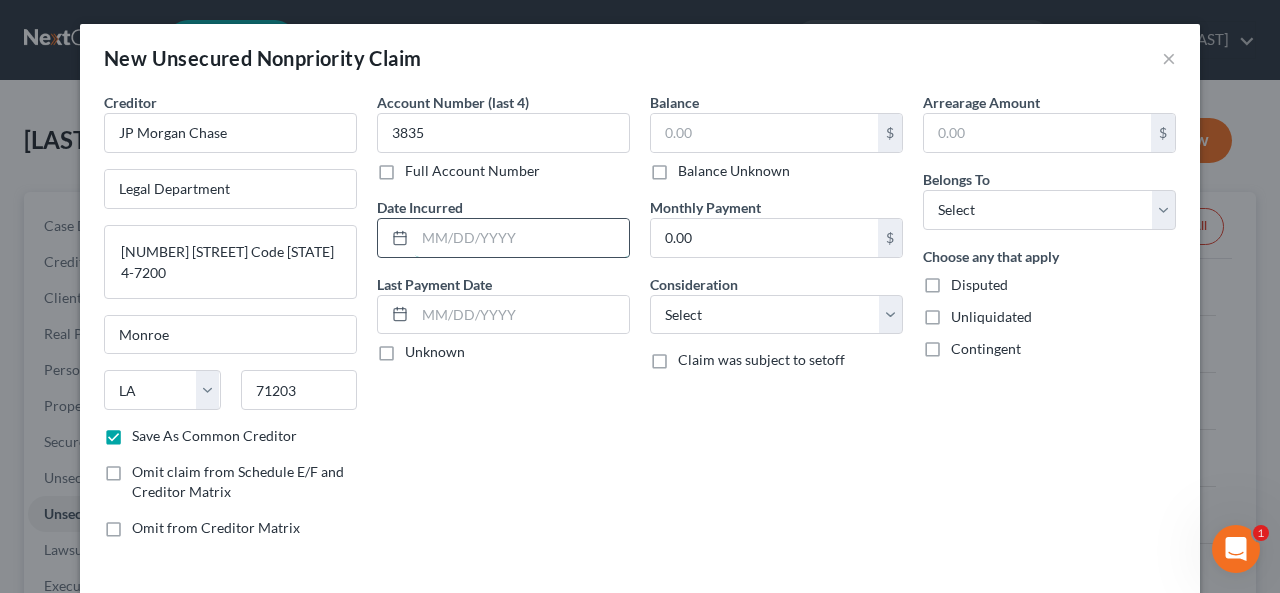 drag, startPoint x: 416, startPoint y: 237, endPoint x: 426, endPoint y: 235, distance: 10.198039 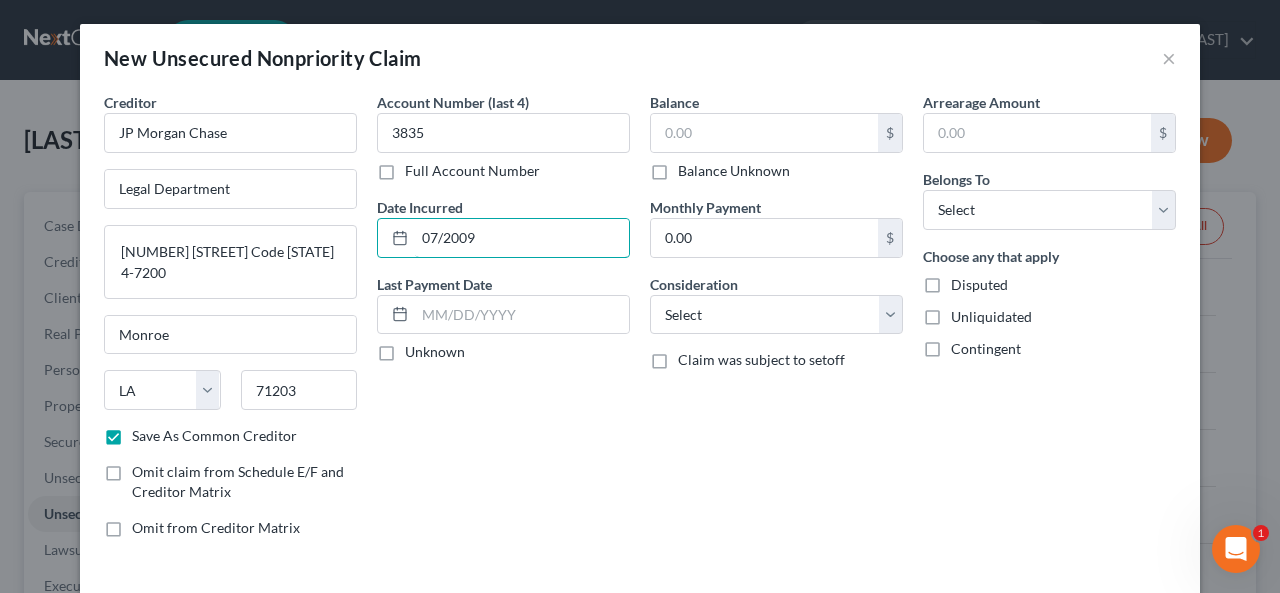 type on "07/2009" 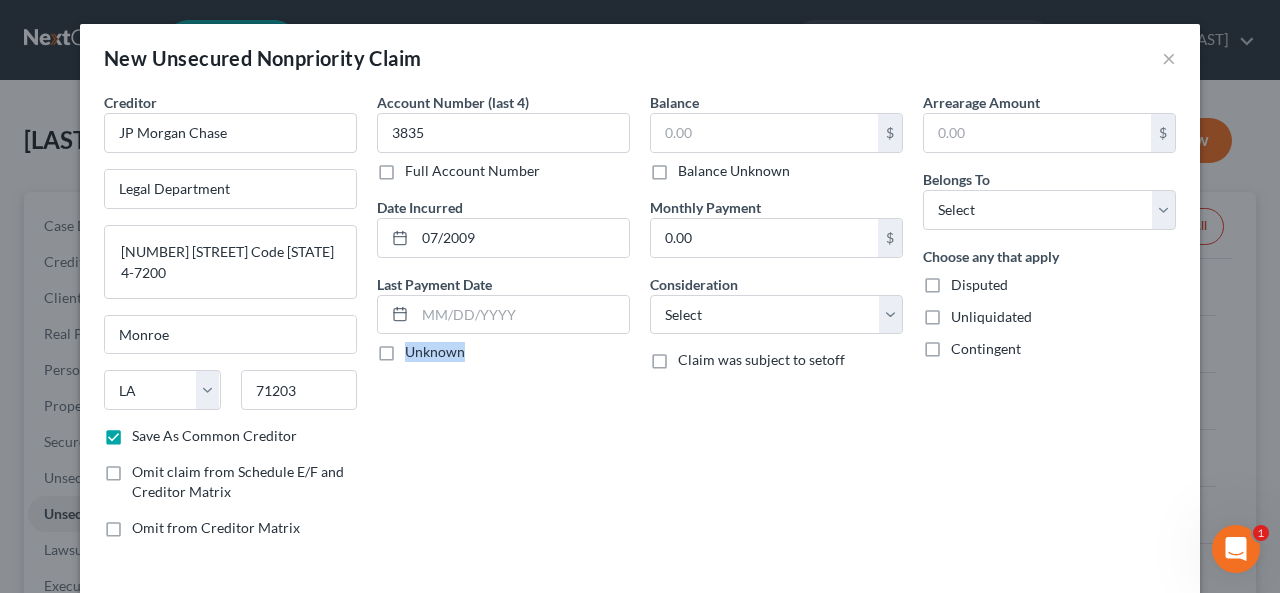drag, startPoint x: 386, startPoint y: 343, endPoint x: 379, endPoint y: 351, distance: 10.630146 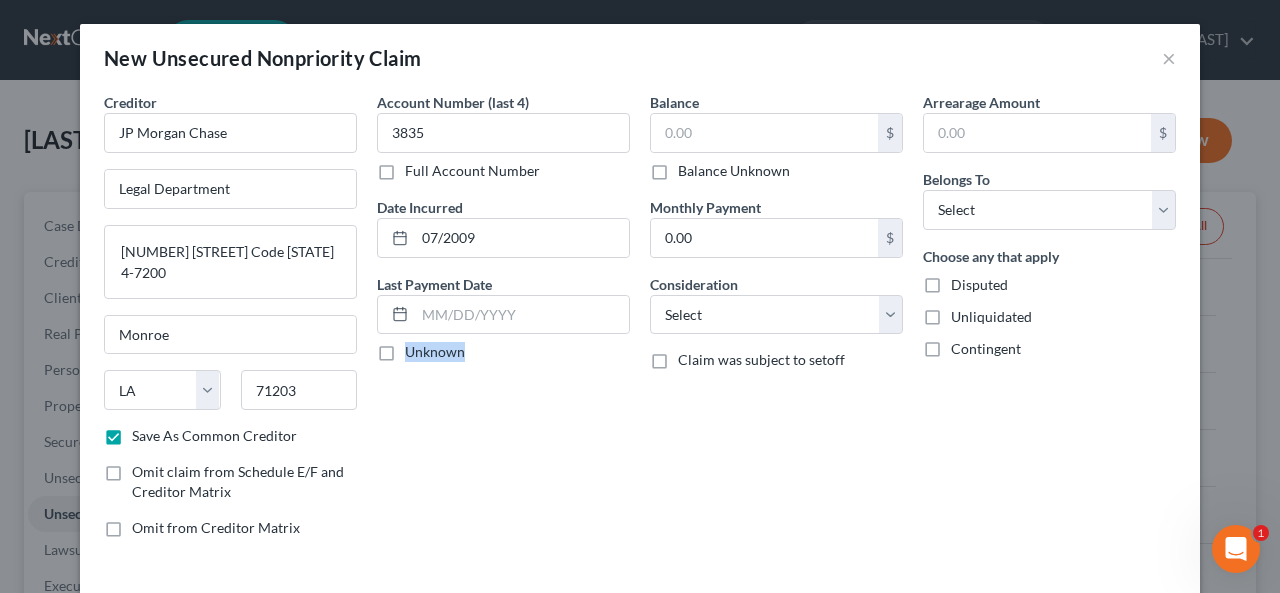 click on "Unknown" at bounding box center (419, 348) 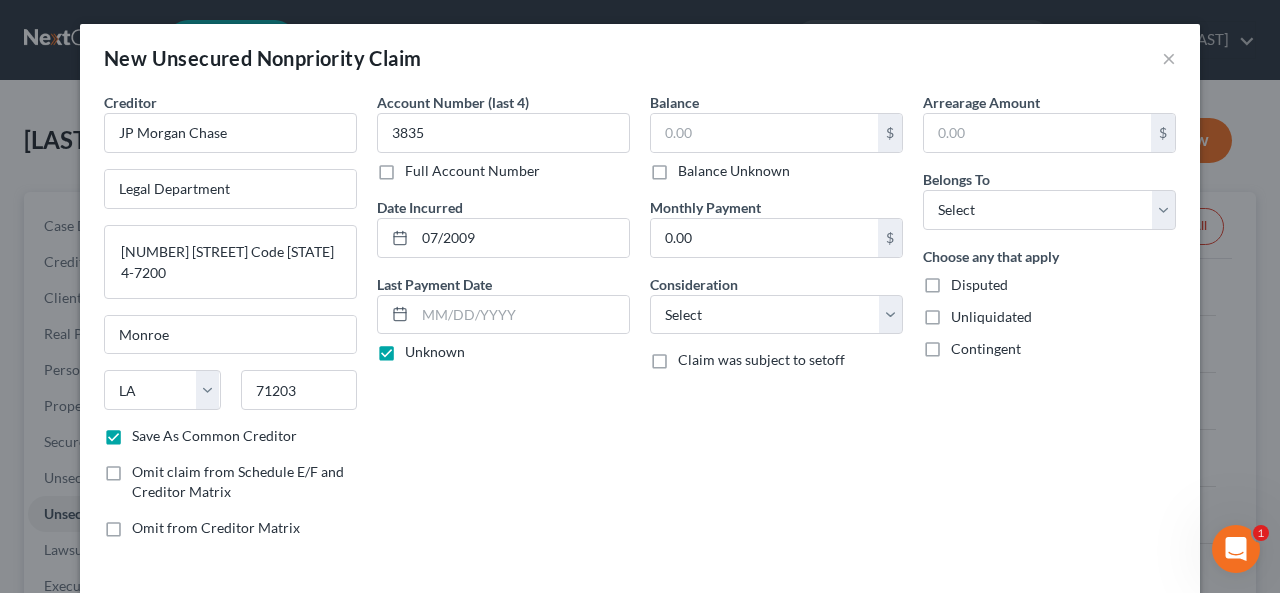click on "Unknown" at bounding box center [435, 352] 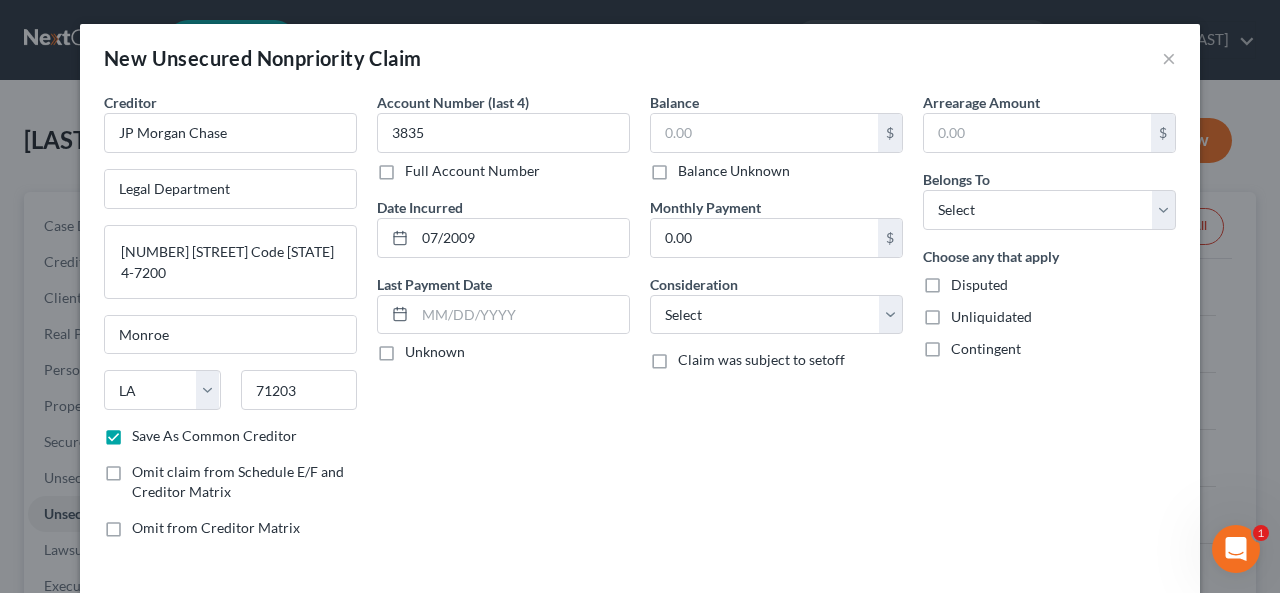 click on "Unknown" at bounding box center [435, 352] 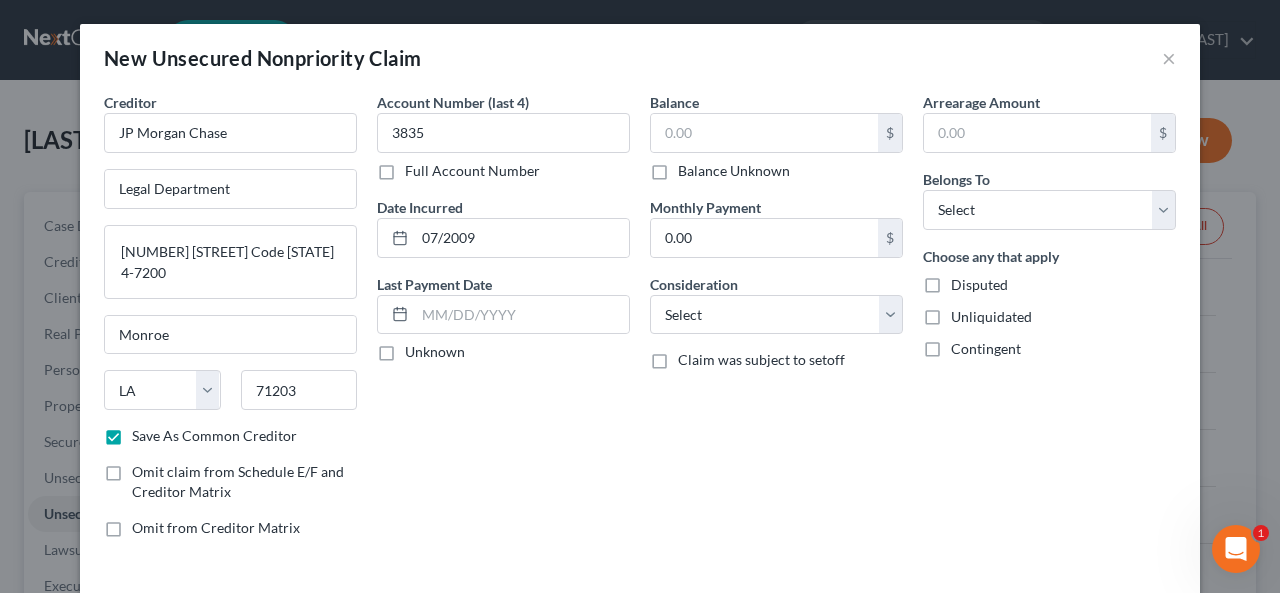 click on "Unknown" at bounding box center [419, 348] 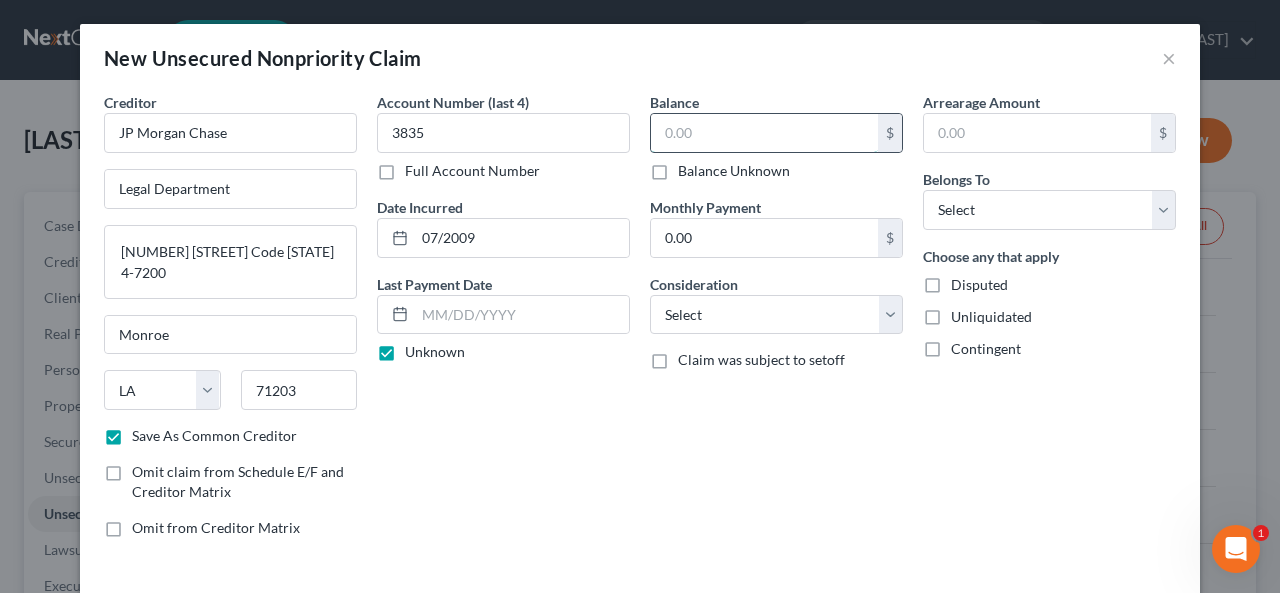 click at bounding box center (764, 133) 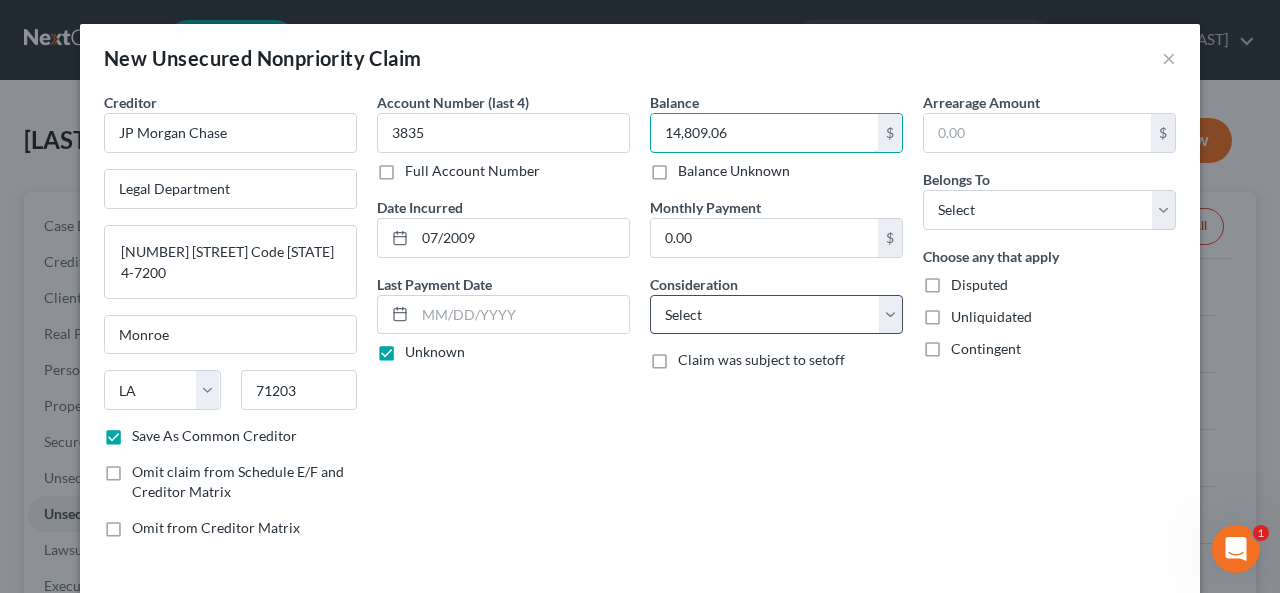 type on "14,809.06" 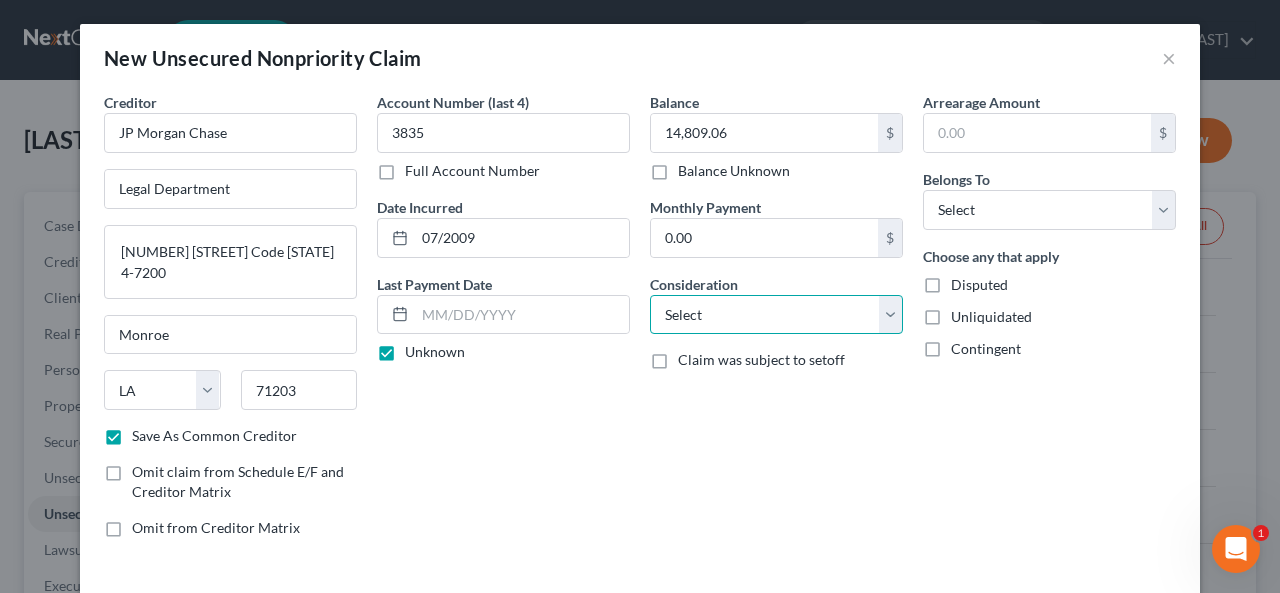 click on "Select Cable / Satellite Services Collection Agency Credit Card Debt Debt Counseling / Attorneys Deficiency Balance Domestic Support Obligations Home / Car Repairs Income Taxes Judgment Liens Medical Services Monies Loaned / Advanced Mortgage Obligation From Divorce Or Separation Obligation To Pensions Other Overdrawn Bank Account Promised To Help Pay Creditors Student Loans Suppliers And Vendors Telephone / Internet Services Utility Services" at bounding box center [776, 315] 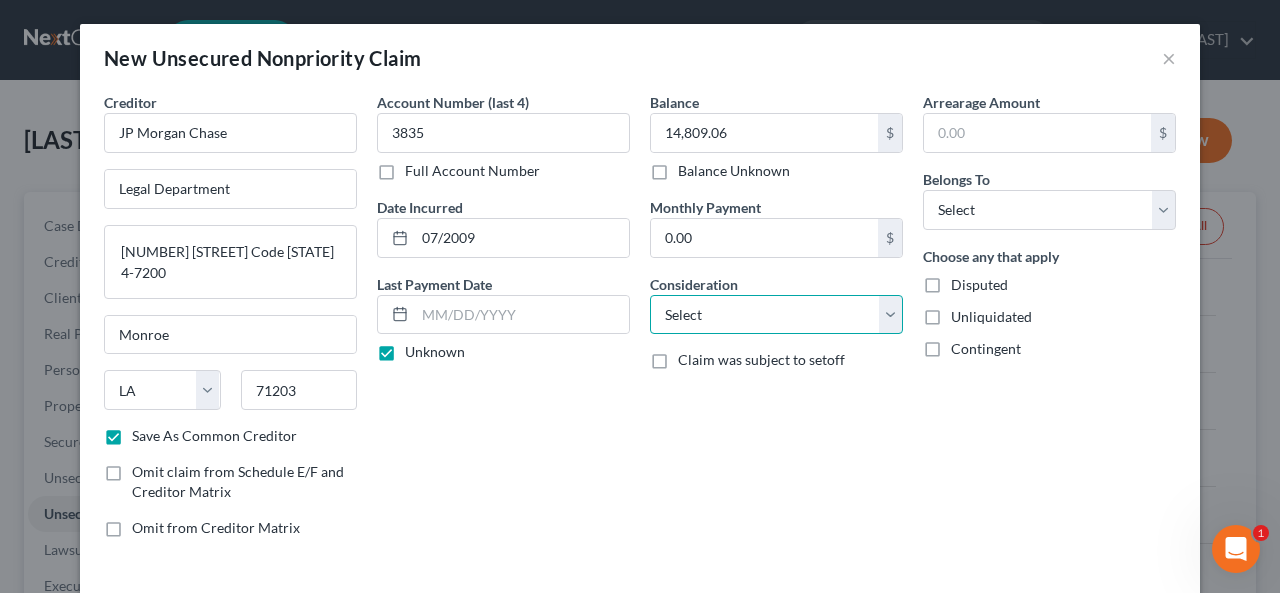 select on "8" 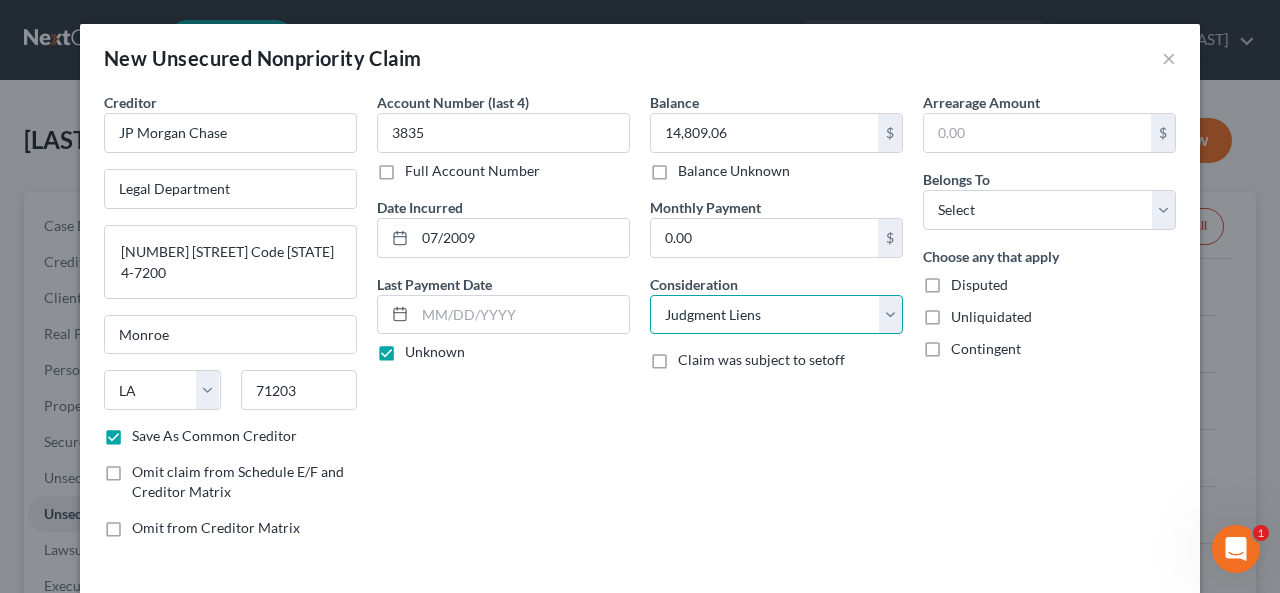 click on "Select Cable / Satellite Services Collection Agency Credit Card Debt Debt Counseling / Attorneys Deficiency Balance Domestic Support Obligations Home / Car Repairs Income Taxes Judgment Liens Medical Services Monies Loaned / Advanced Mortgage Obligation From Divorce Or Separation Obligation To Pensions Other Overdrawn Bank Account Promised To Help Pay Creditors Student Loans Suppliers And Vendors Telephone / Internet Services Utility Services" at bounding box center (776, 315) 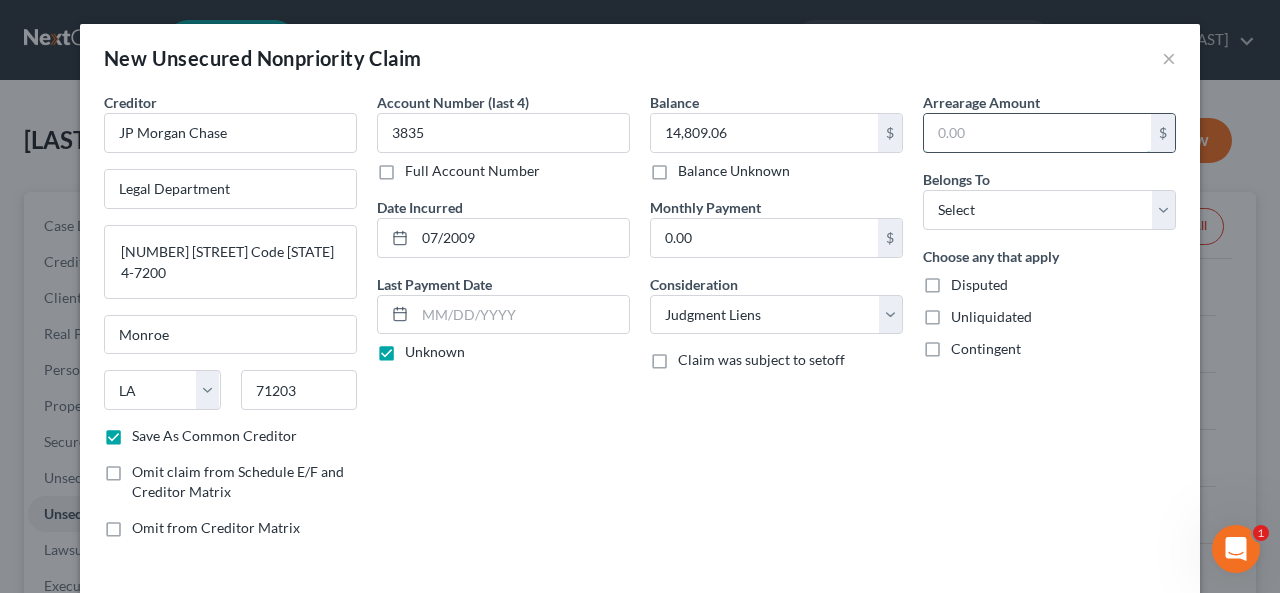 click at bounding box center (1037, 133) 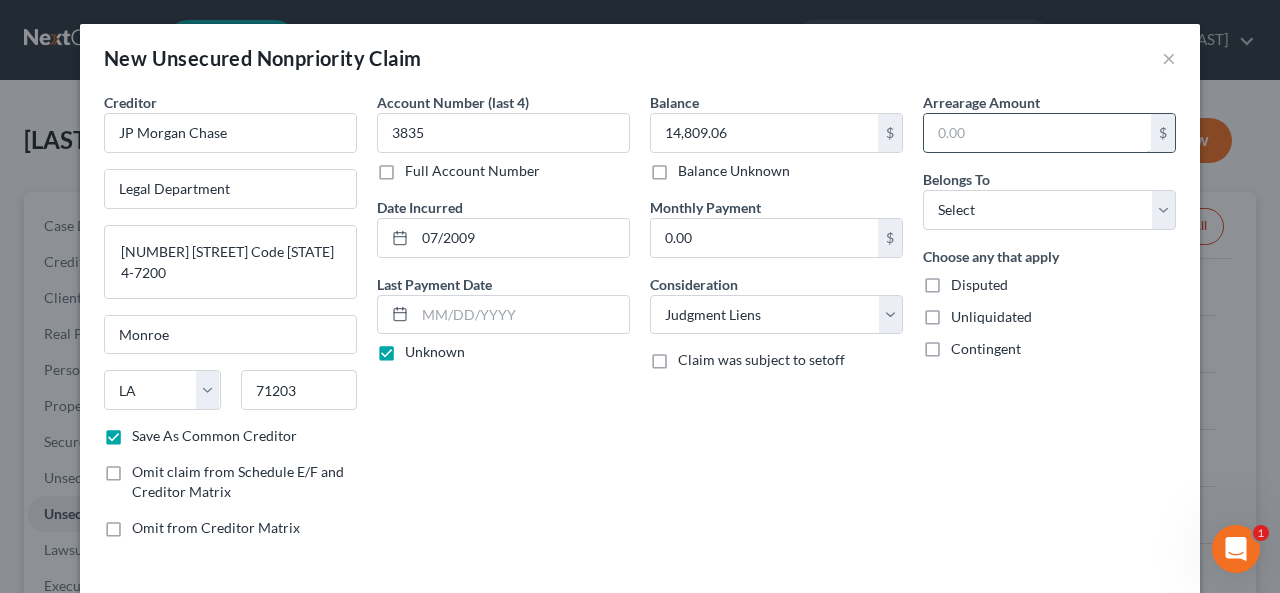 drag, startPoint x: 926, startPoint y: 133, endPoint x: 940, endPoint y: 125, distance: 16.124516 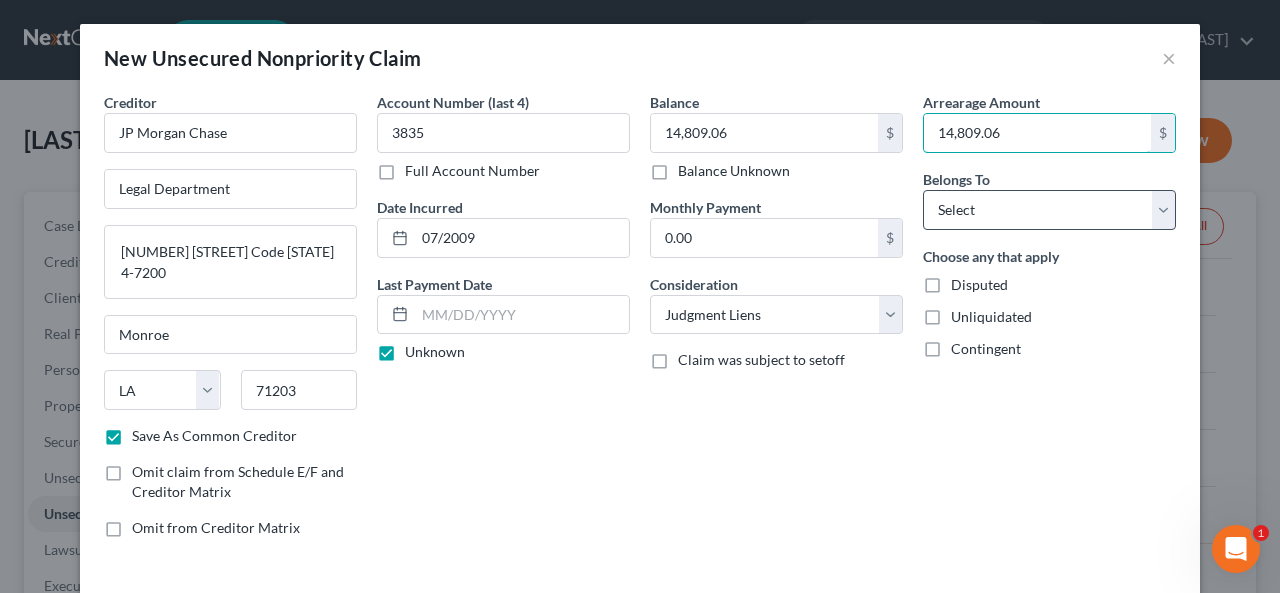 type on "14,809.06" 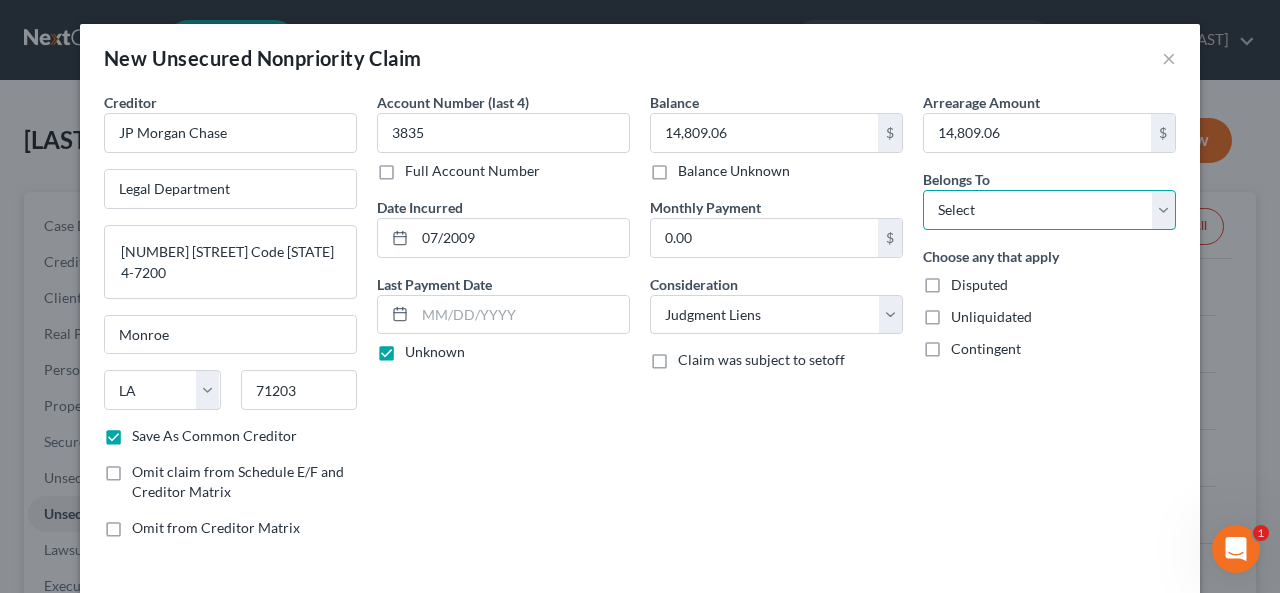 click on "Select Debtor 1 Only Debtor 2 Only Debtor 1 And Debtor 2 Only At Least One Of The Debtors And Another Community Property" at bounding box center (1049, 210) 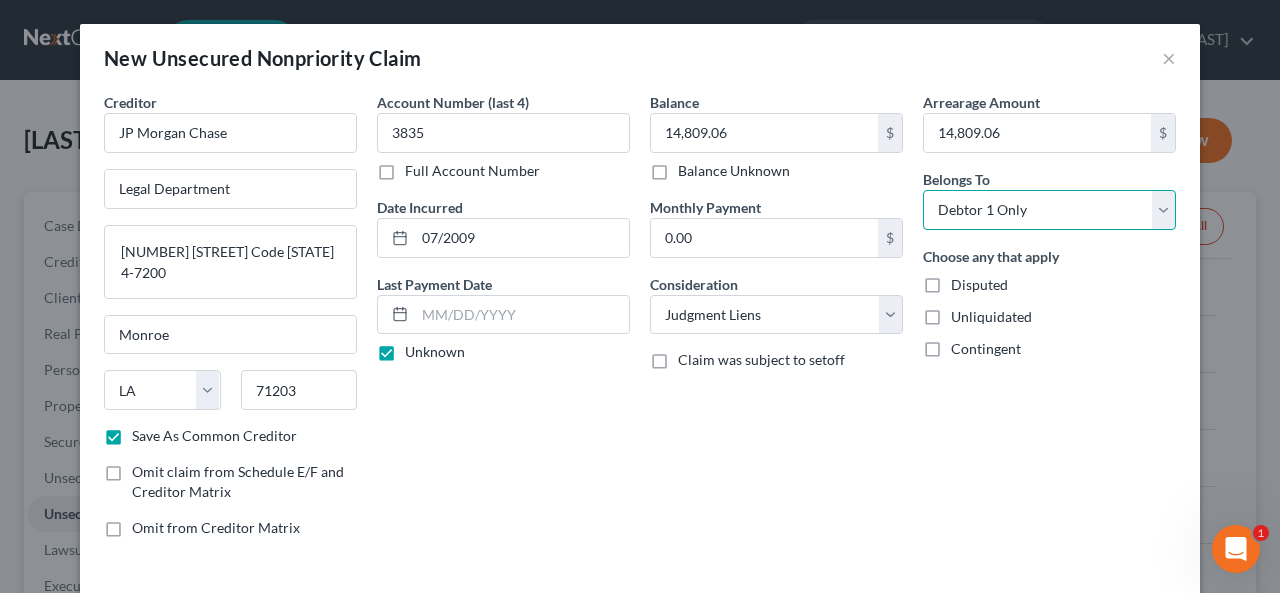 click on "Select Debtor 1 Only Debtor 2 Only Debtor 1 And Debtor 2 Only At Least One Of The Debtors And Another Community Property" at bounding box center [1049, 210] 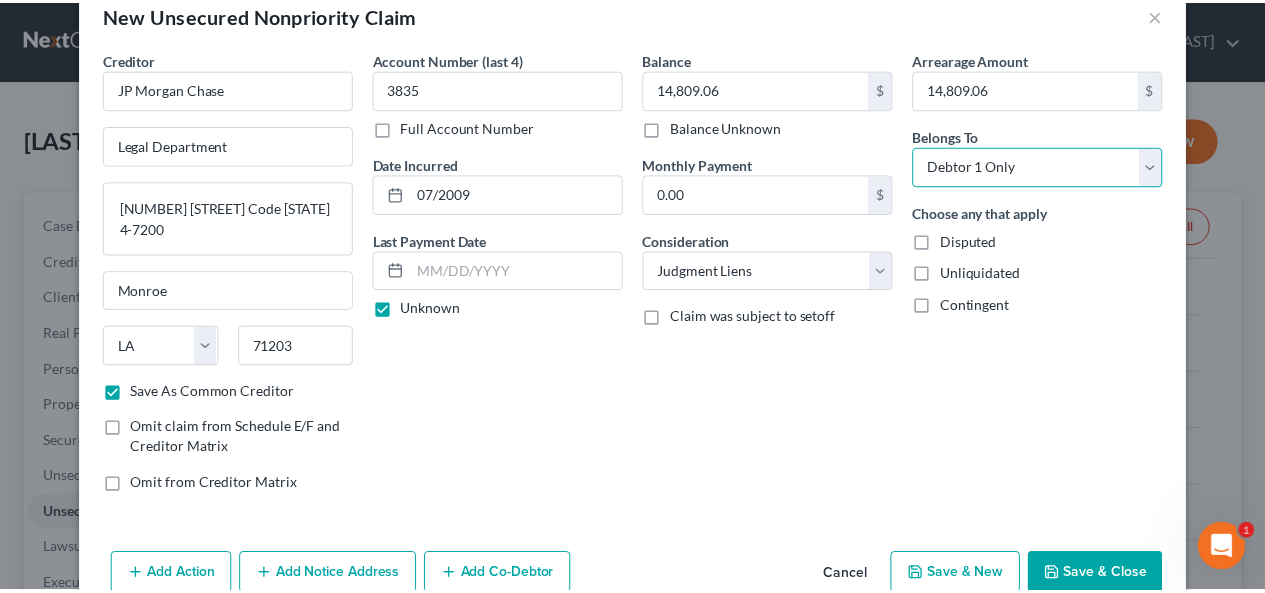 scroll, scrollTop: 83, scrollLeft: 0, axis: vertical 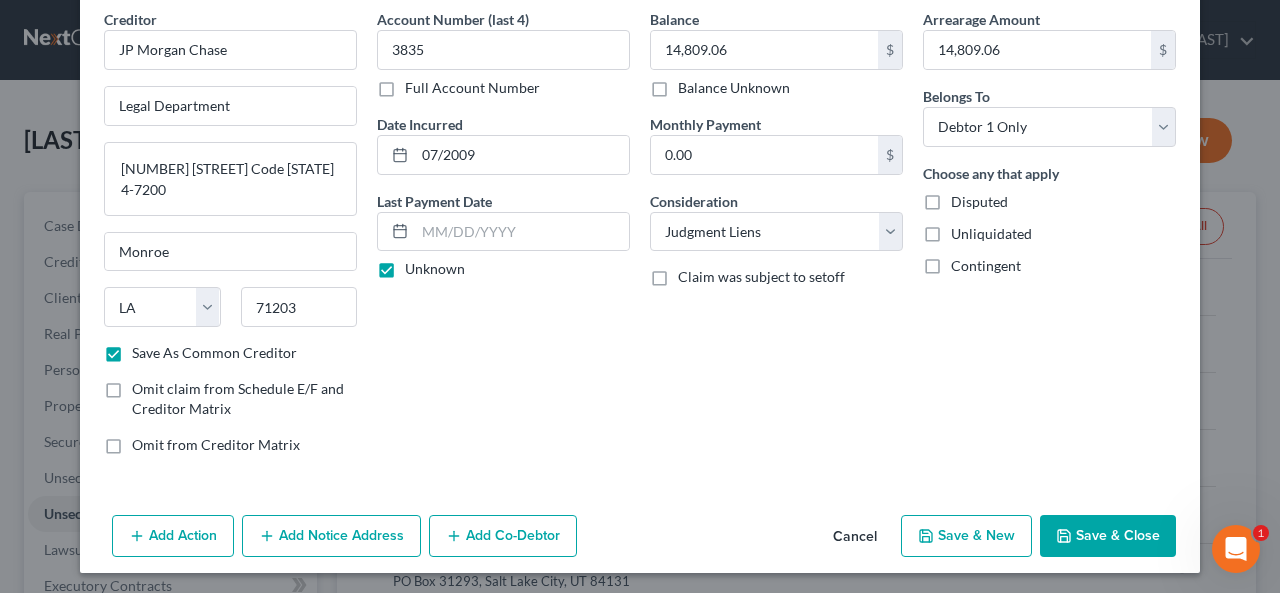 drag, startPoint x: 1129, startPoint y: 530, endPoint x: 1128, endPoint y: 515, distance: 15.033297 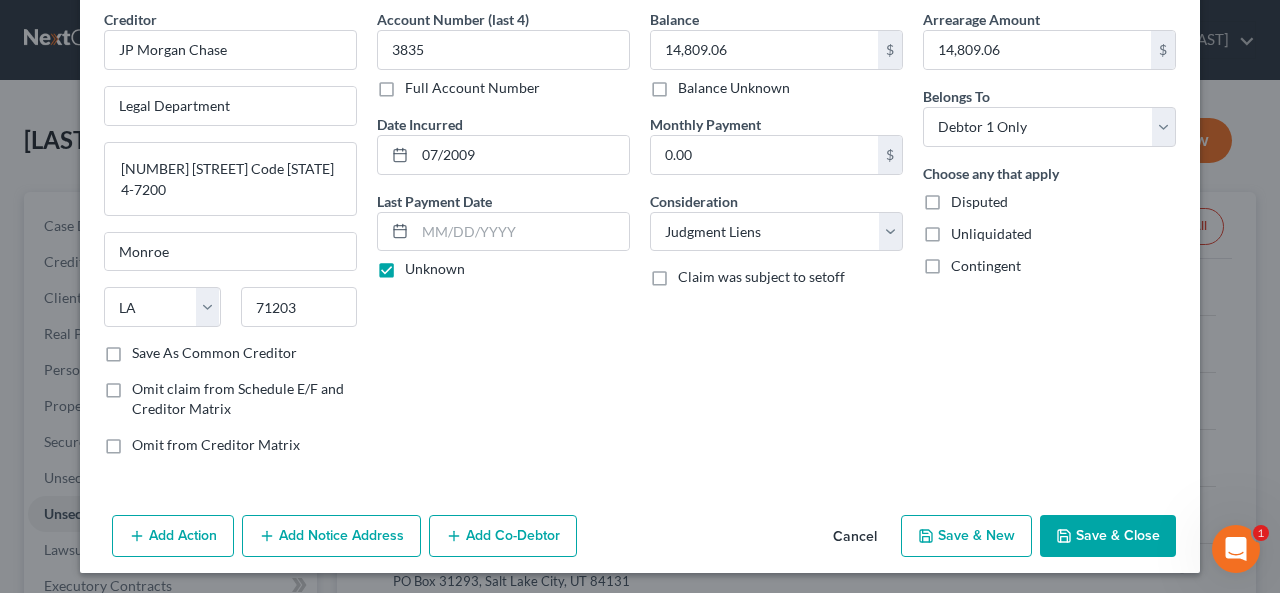 checkbox on "false" 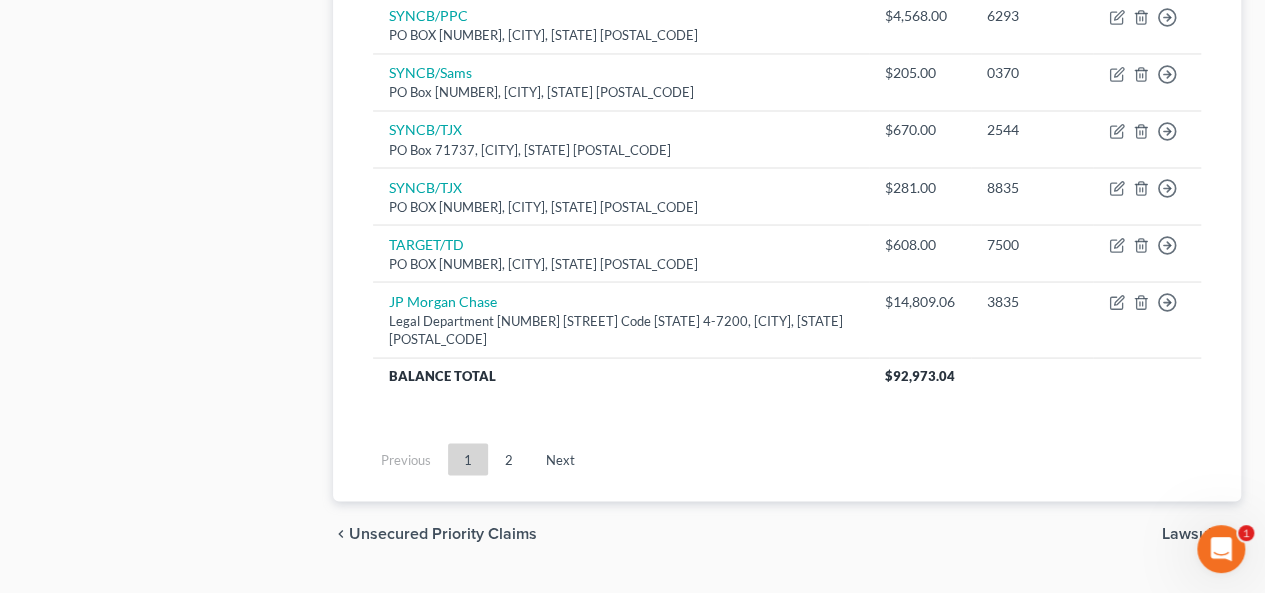 scroll, scrollTop: 1761, scrollLeft: 0, axis: vertical 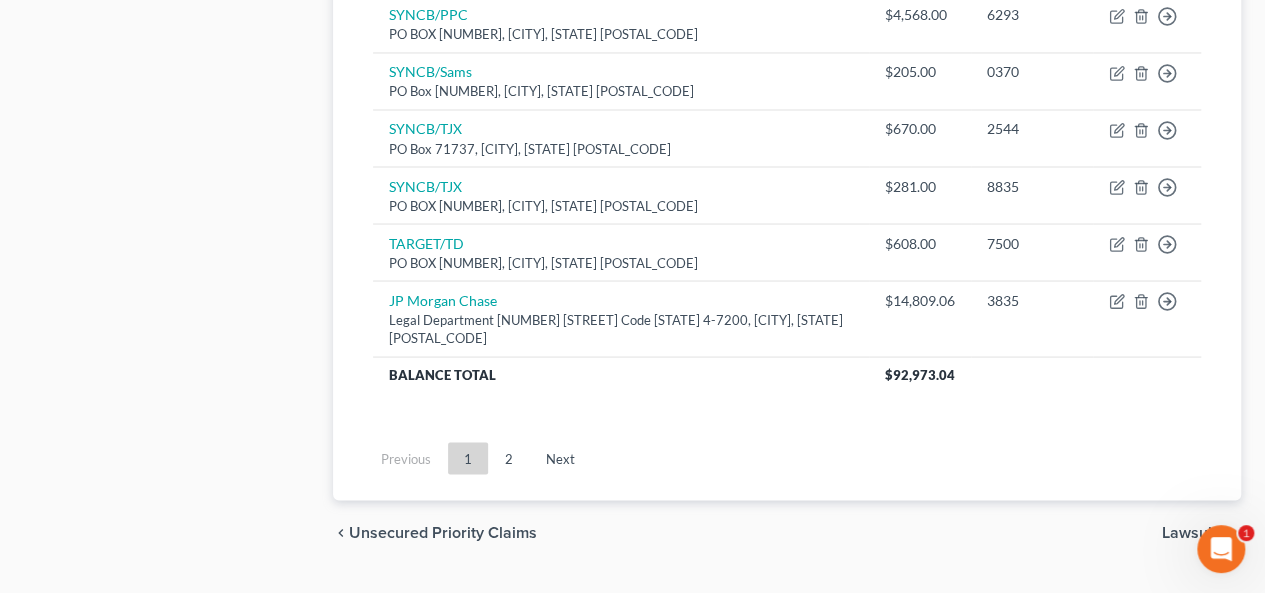 click on "Lawsuits" at bounding box center (1193, 532) 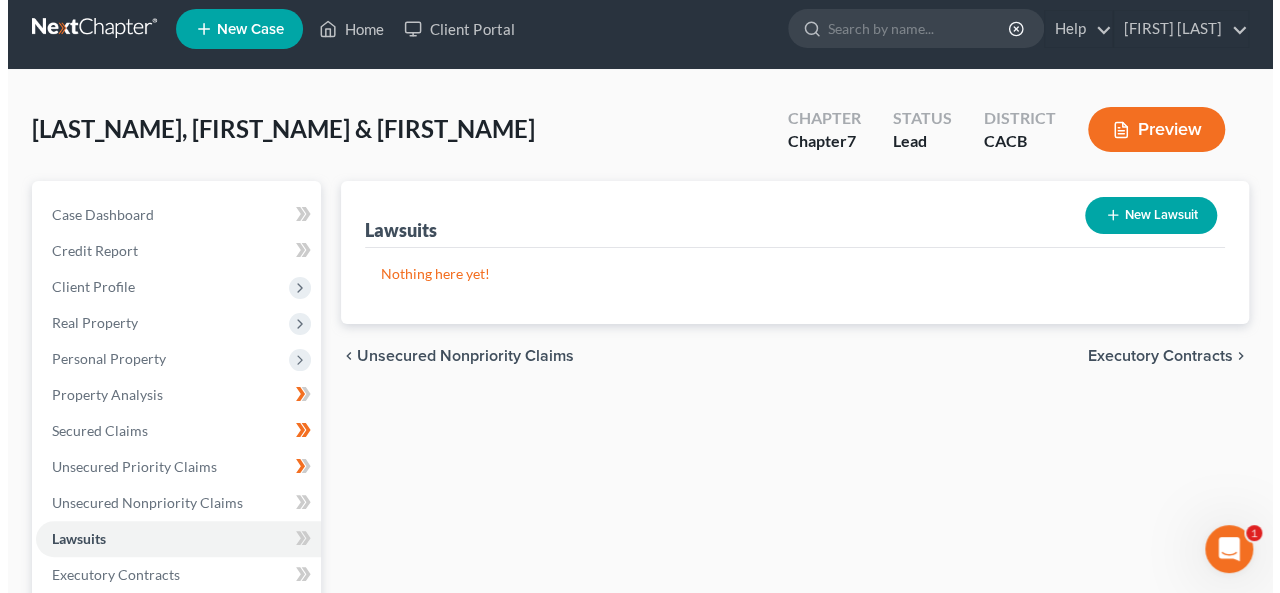 scroll, scrollTop: 0, scrollLeft: 0, axis: both 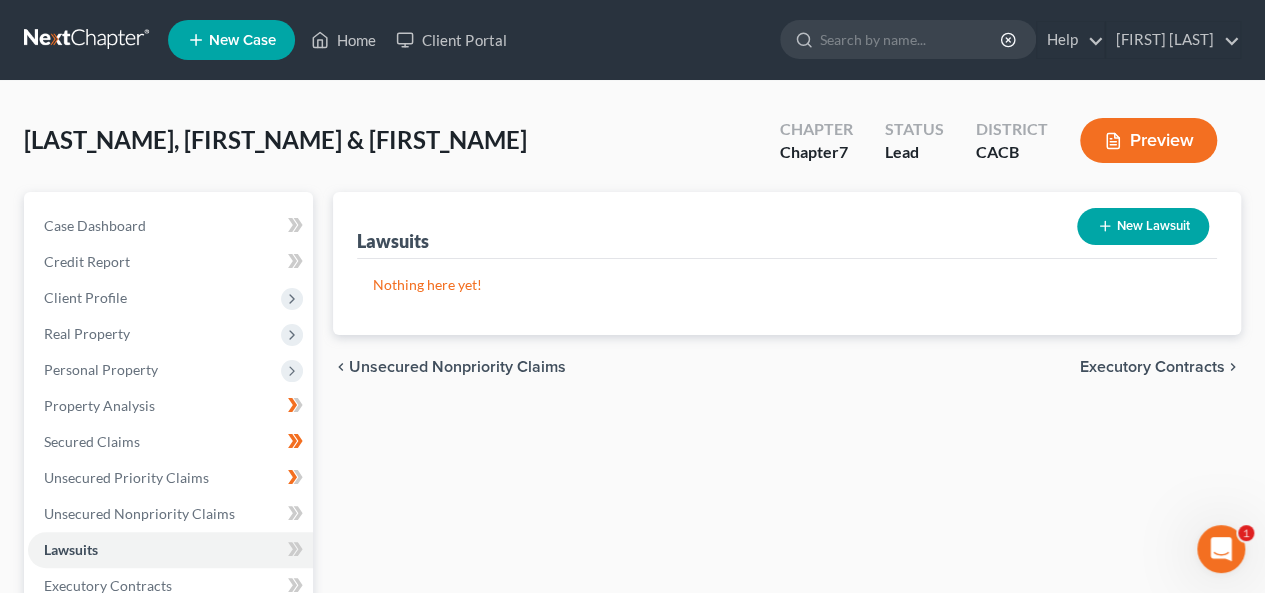 click on "New Lawsuit" at bounding box center (1143, 226) 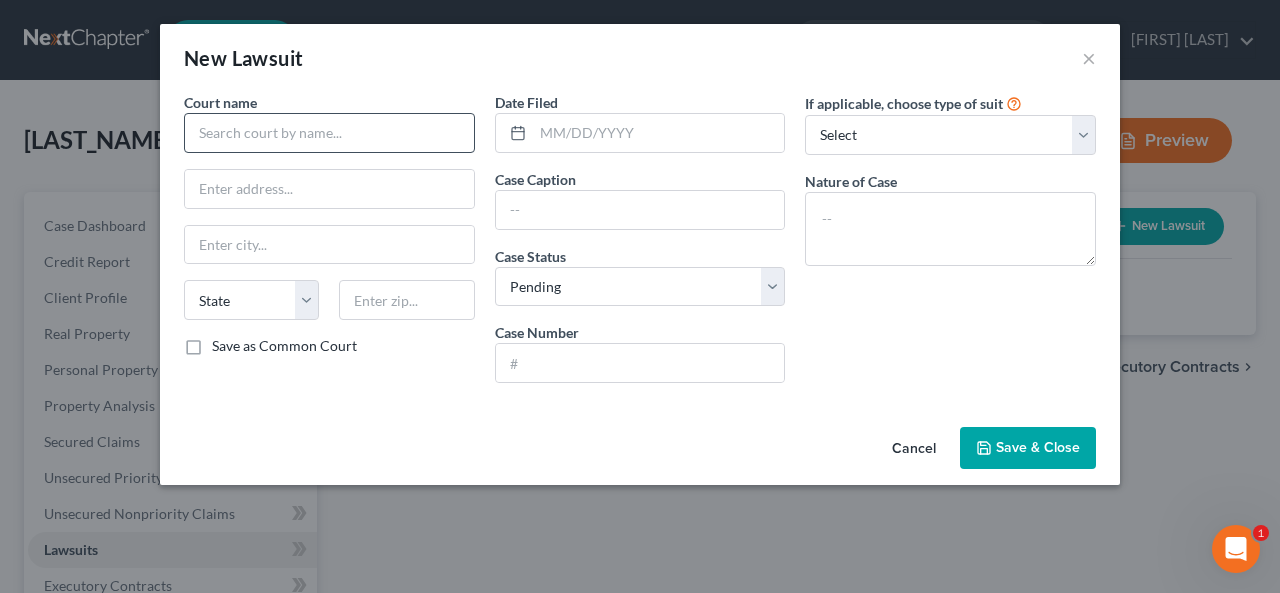 drag, startPoint x: 179, startPoint y: 131, endPoint x: 194, endPoint y: 128, distance: 15.297058 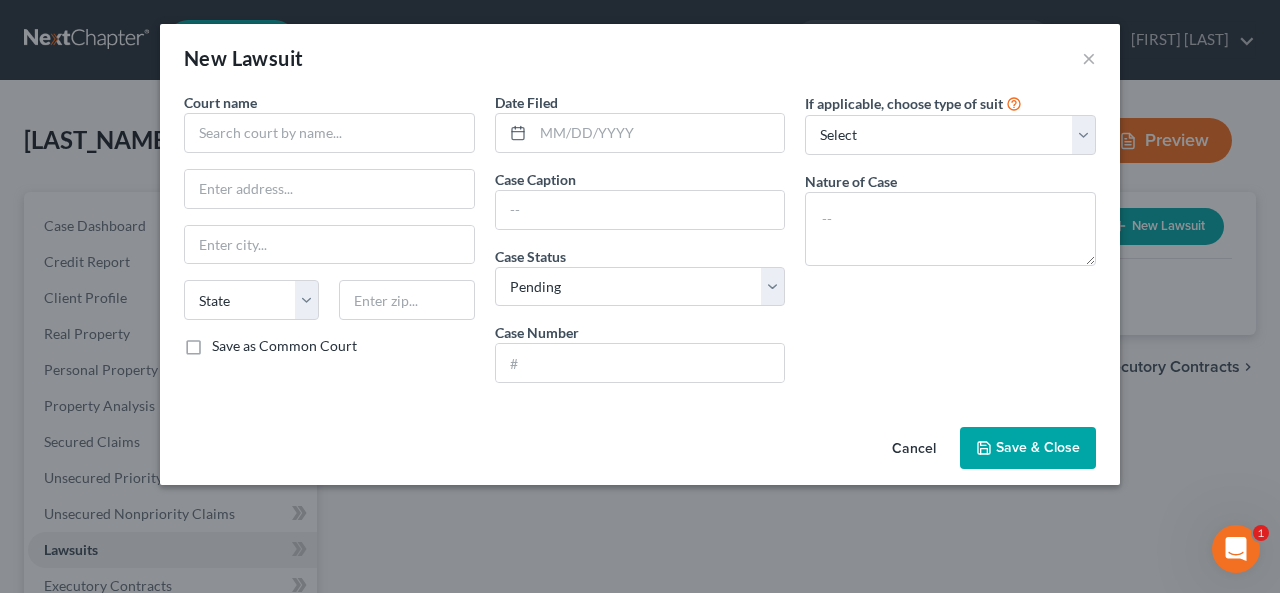 click on "New   Lawsuit ×" at bounding box center [640, 58] 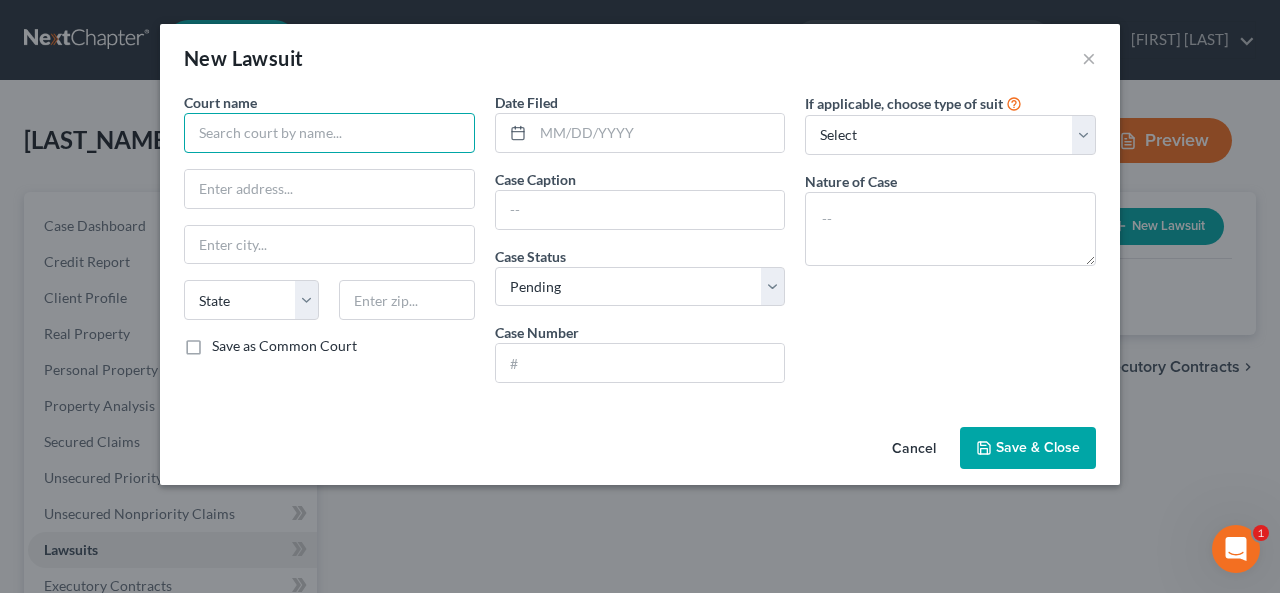 click at bounding box center [329, 133] 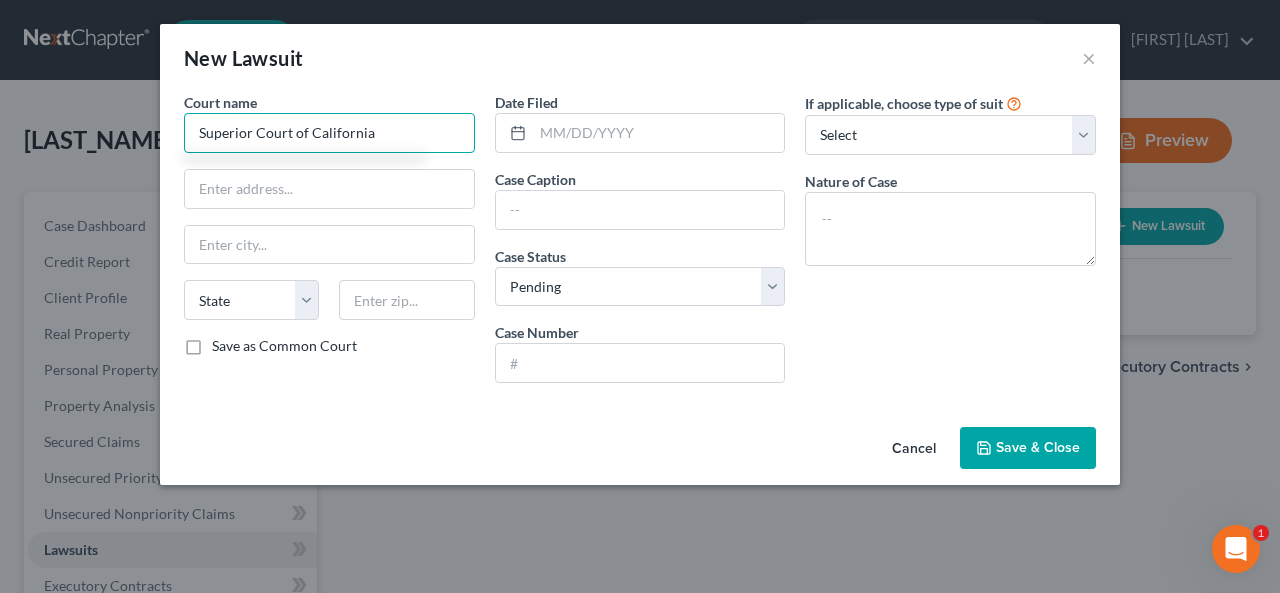 type on "Superior Court of California" 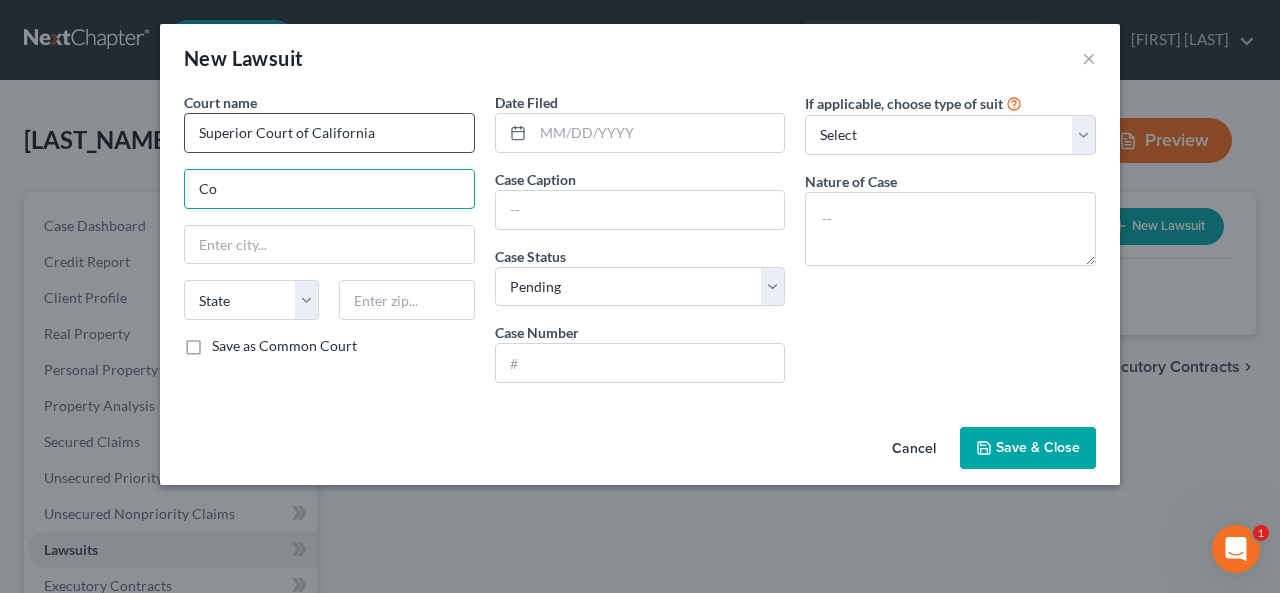 type on "C" 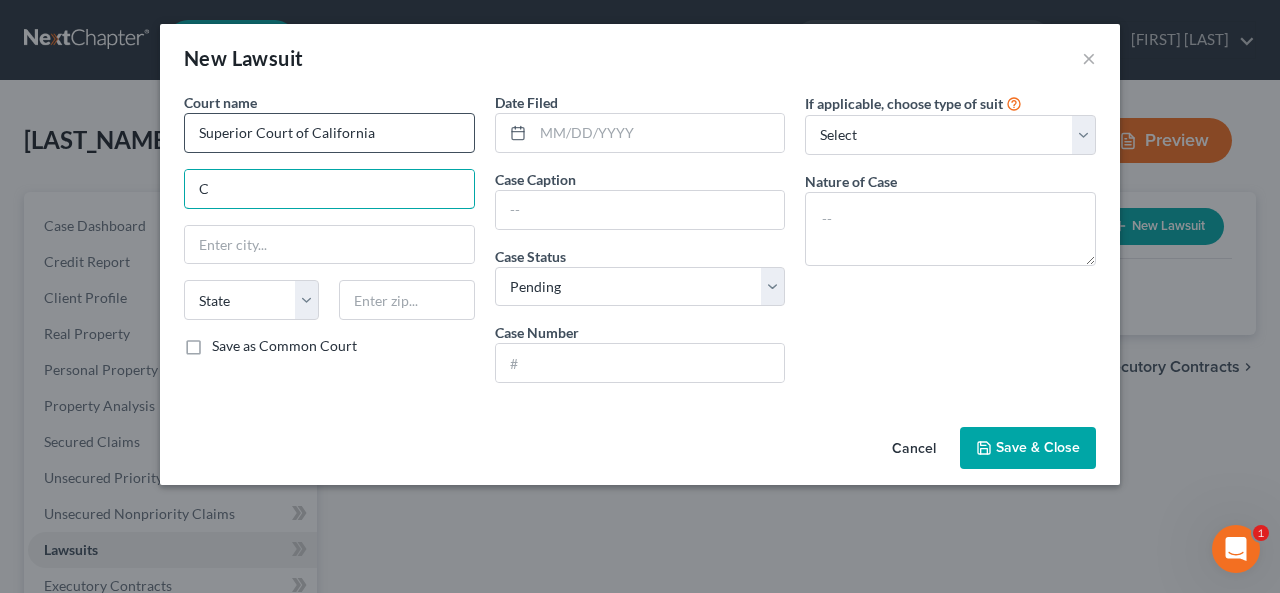 type 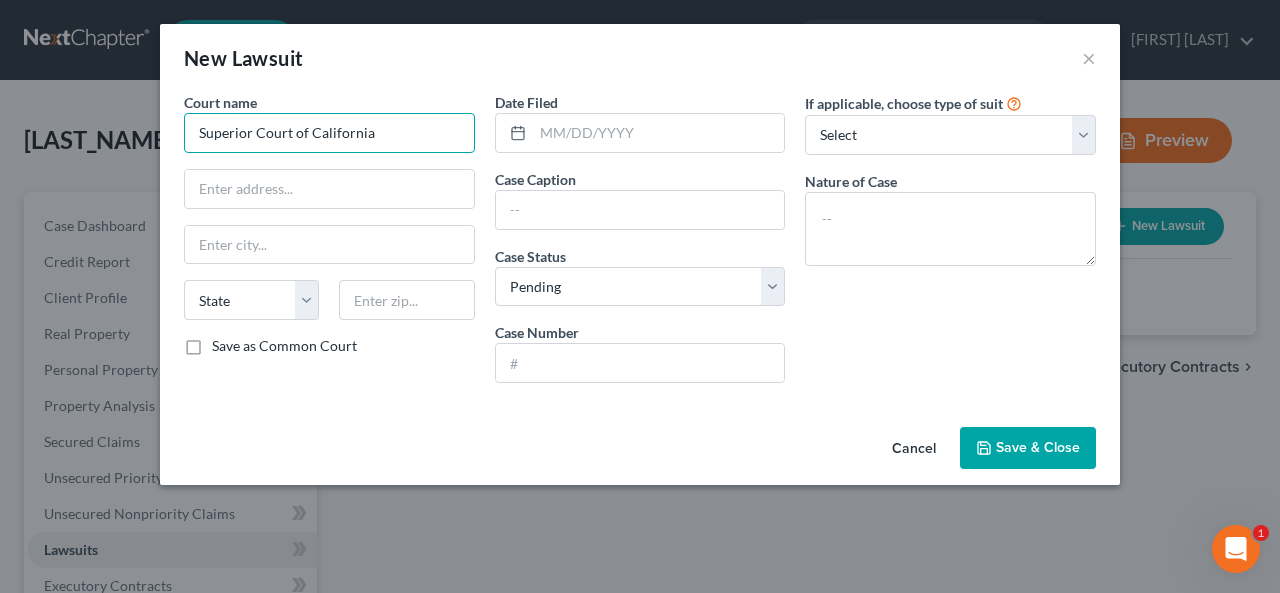 click on "Superior Court of California" at bounding box center (329, 133) 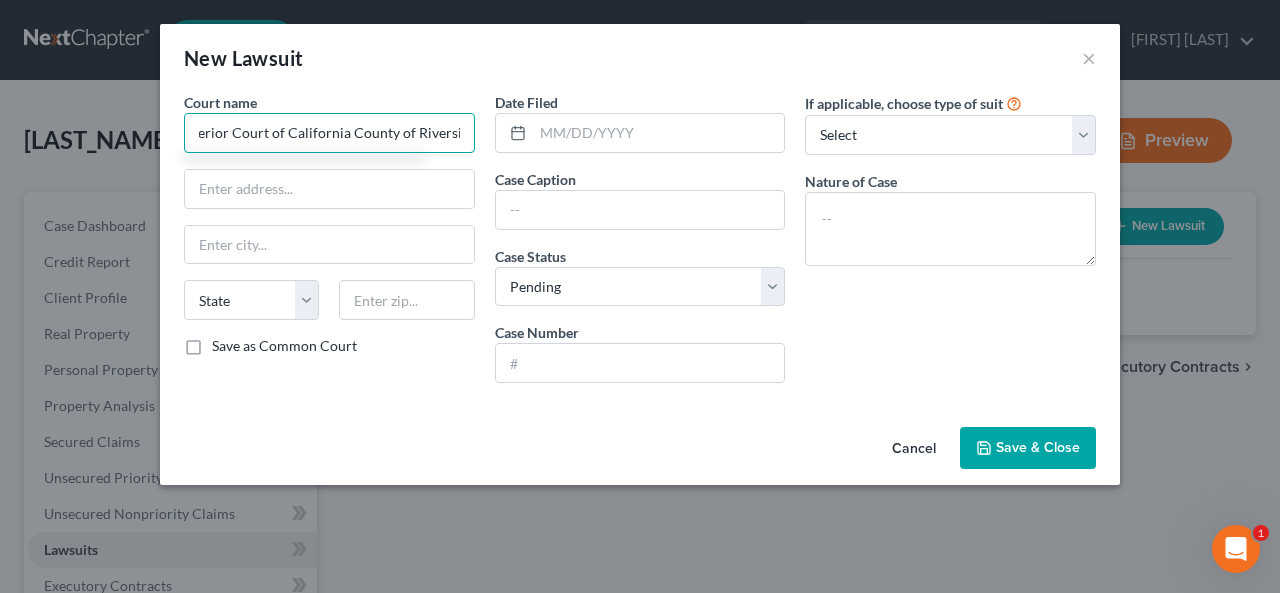 scroll, scrollTop: 0, scrollLeft: 32, axis: horizontal 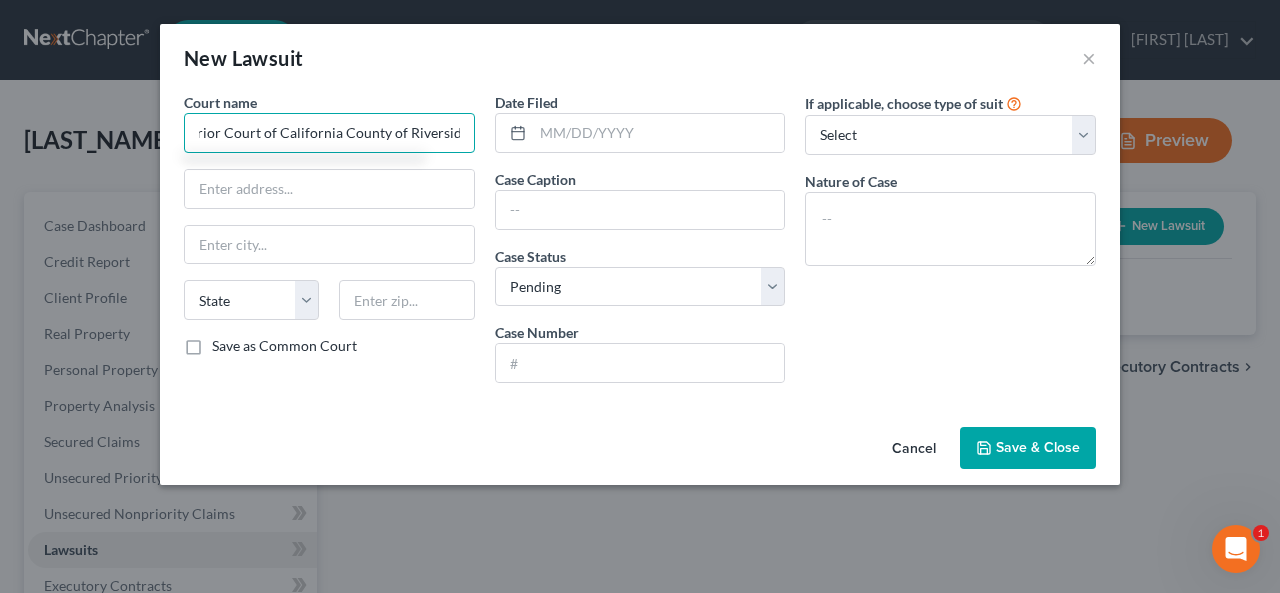 type on "Superior Court of California County of Riverside" 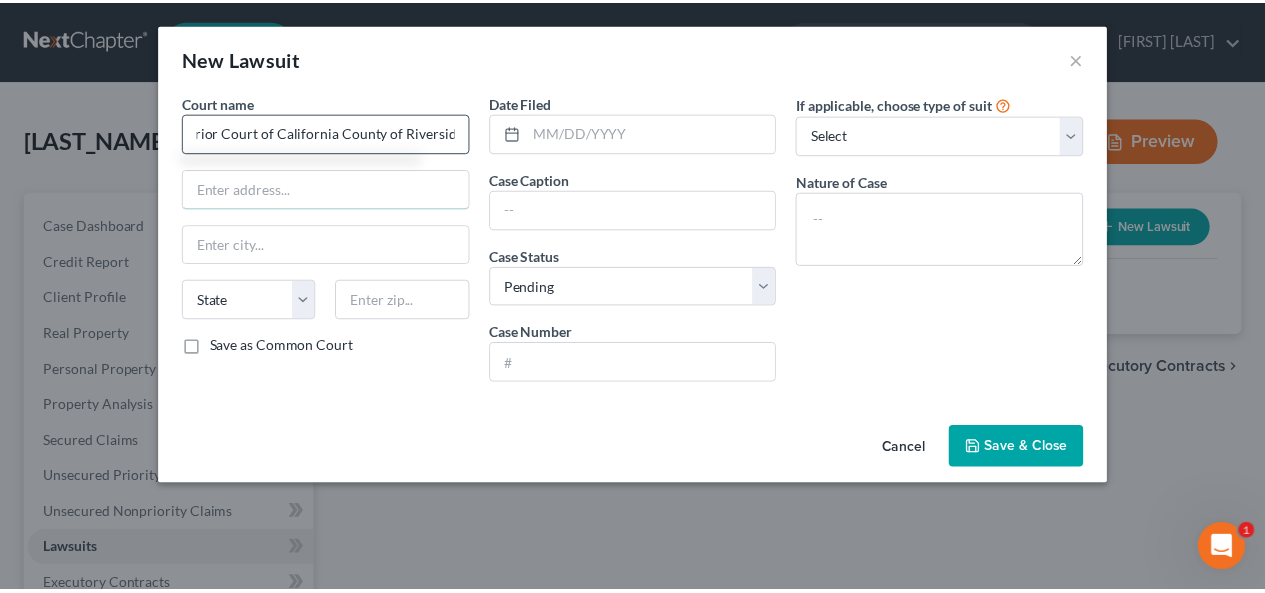 scroll, scrollTop: 0, scrollLeft: 0, axis: both 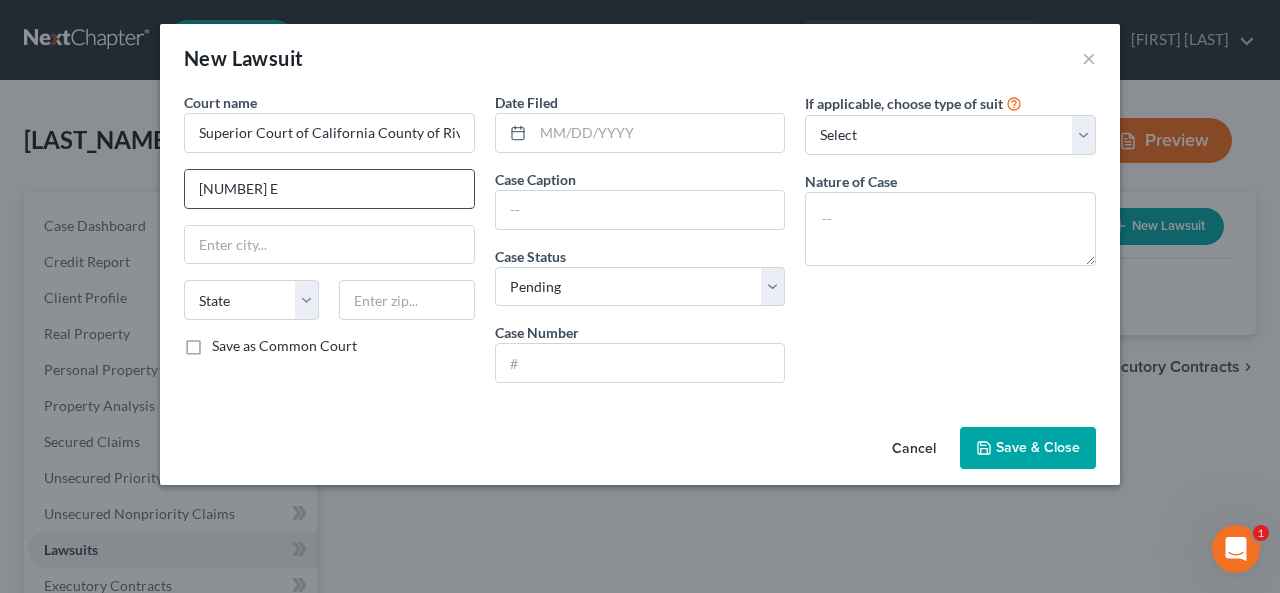 type on "[NUMBER] [STREET]" 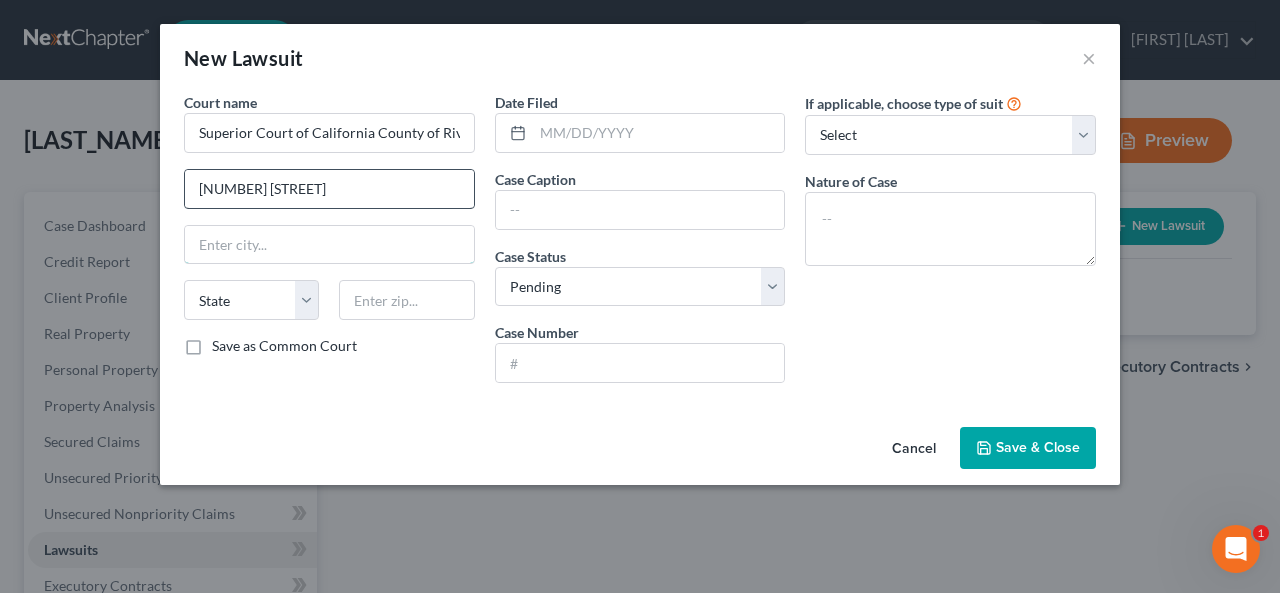 type on "[CITY]" 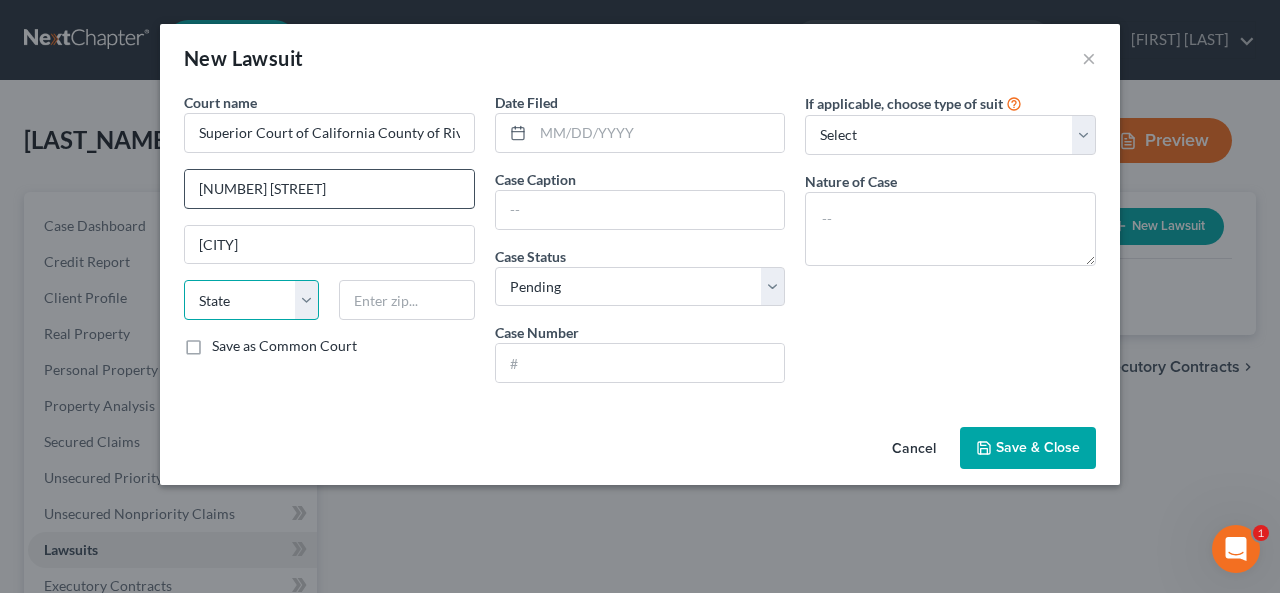 select on "4" 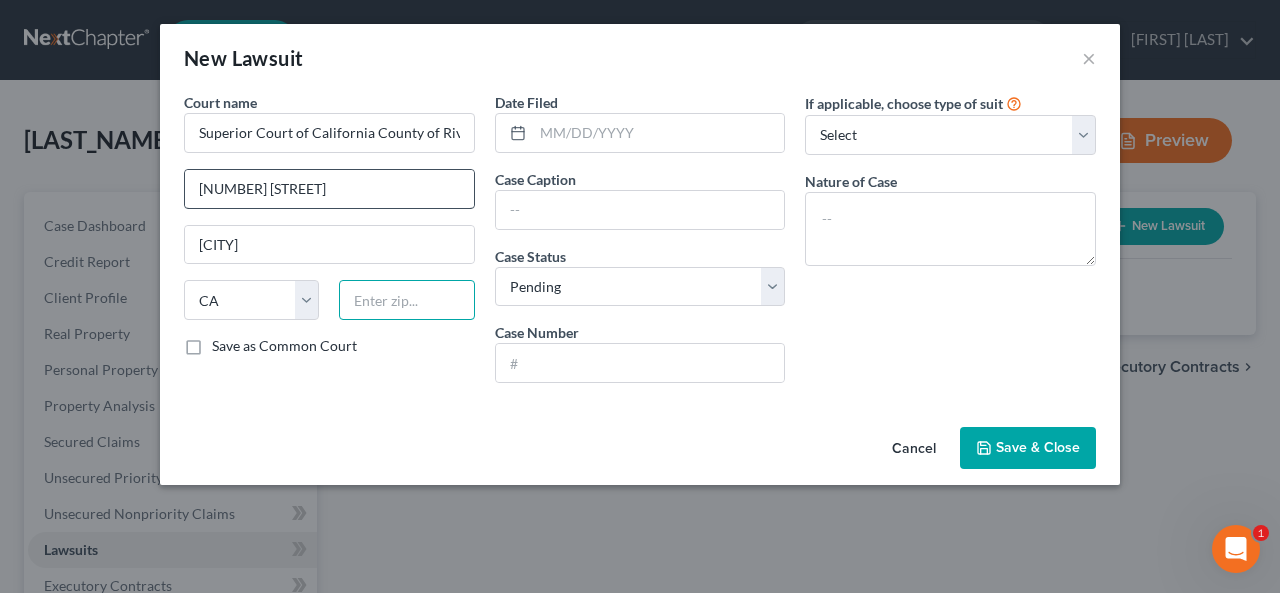 type on "92262" 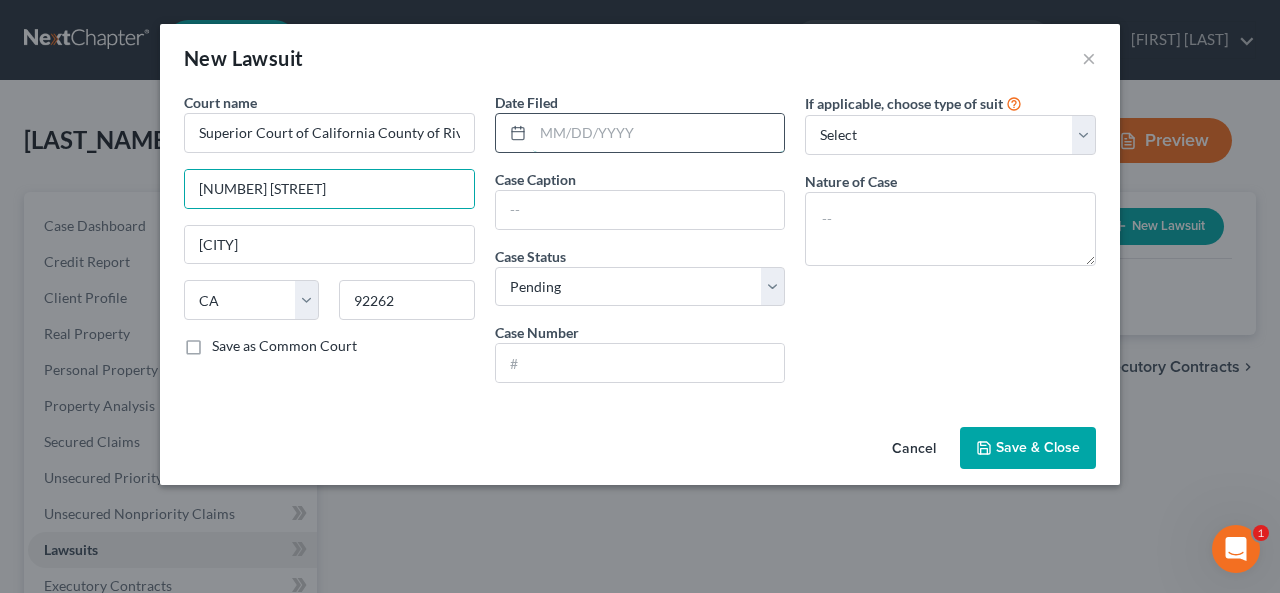 click at bounding box center [659, 133] 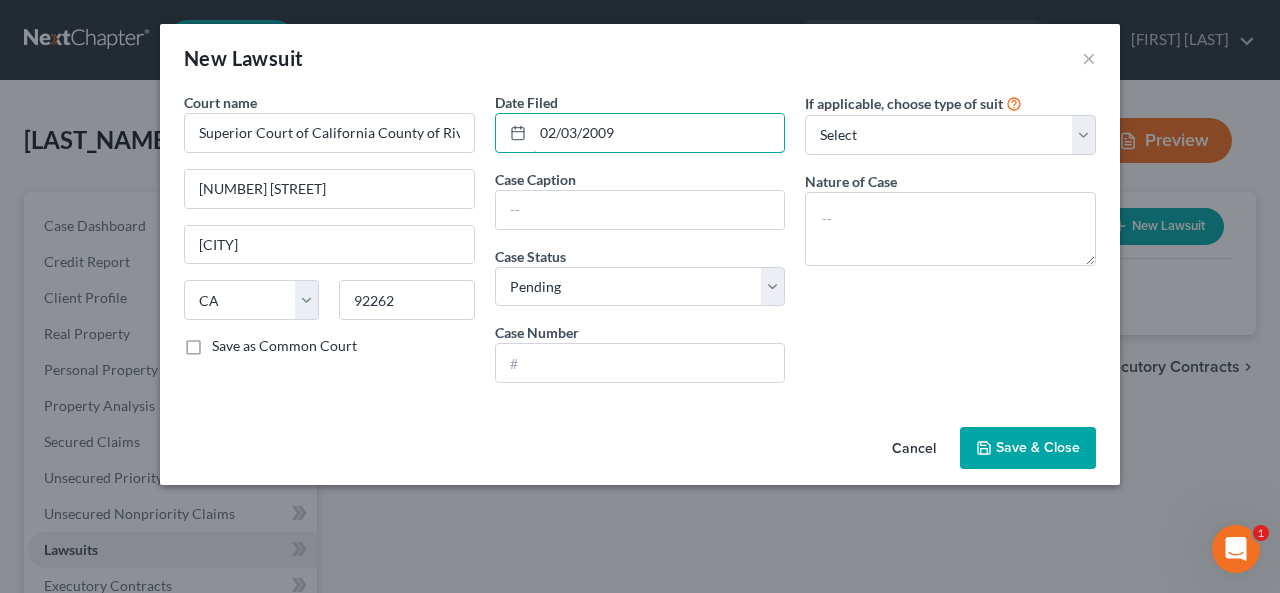 type on "02/03/2009" 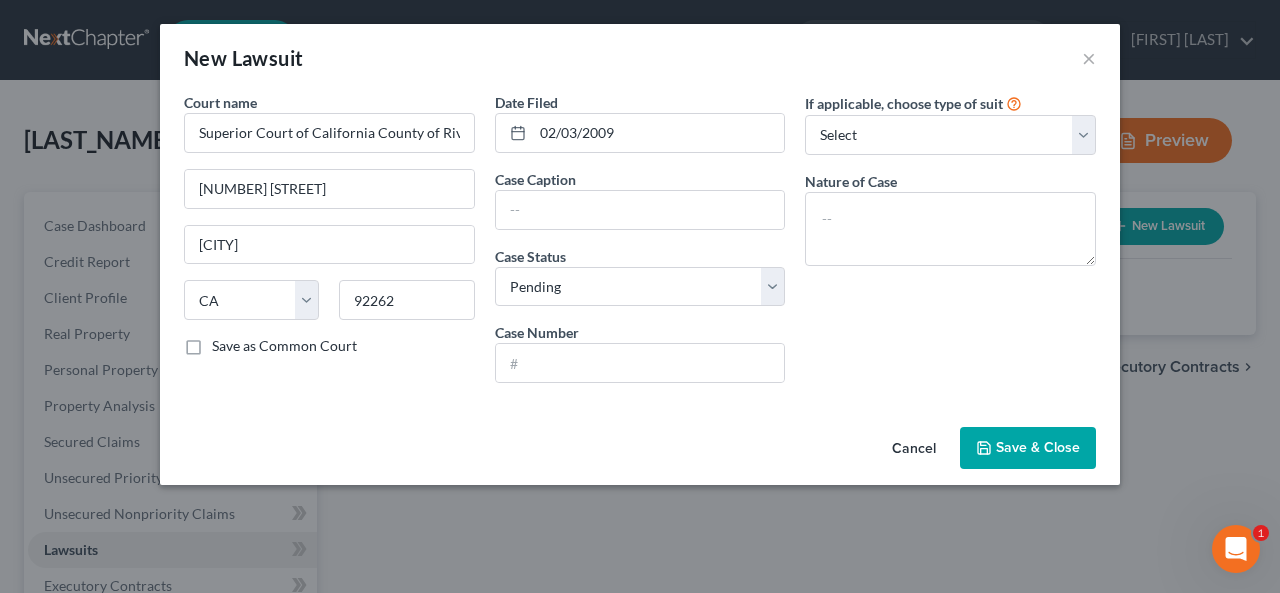 drag, startPoint x: 920, startPoint y: 445, endPoint x: 910, endPoint y: 457, distance: 15.6205 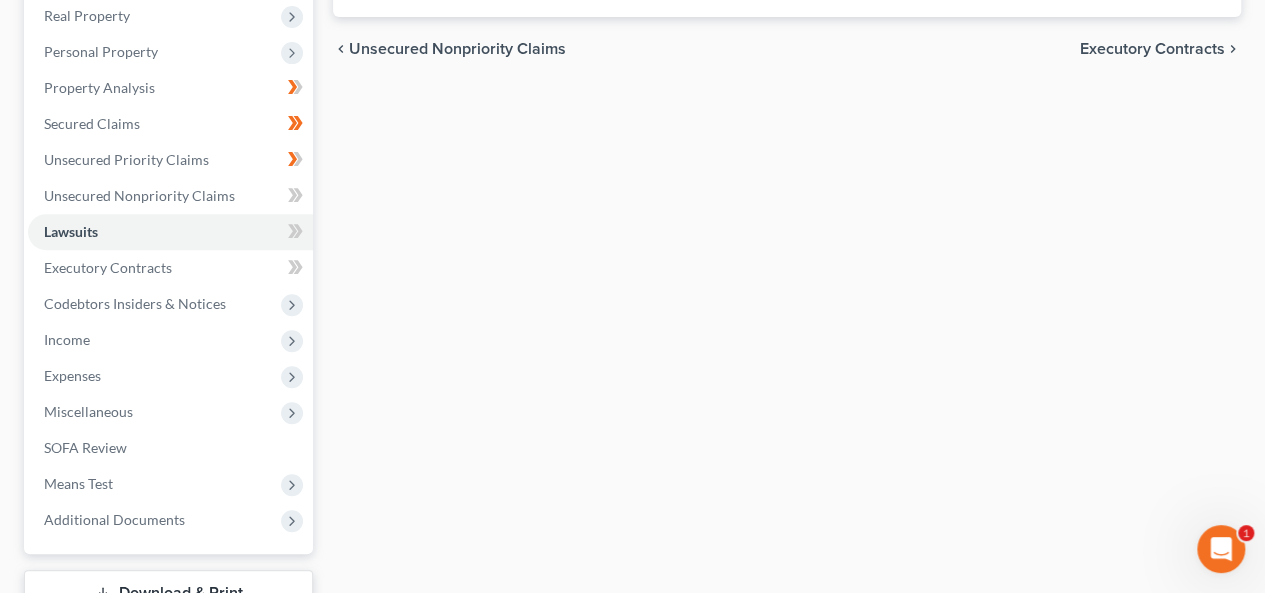scroll, scrollTop: 167, scrollLeft: 0, axis: vertical 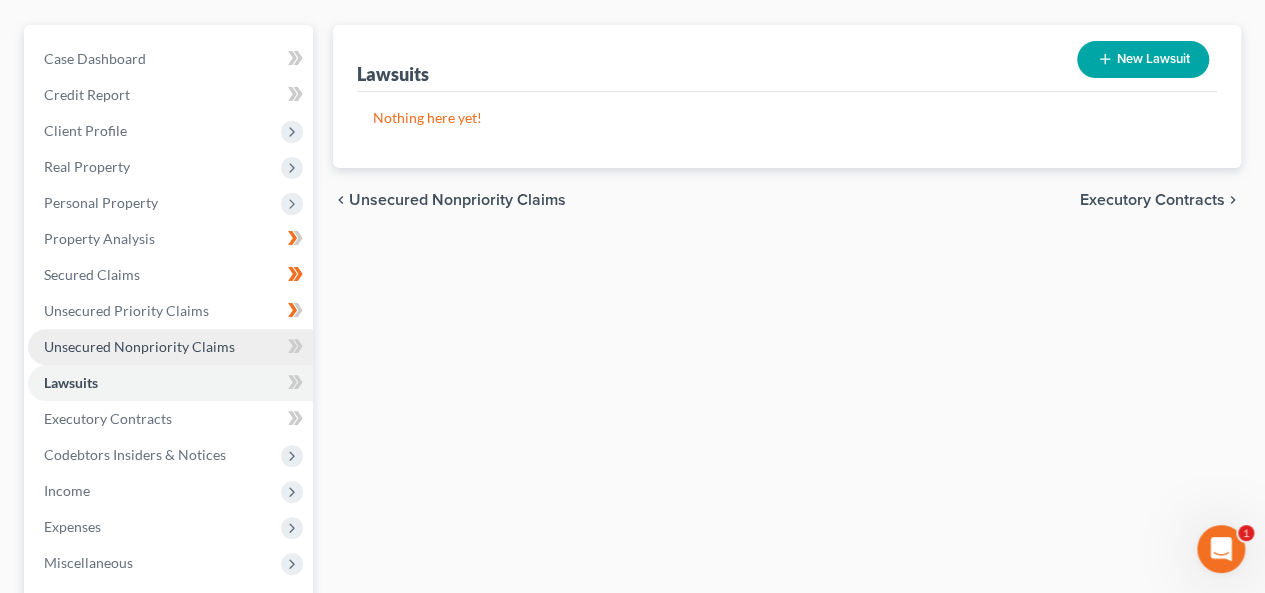 click on "Unsecured Nonpriority Claims" at bounding box center (170, 347) 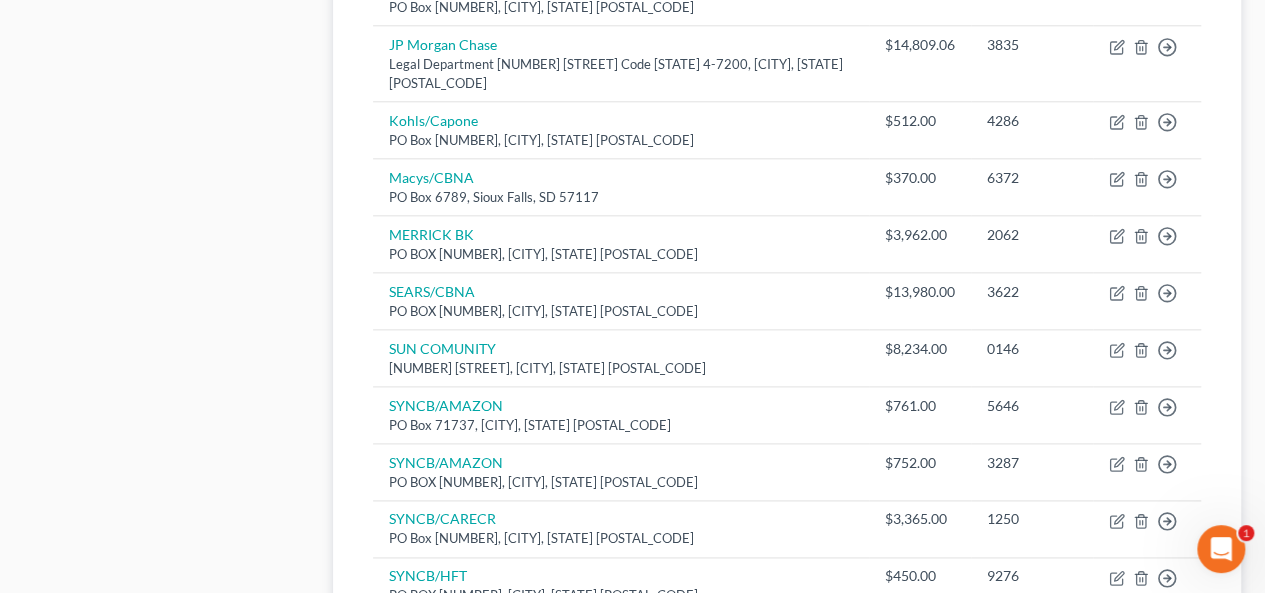 scroll, scrollTop: 1004, scrollLeft: 0, axis: vertical 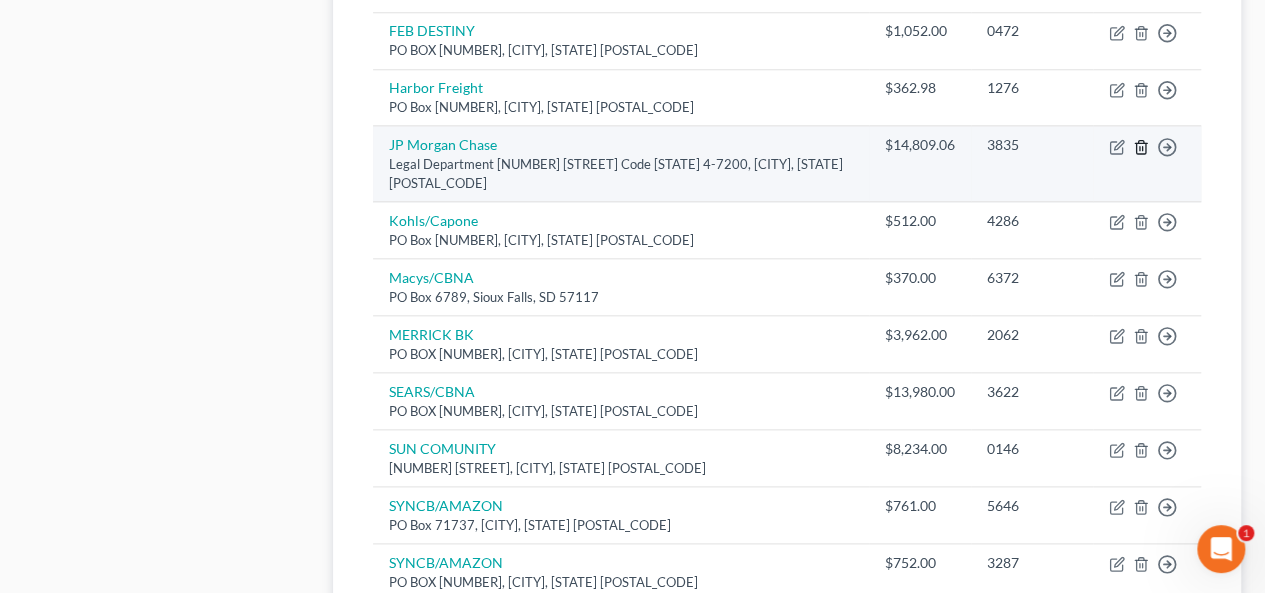 click 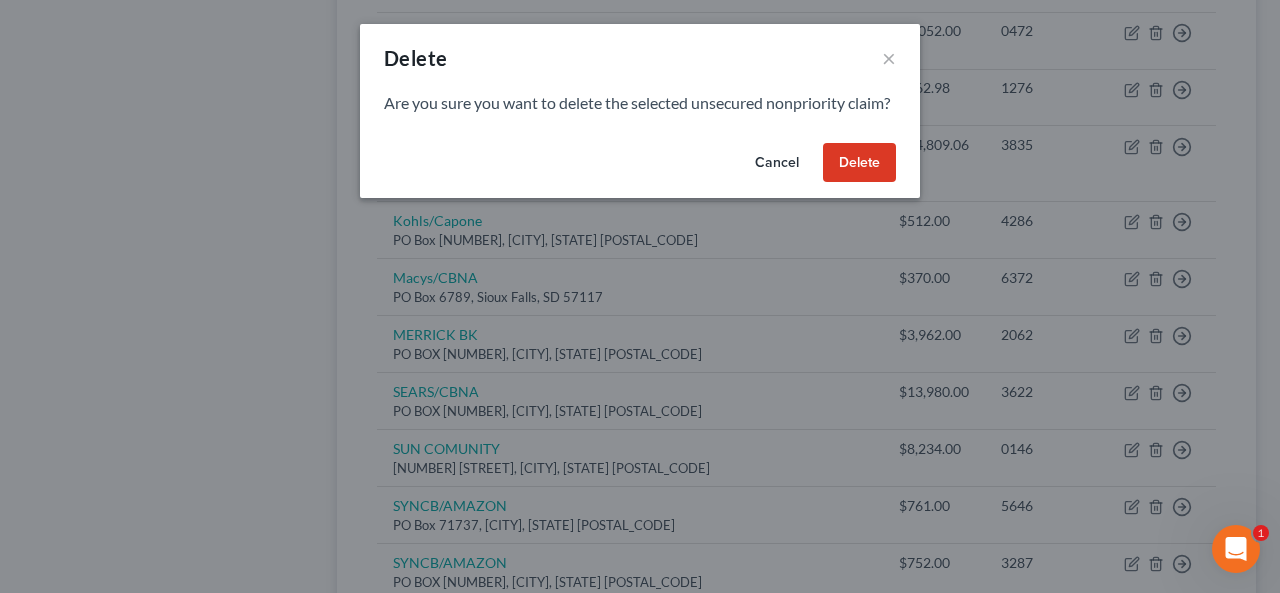 click on "Delete" at bounding box center (859, 163) 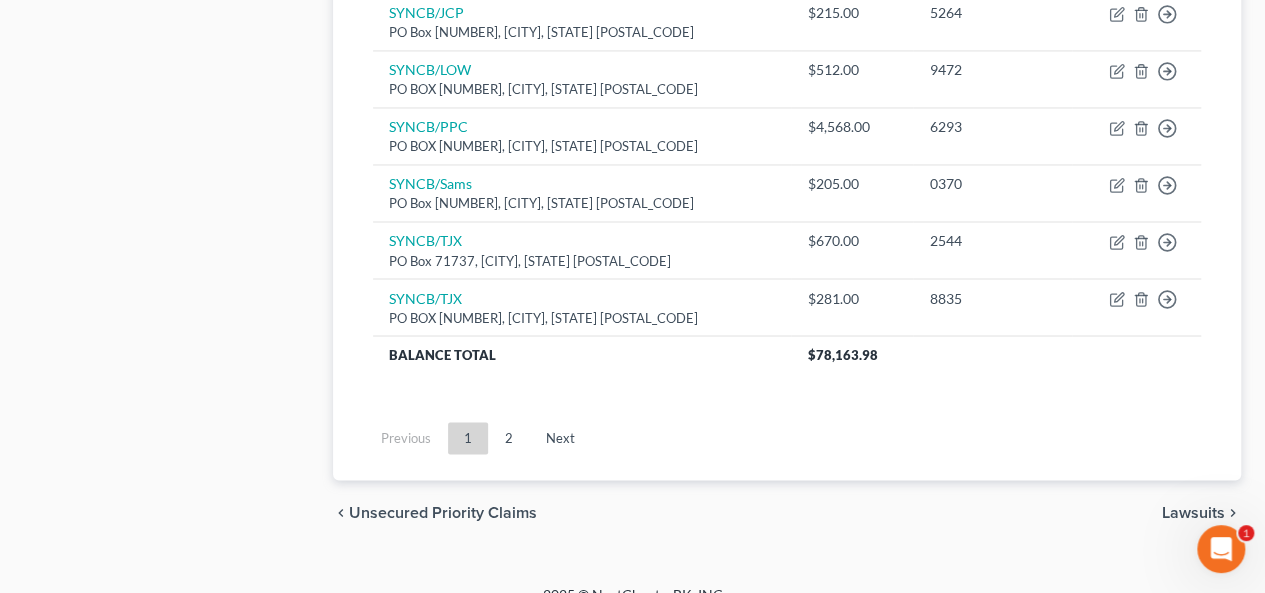 scroll, scrollTop: 1648, scrollLeft: 0, axis: vertical 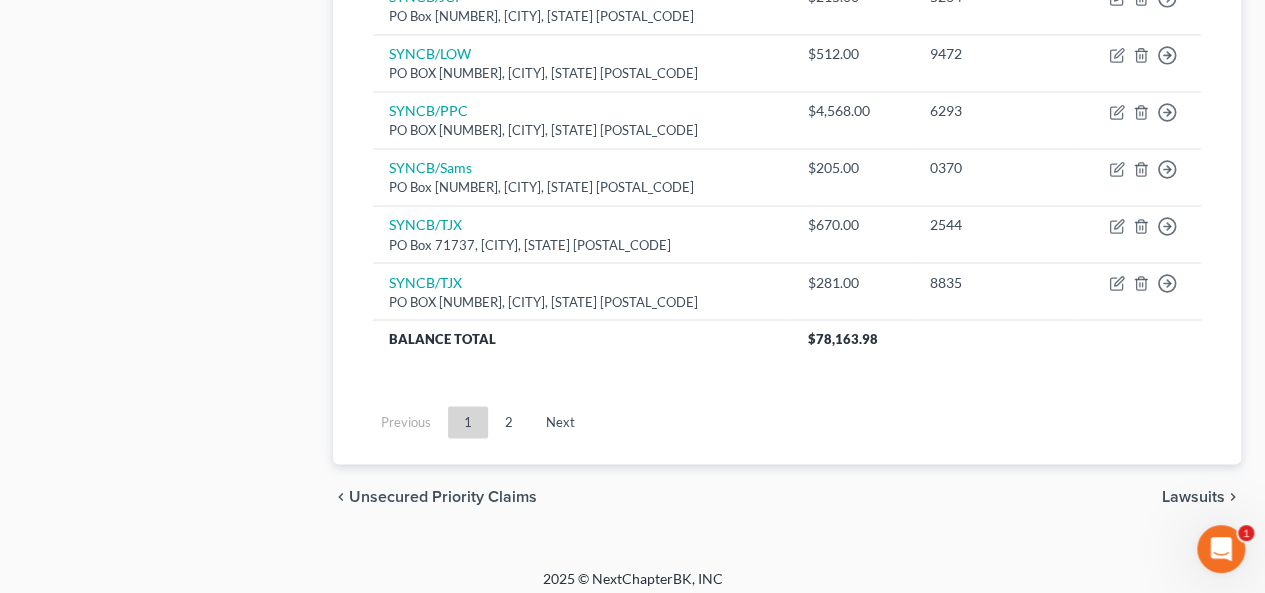 click on "Lawsuits" at bounding box center (1193, 496) 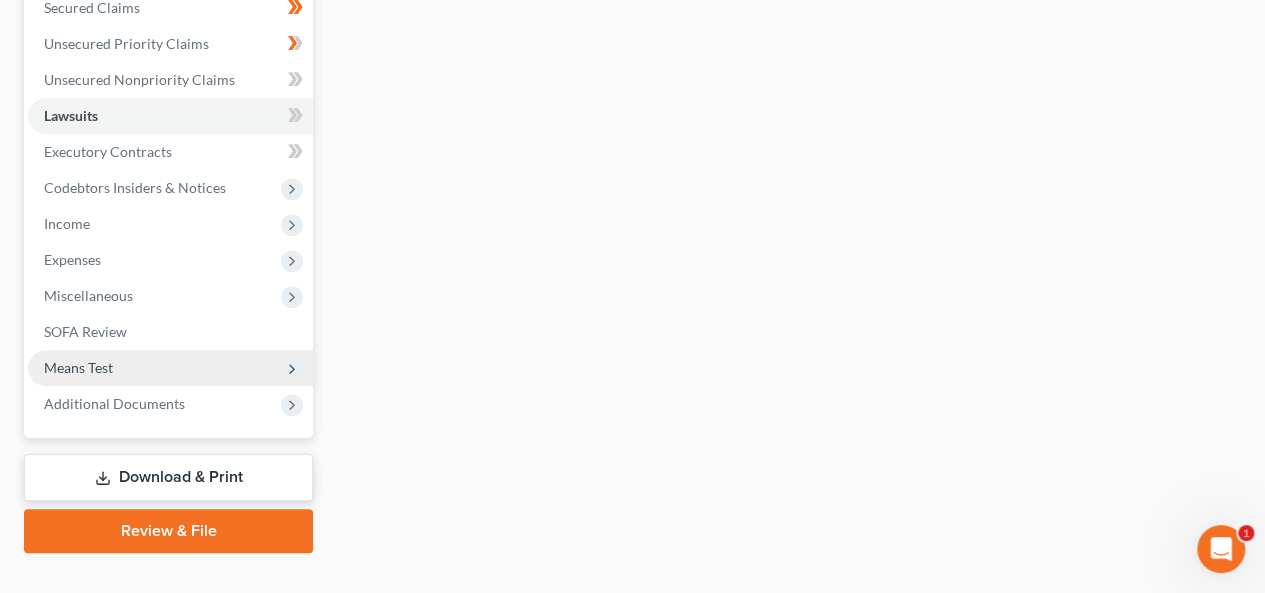 scroll, scrollTop: 467, scrollLeft: 0, axis: vertical 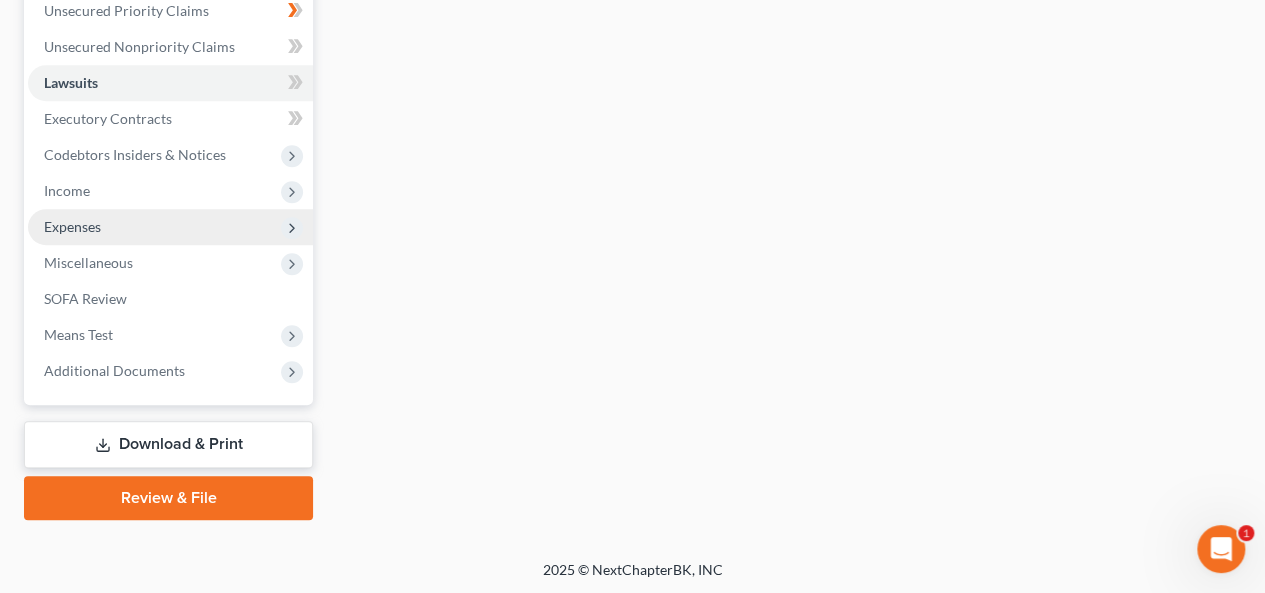 click on "Expenses" at bounding box center (170, 227) 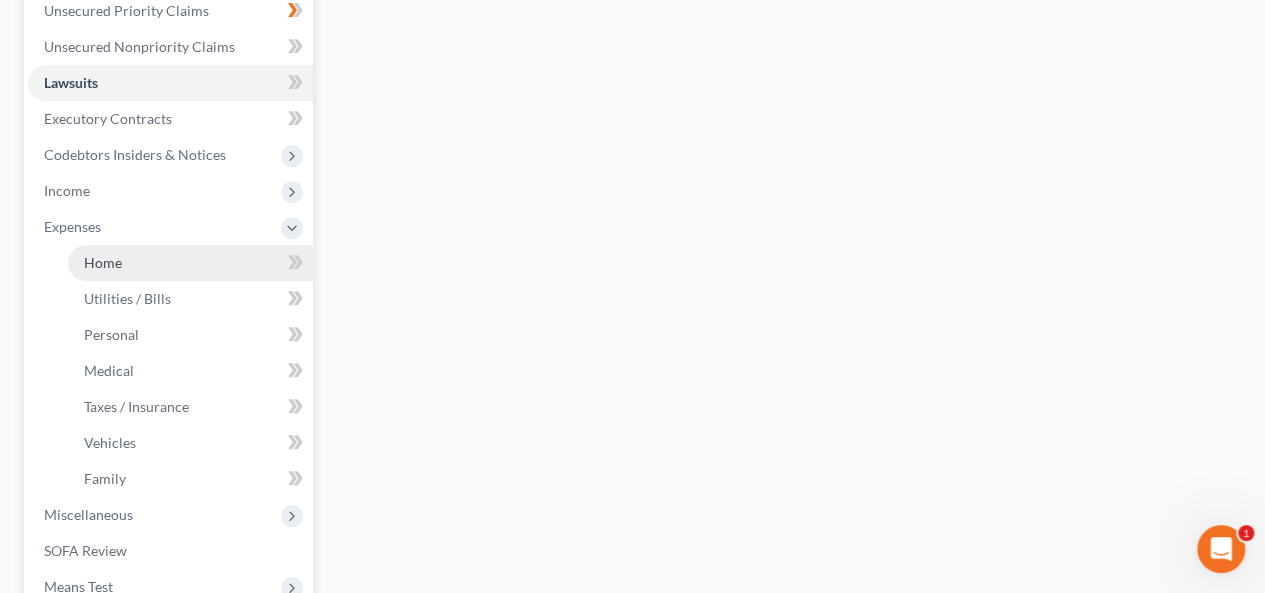 click on "Home" at bounding box center (190, 263) 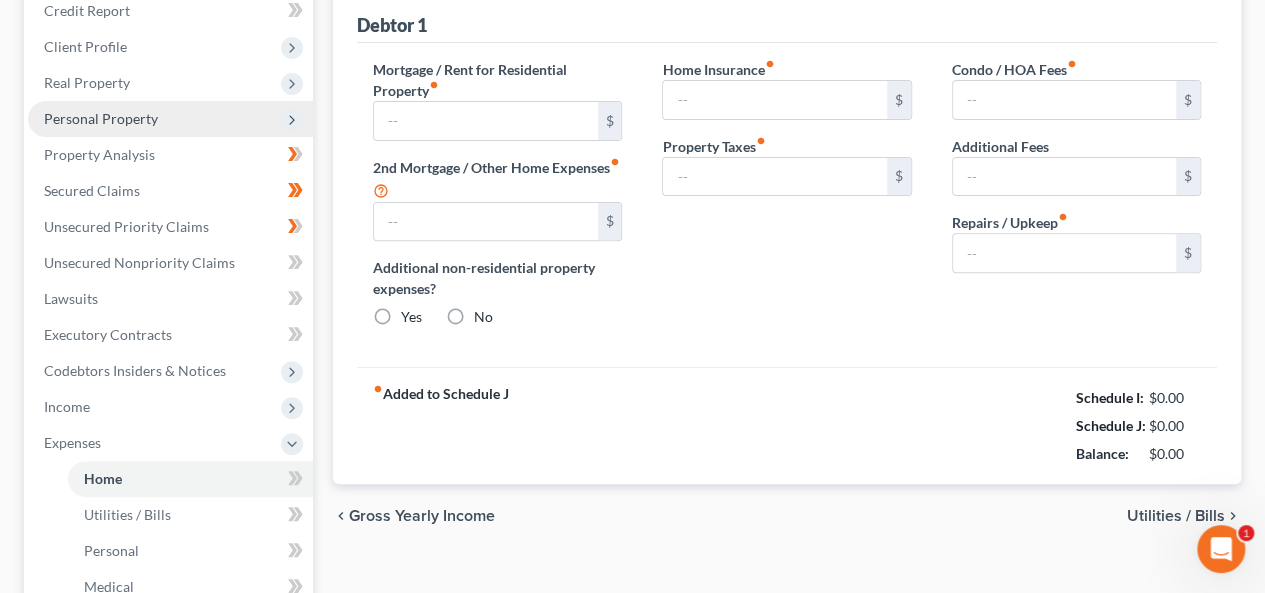 type on "1,737.43" 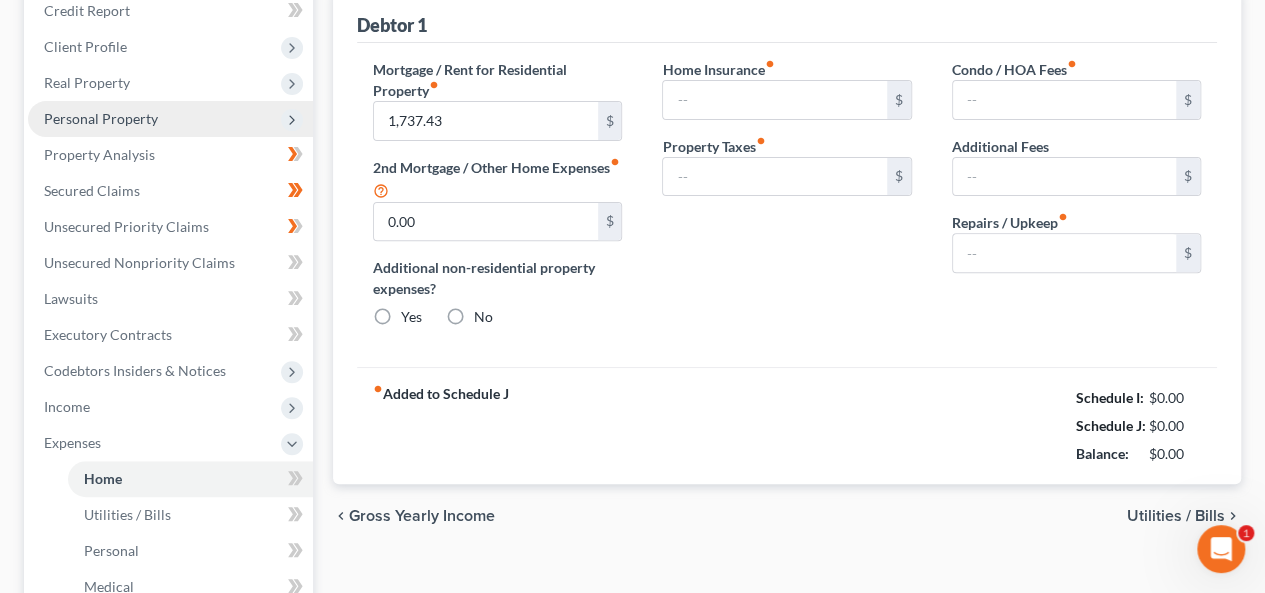 radio on "true" 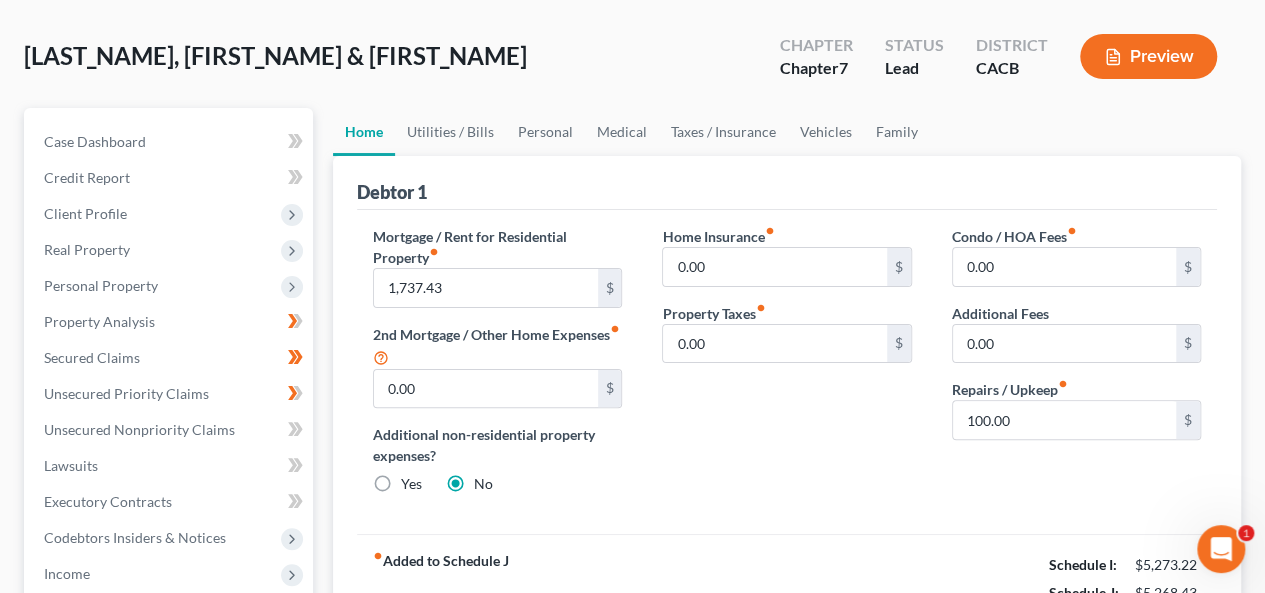 scroll, scrollTop: 200, scrollLeft: 0, axis: vertical 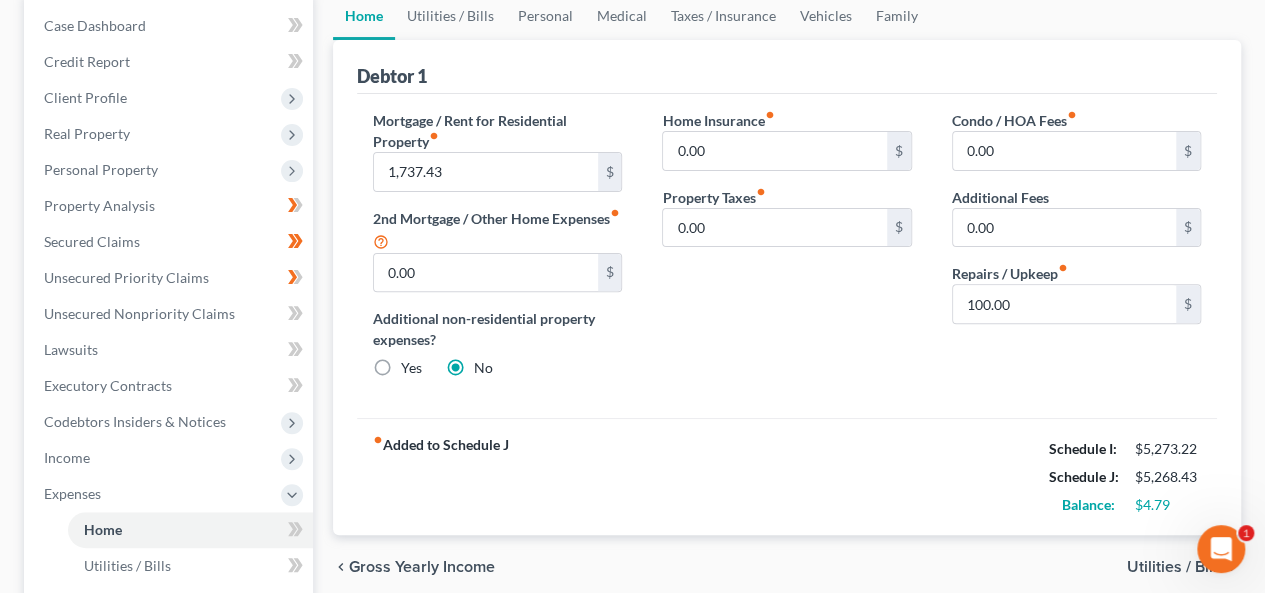 click on "Utilities / Bills" at bounding box center [1176, 567] 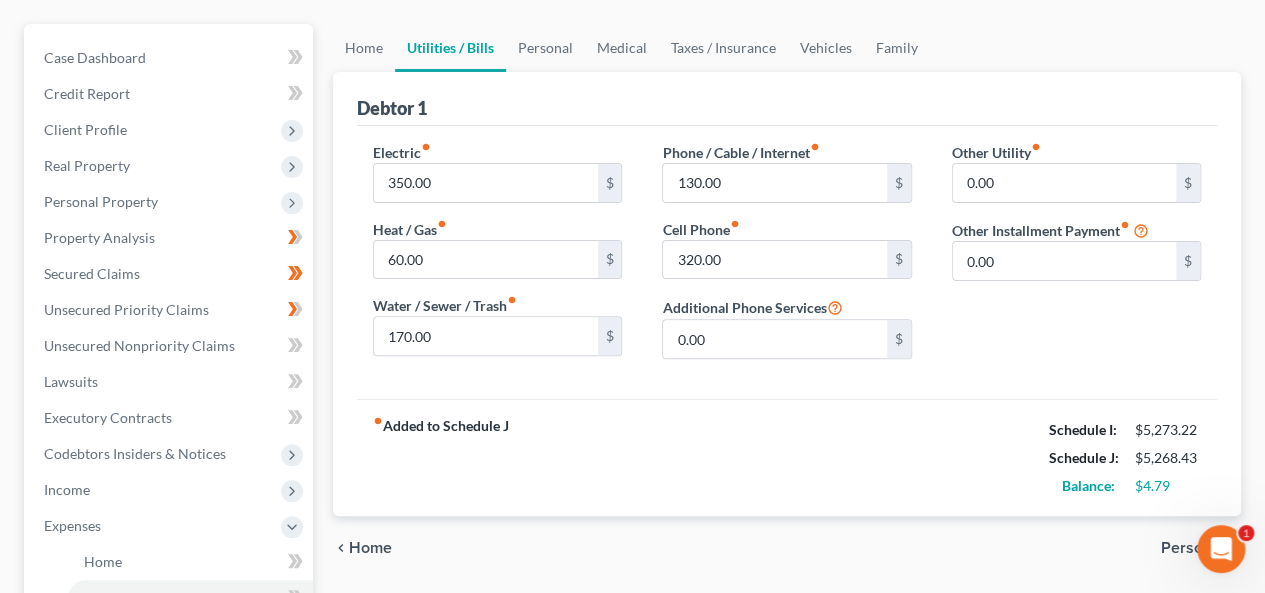 scroll, scrollTop: 200, scrollLeft: 0, axis: vertical 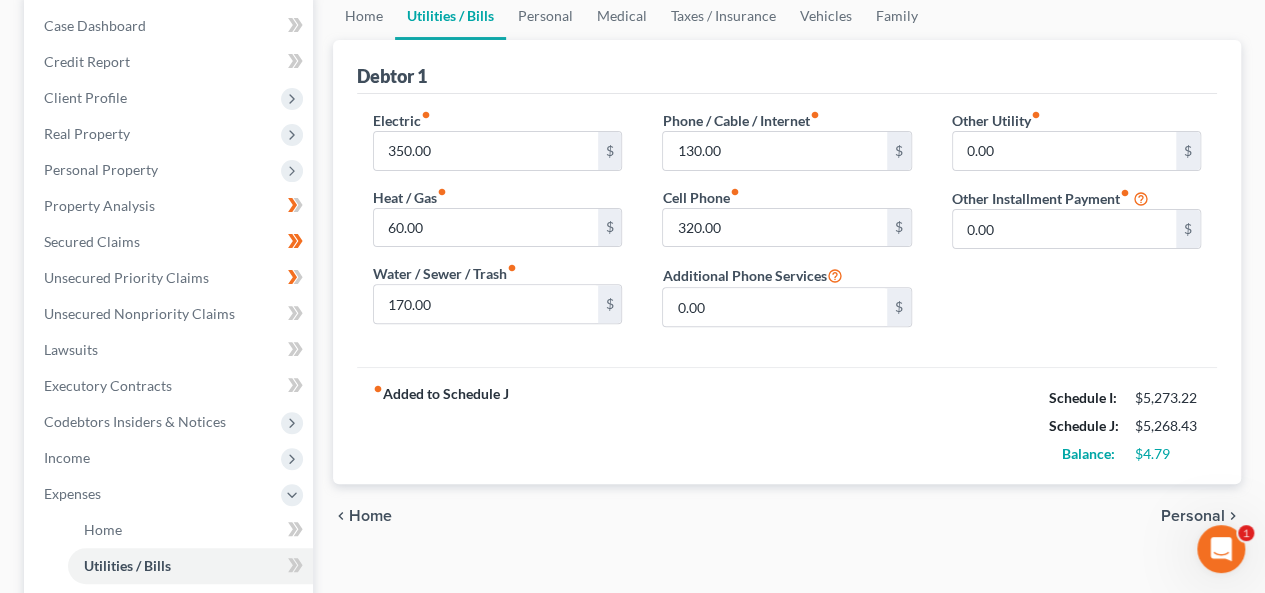 click on "Personal" at bounding box center (1193, 516) 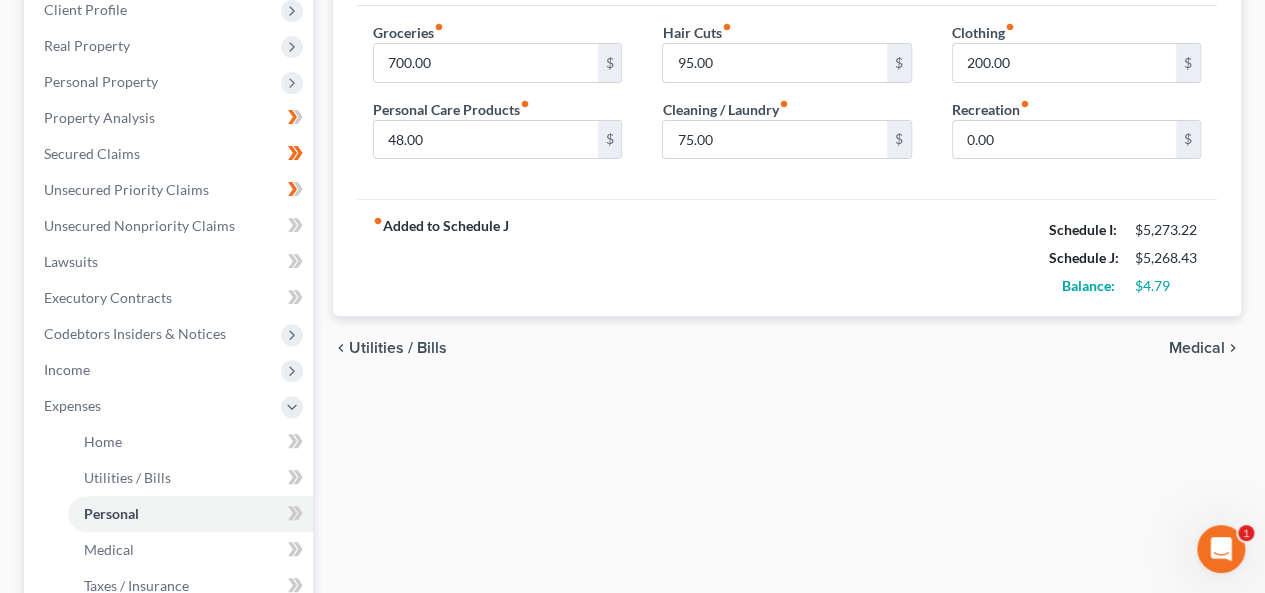 scroll, scrollTop: 300, scrollLeft: 0, axis: vertical 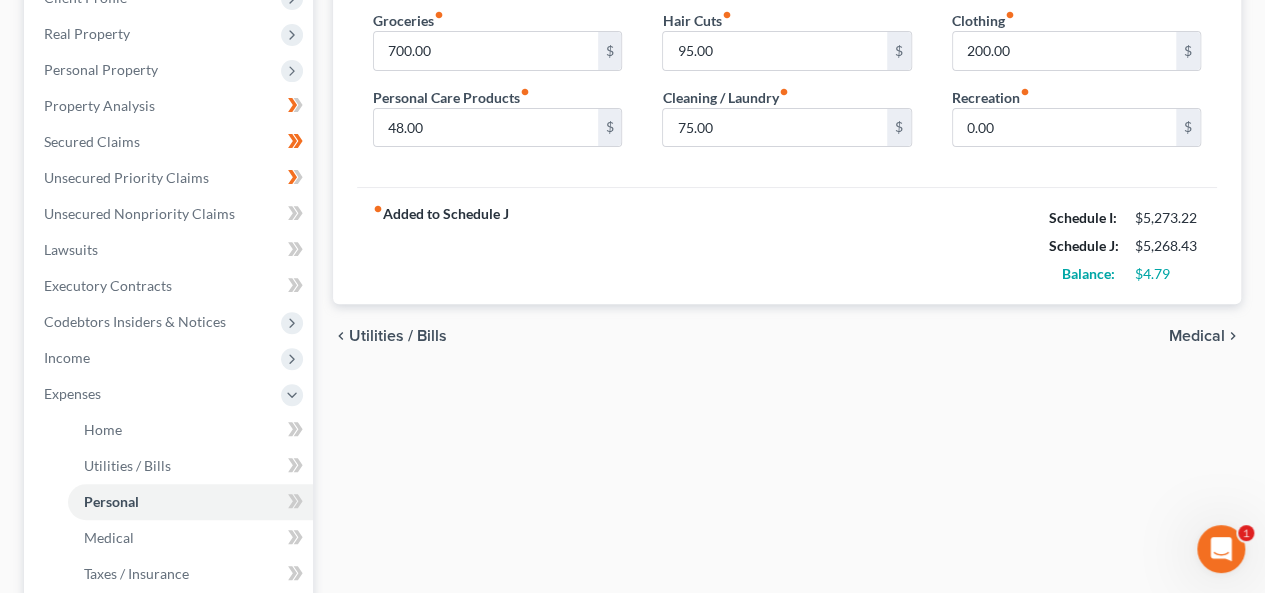 click on "Medical" at bounding box center [1197, 336] 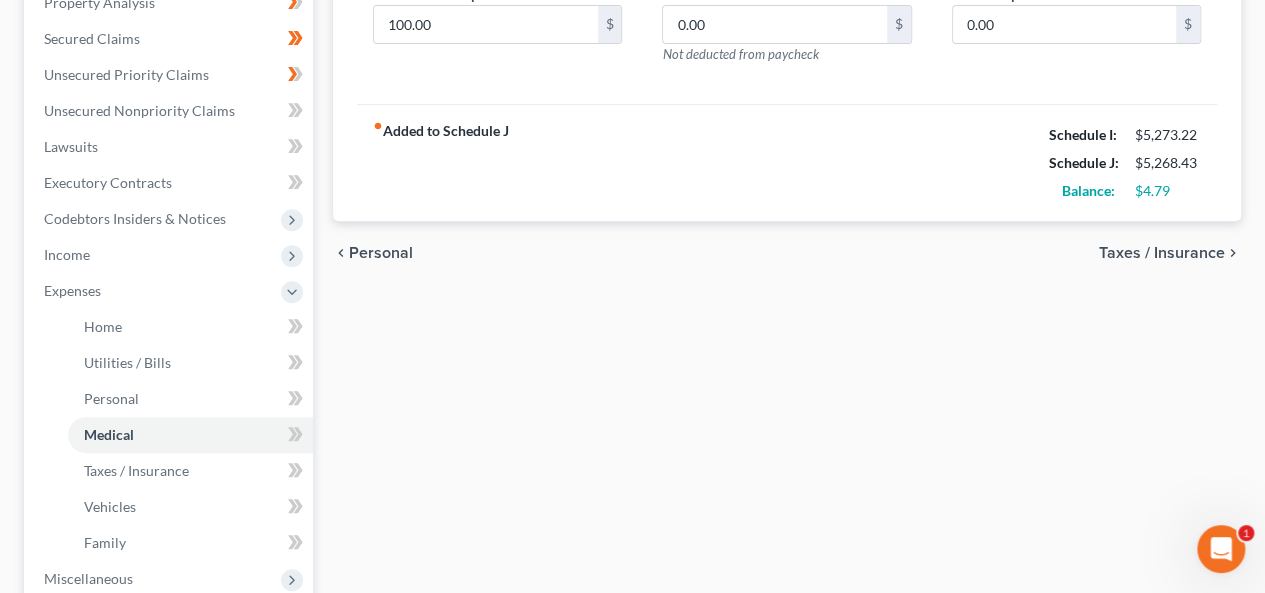 scroll, scrollTop: 300, scrollLeft: 0, axis: vertical 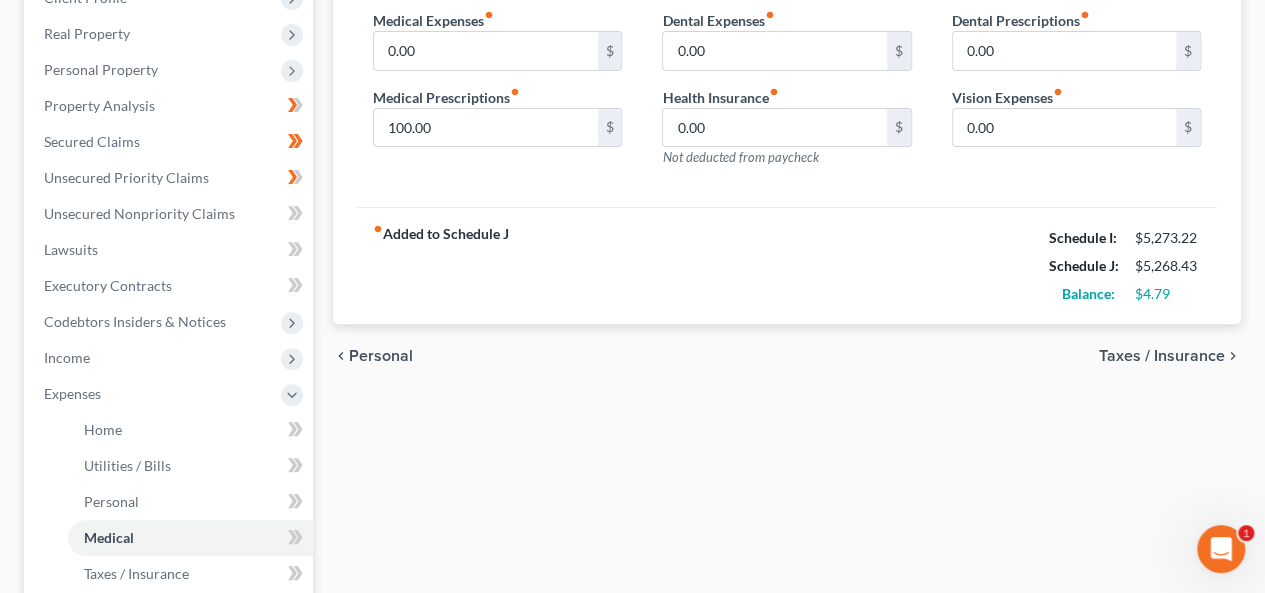 click on "Taxes / Insurance" at bounding box center (1162, 356) 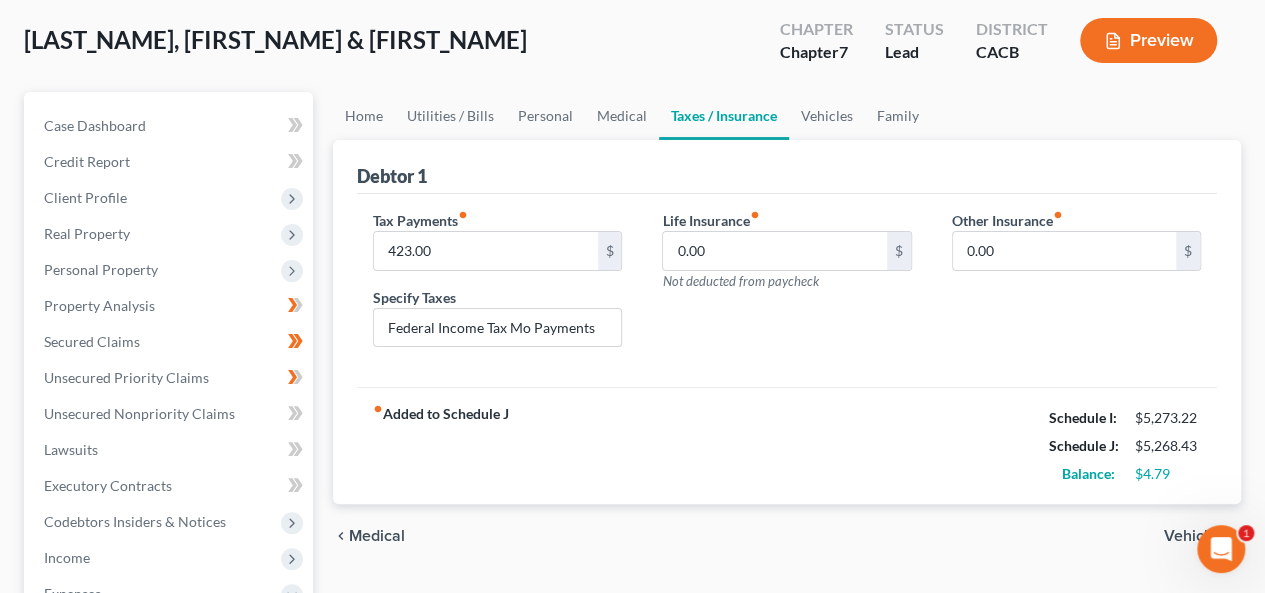 scroll, scrollTop: 400, scrollLeft: 0, axis: vertical 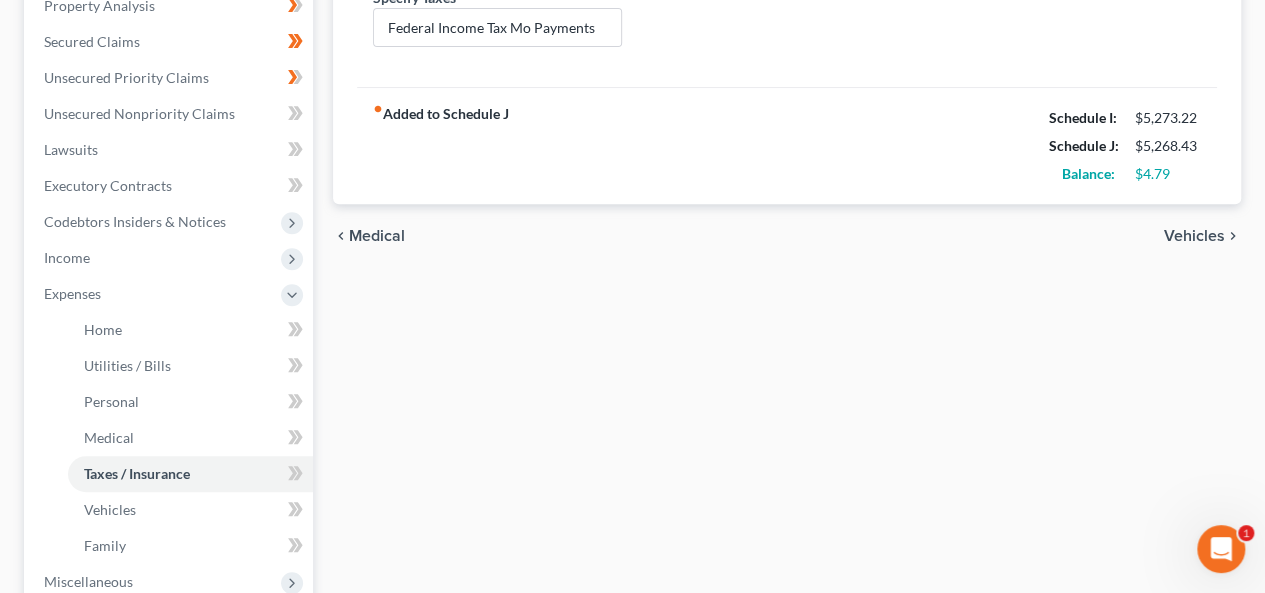 click on "Vehicles" at bounding box center [1194, 236] 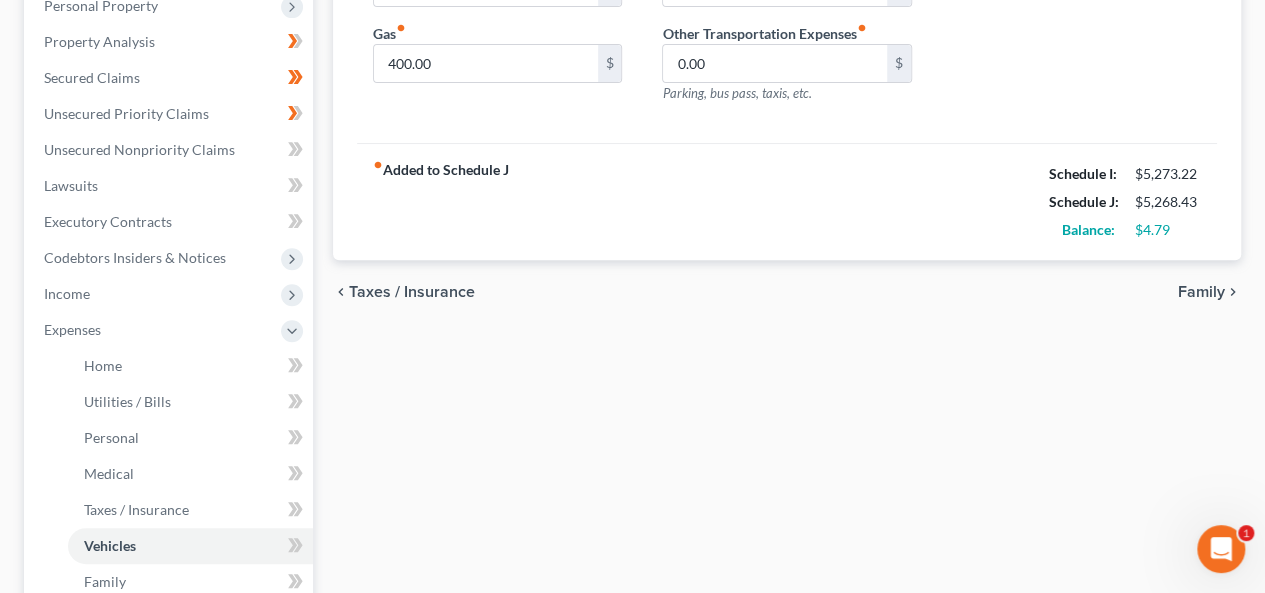 scroll, scrollTop: 400, scrollLeft: 0, axis: vertical 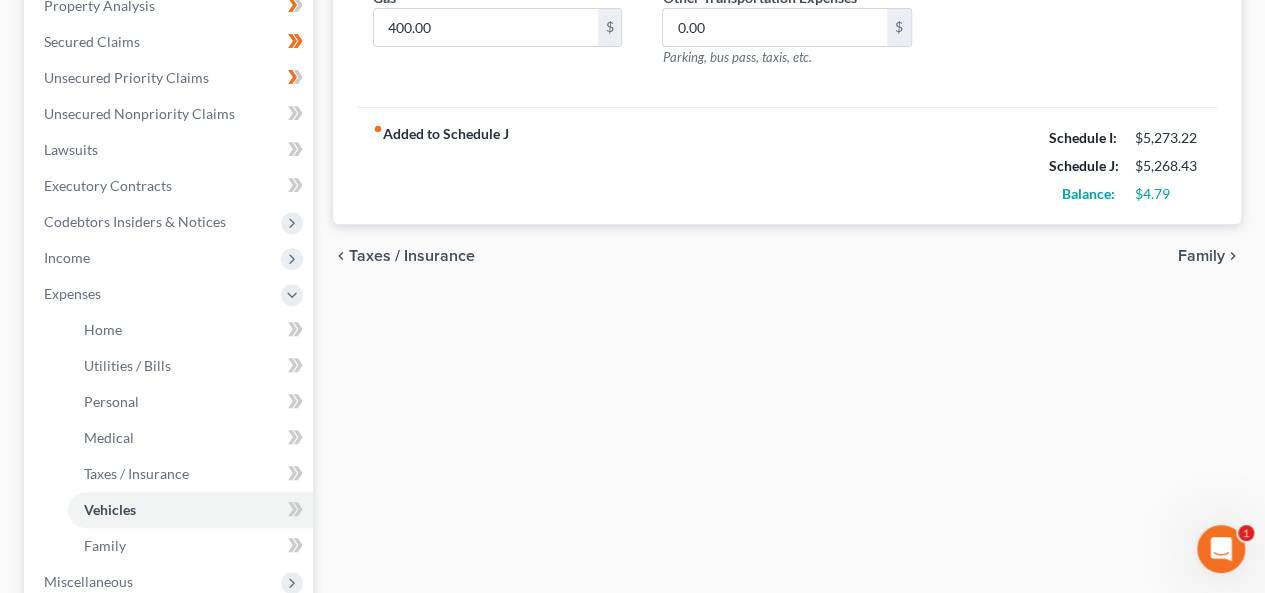 click on "Family" at bounding box center [1201, 256] 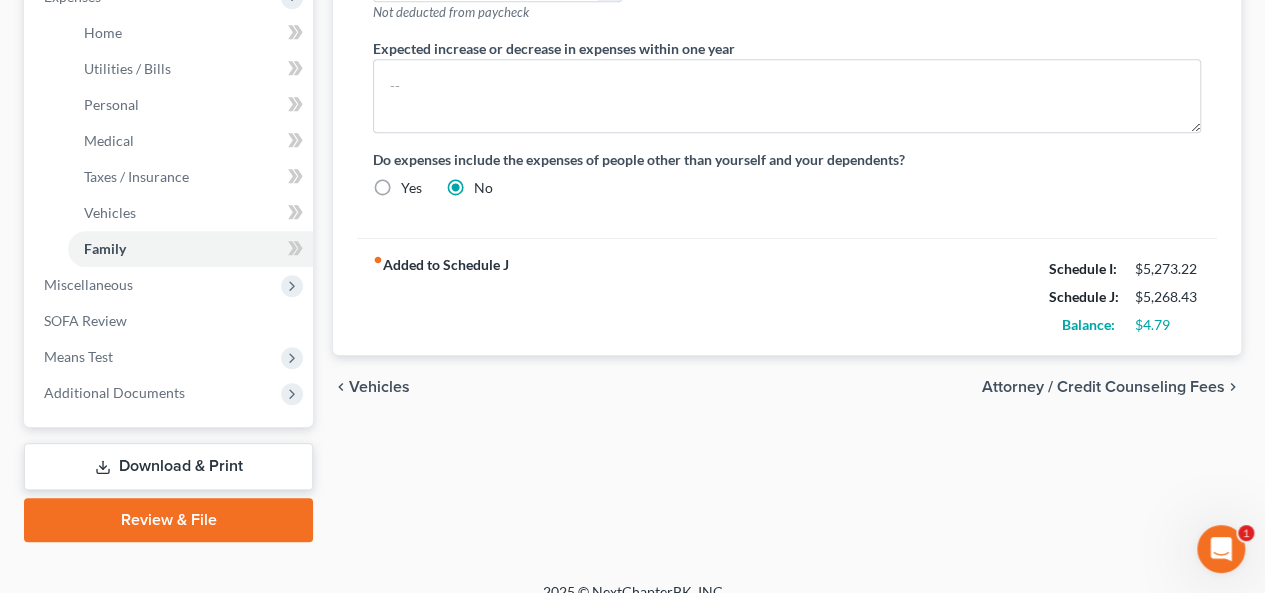 scroll, scrollTop: 700, scrollLeft: 0, axis: vertical 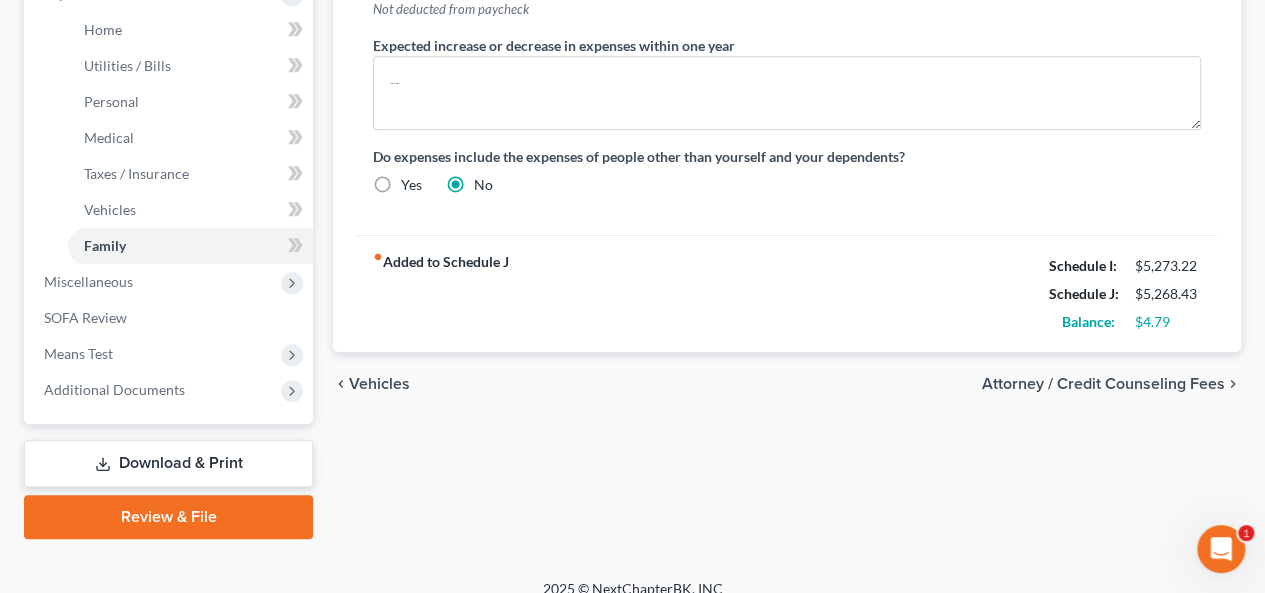 click on "Attorney / Credit Counseling Fees" at bounding box center [1103, 384] 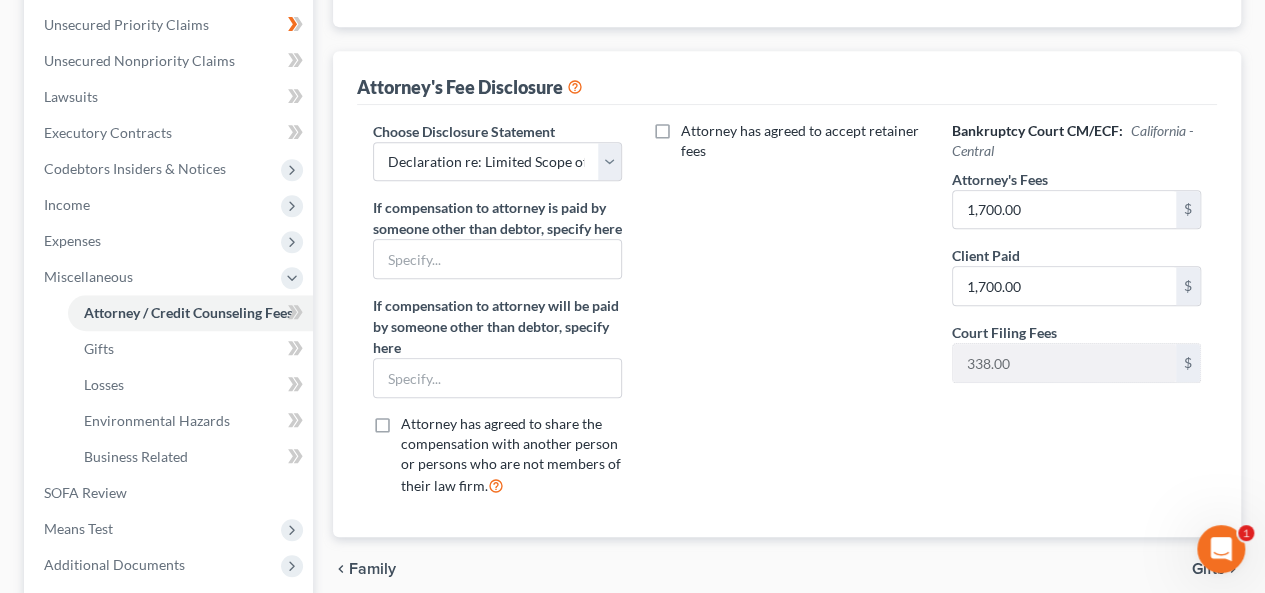 scroll, scrollTop: 247, scrollLeft: 0, axis: vertical 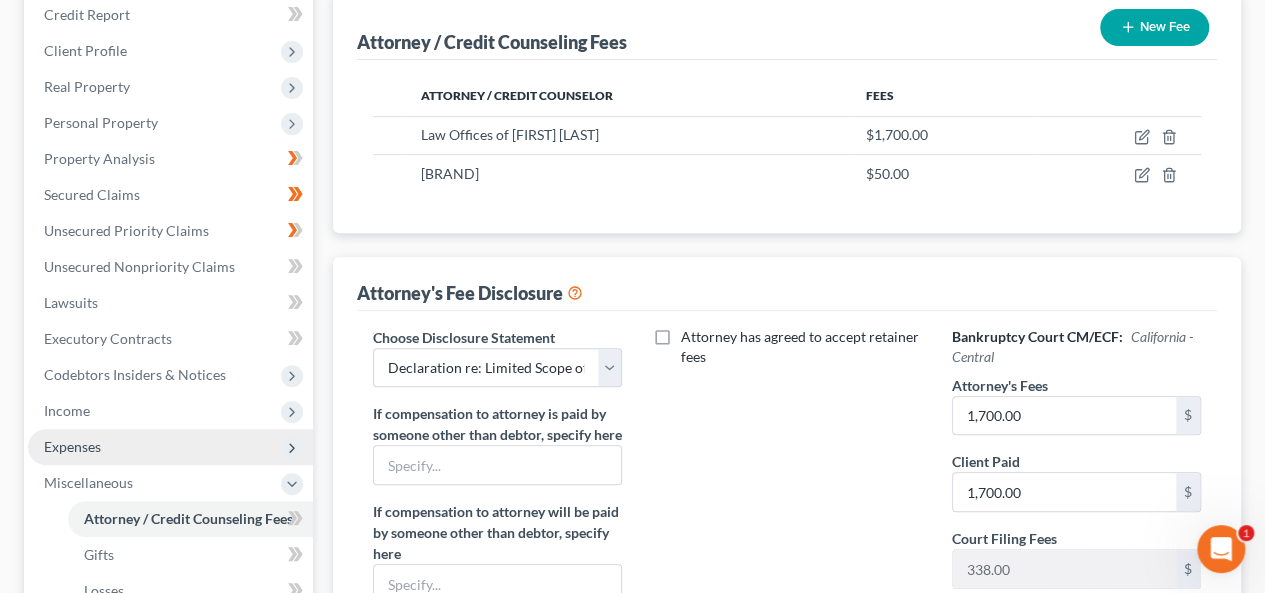 click on "Expenses" at bounding box center [170, 447] 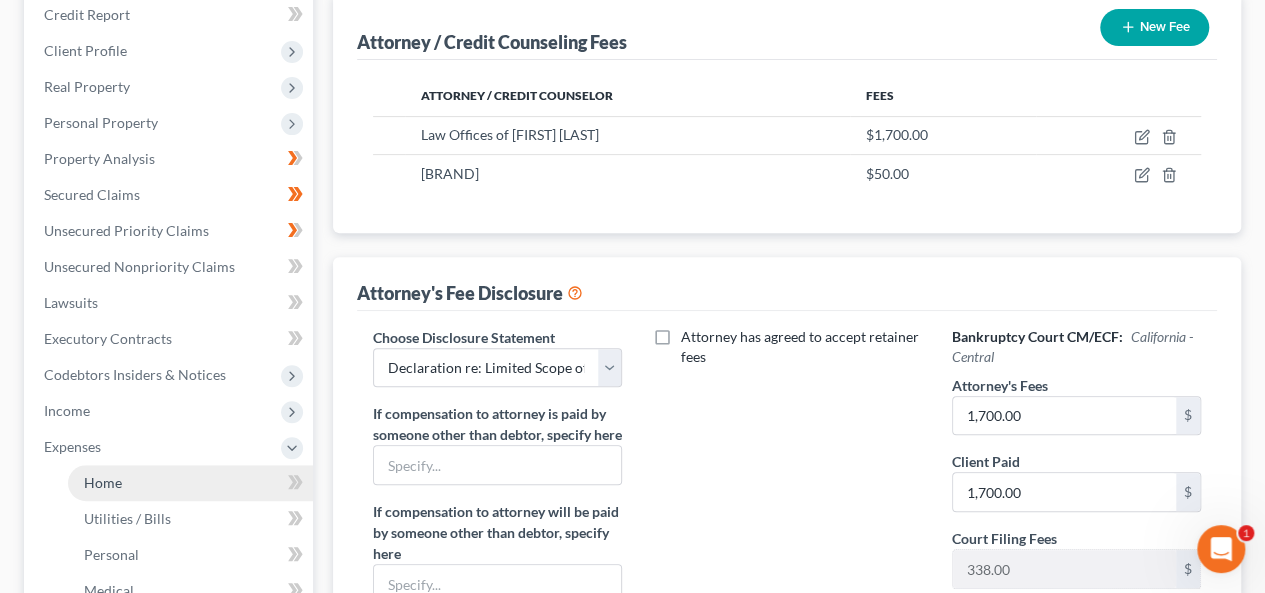 click on "Home" at bounding box center [103, 482] 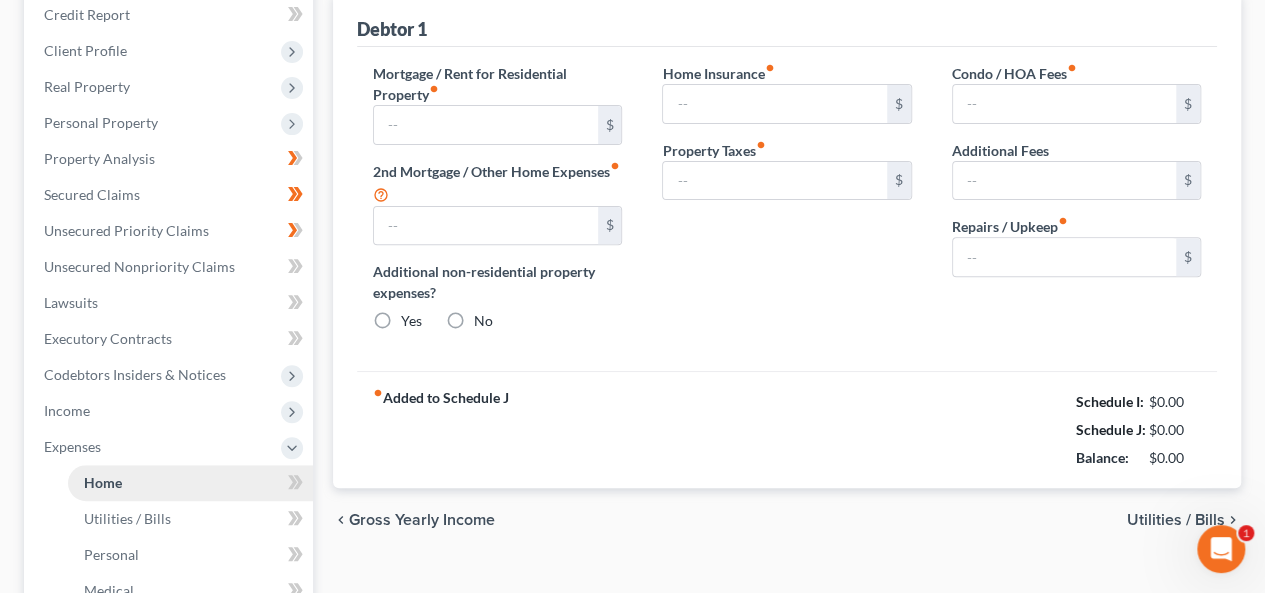 scroll, scrollTop: 11, scrollLeft: 0, axis: vertical 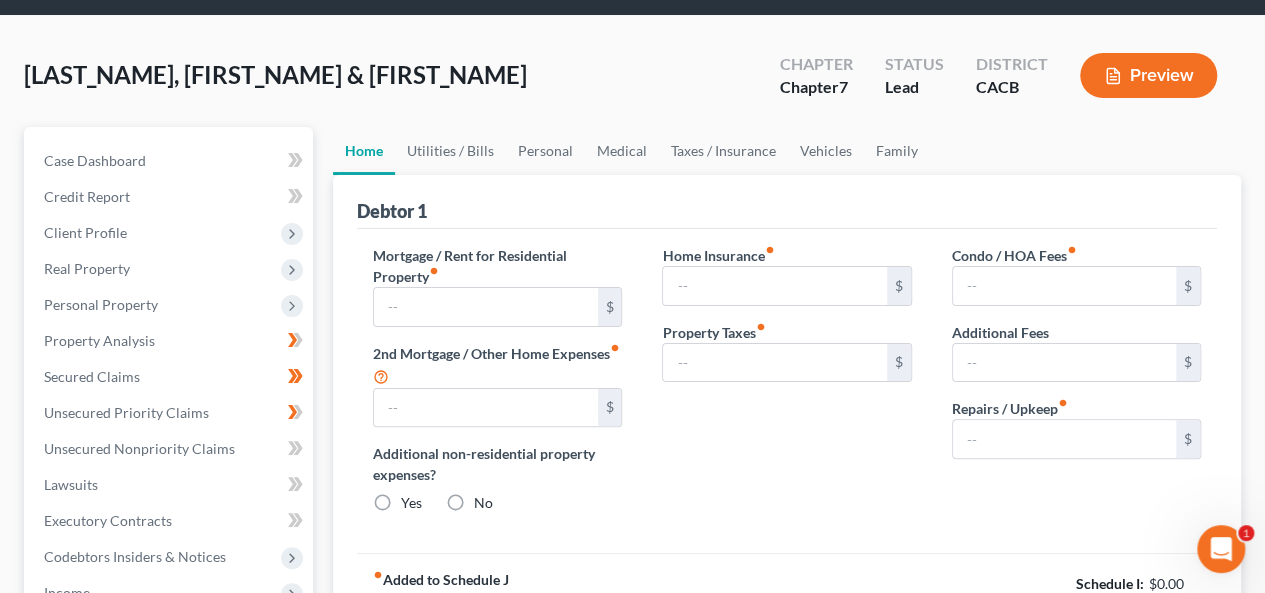 type on "1,737.43" 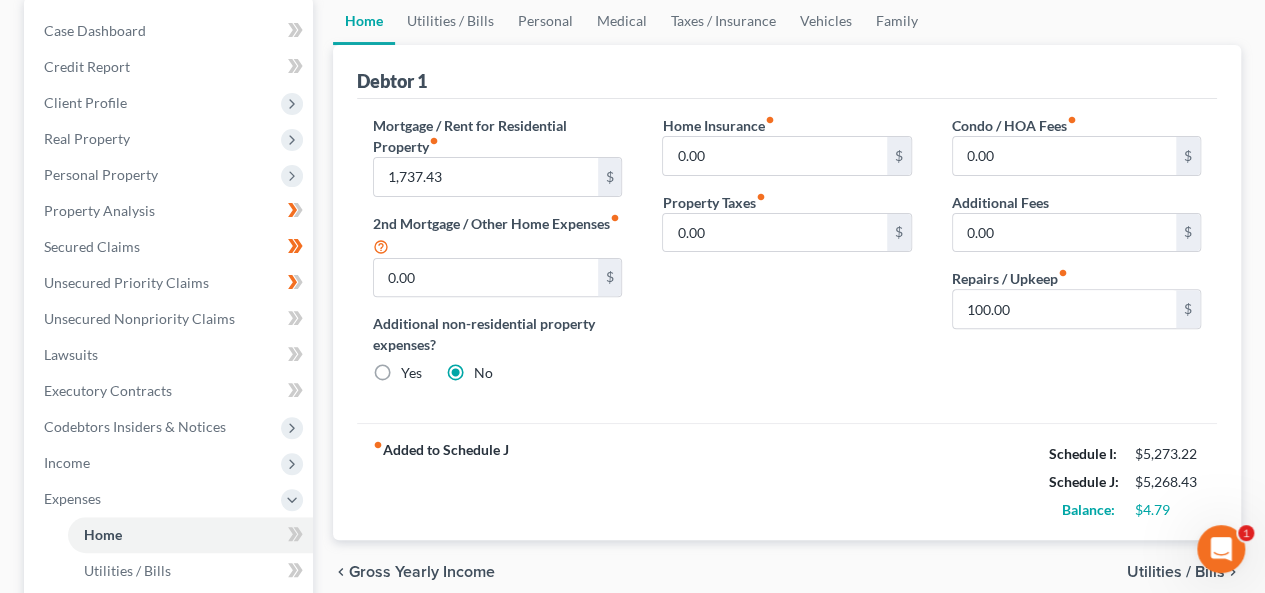 scroll, scrollTop: 200, scrollLeft: 0, axis: vertical 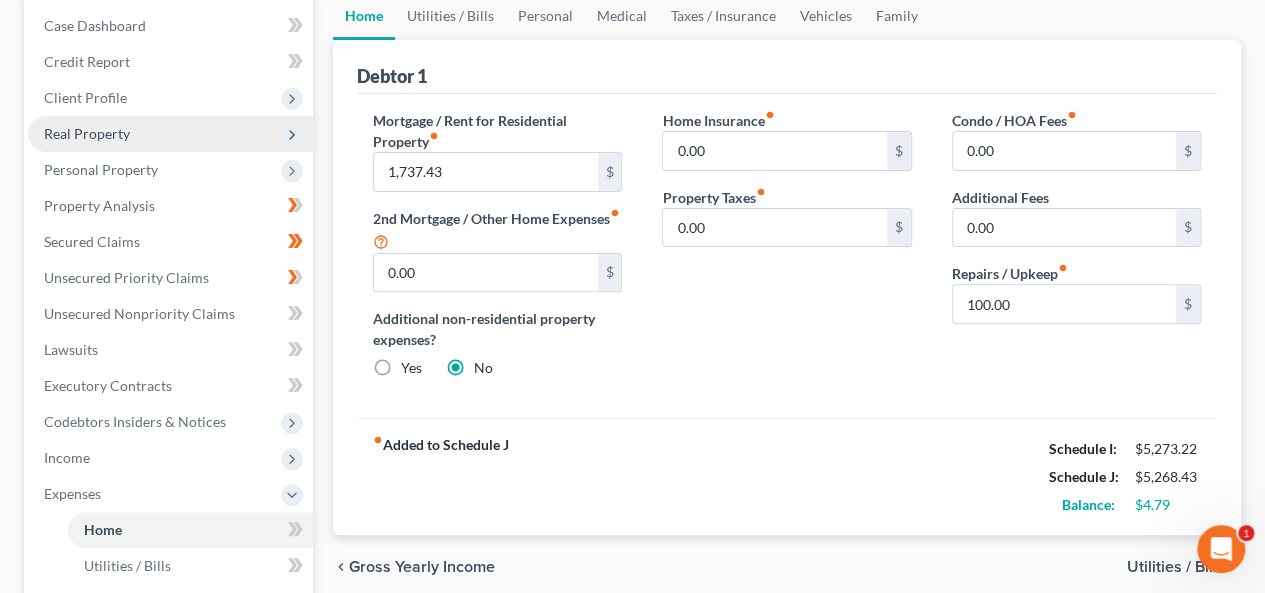 click on "Real Property" at bounding box center [170, 134] 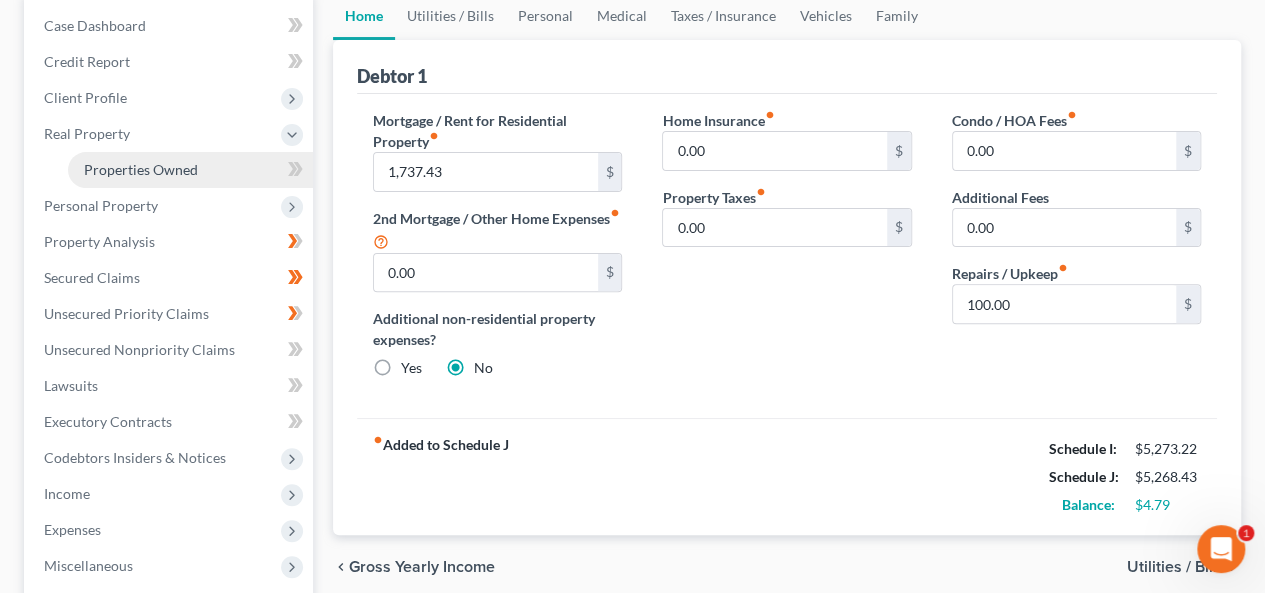 click on "Properties Owned" at bounding box center [141, 169] 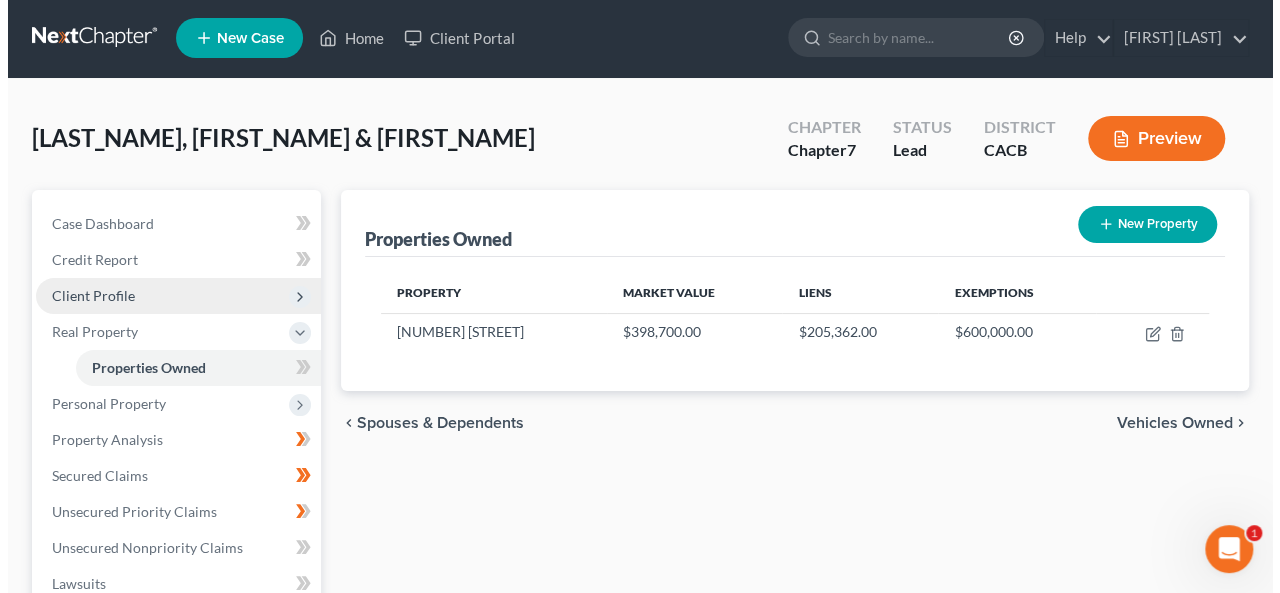 scroll, scrollTop: 0, scrollLeft: 0, axis: both 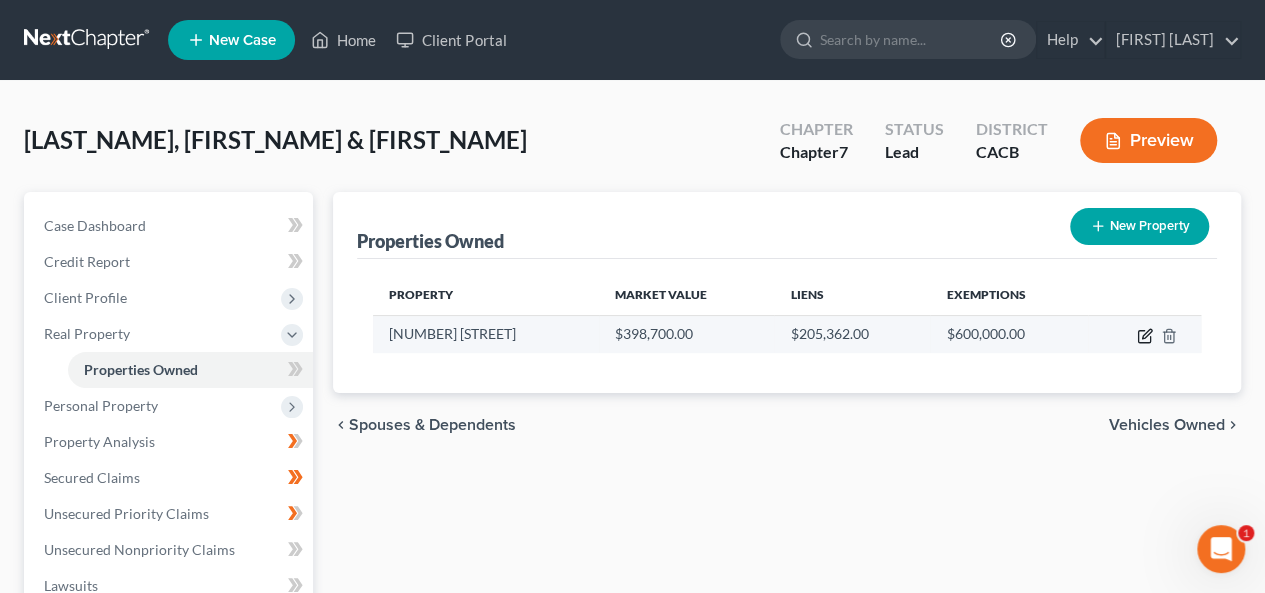 click 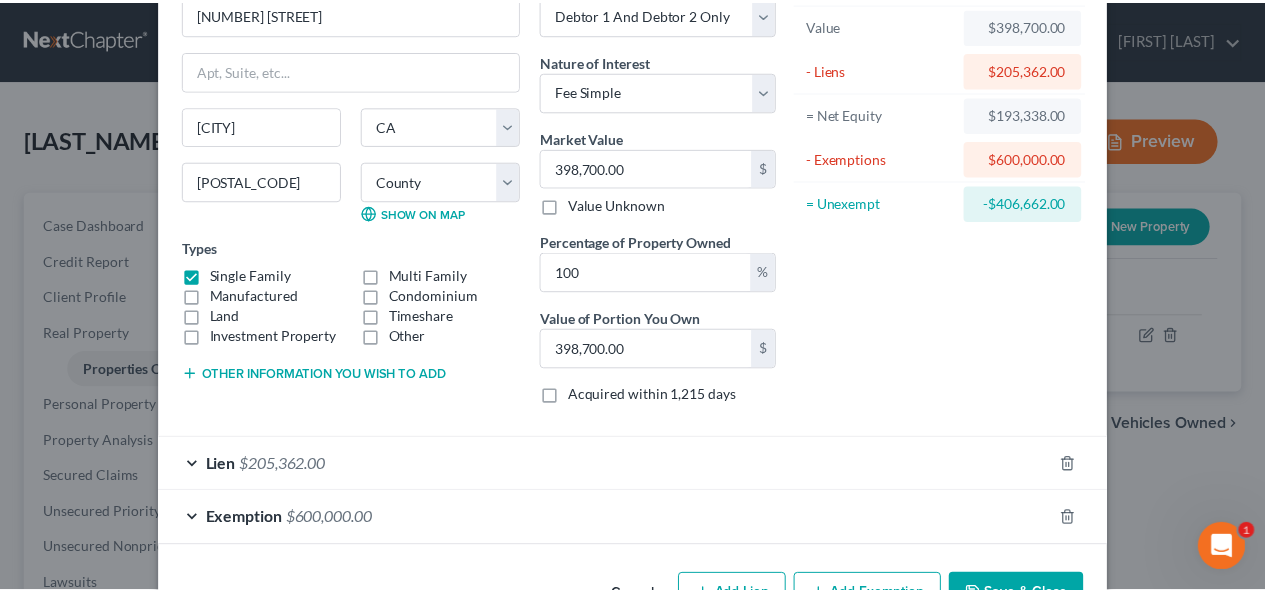scroll, scrollTop: 177, scrollLeft: 0, axis: vertical 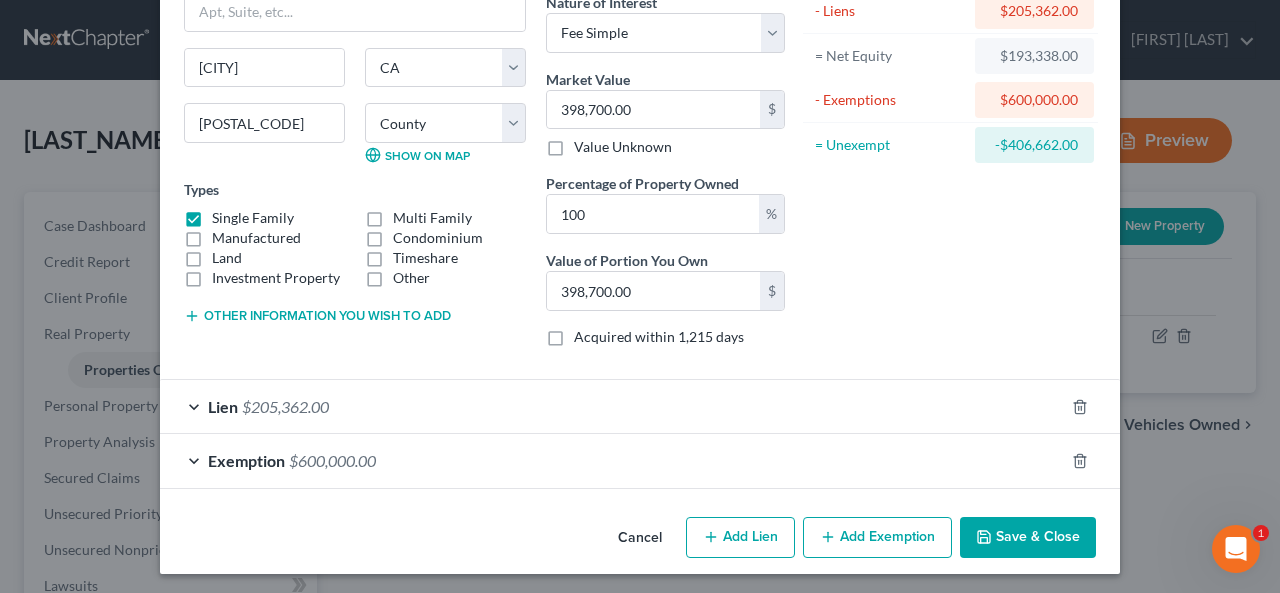 drag, startPoint x: 1014, startPoint y: 528, endPoint x: 1013, endPoint y: 511, distance: 17.029387 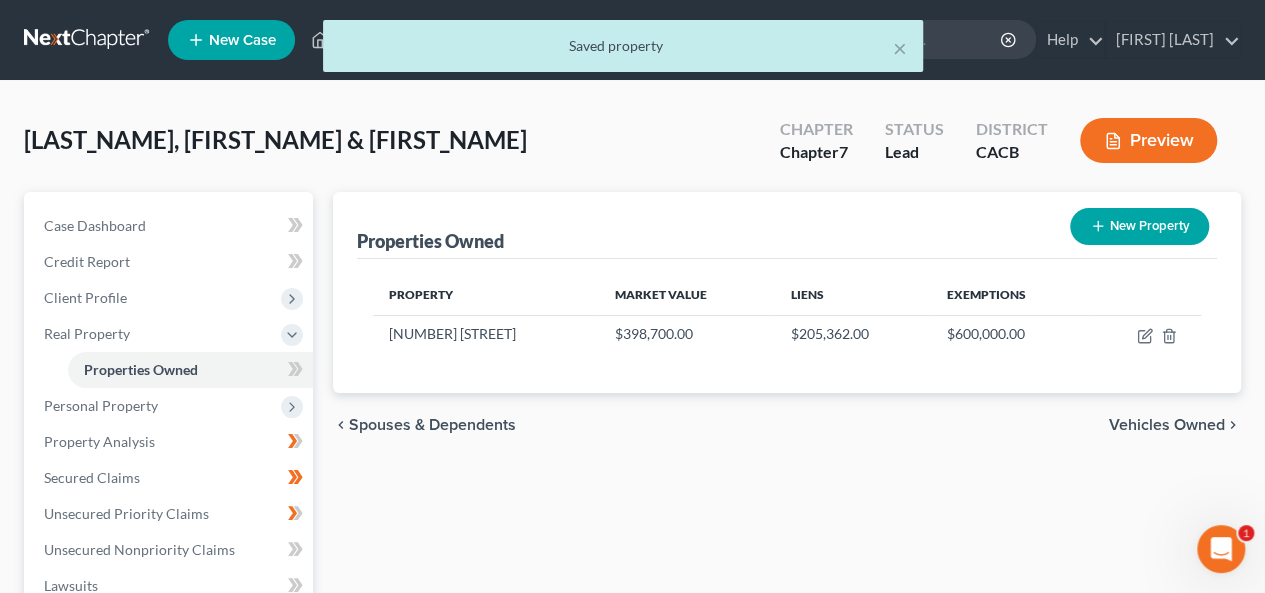 click on "Vehicles Owned" at bounding box center (1167, 425) 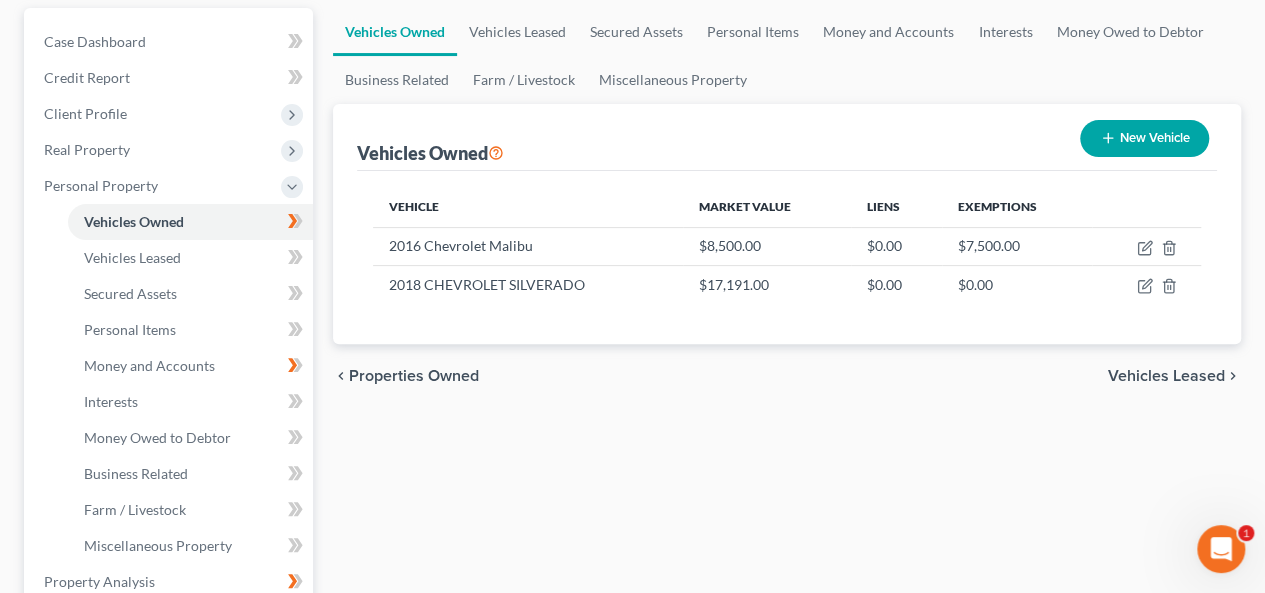 scroll, scrollTop: 200, scrollLeft: 0, axis: vertical 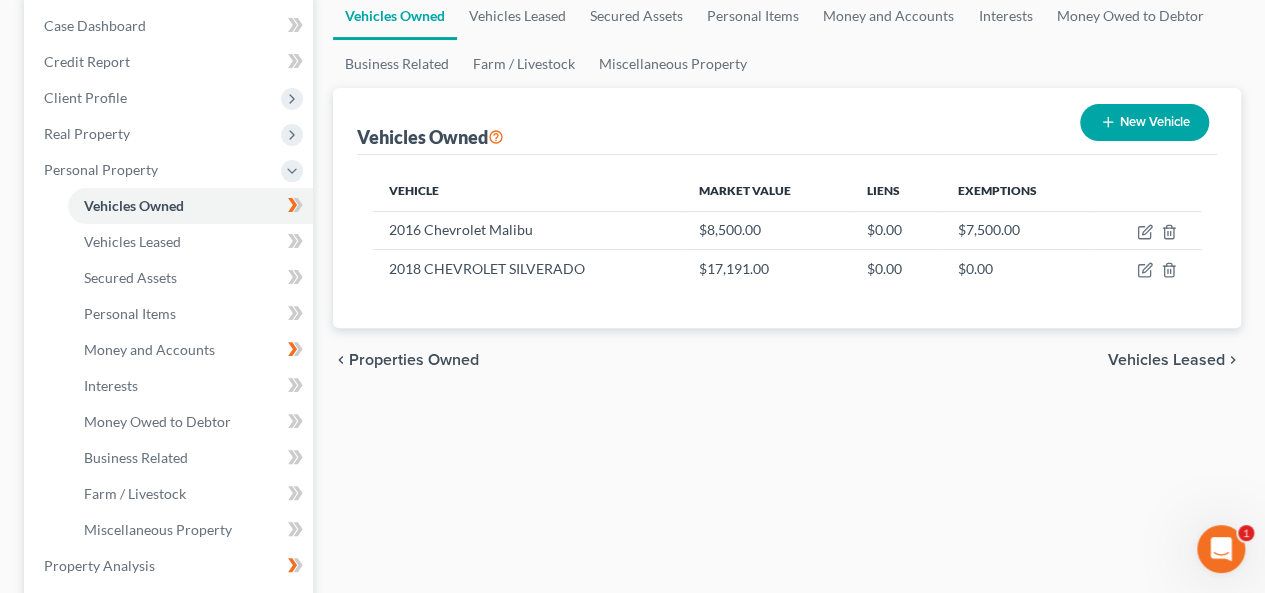 click on "Vehicles Leased" at bounding box center (1166, 360) 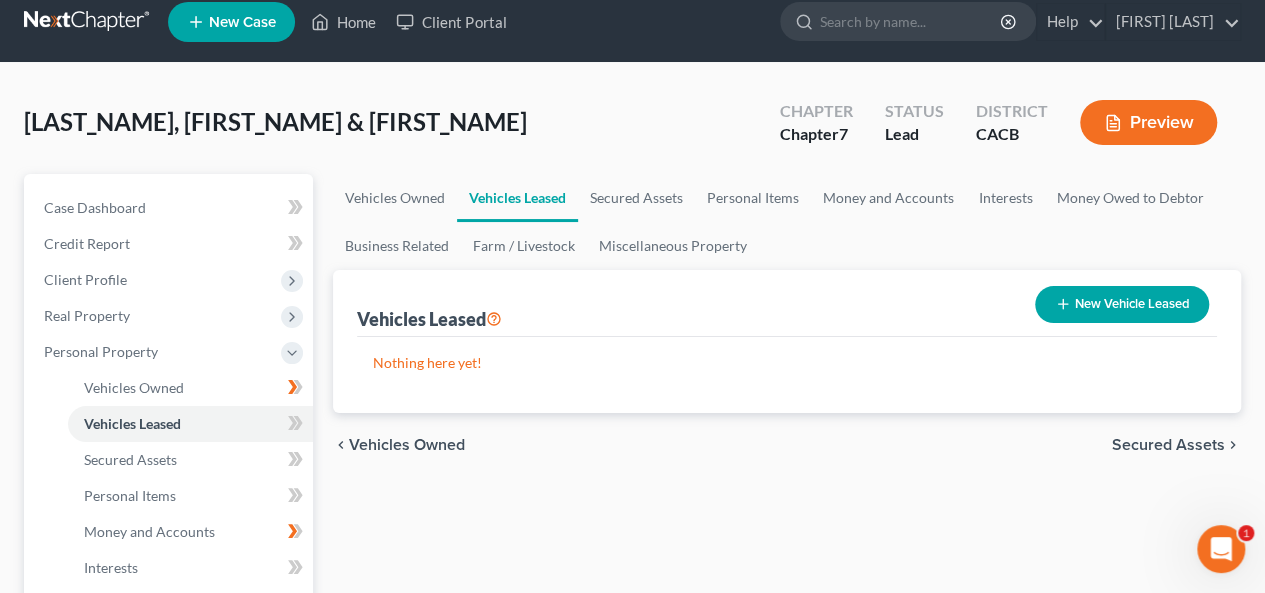 scroll, scrollTop: 0, scrollLeft: 0, axis: both 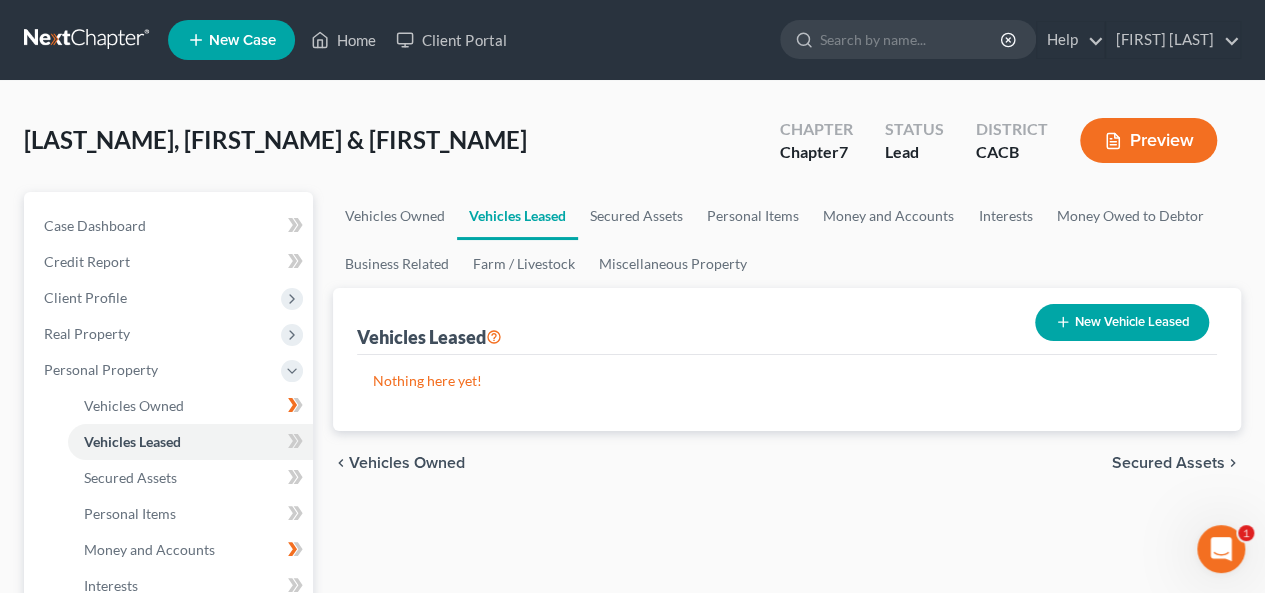 click on "Secured Assets" at bounding box center (1168, 463) 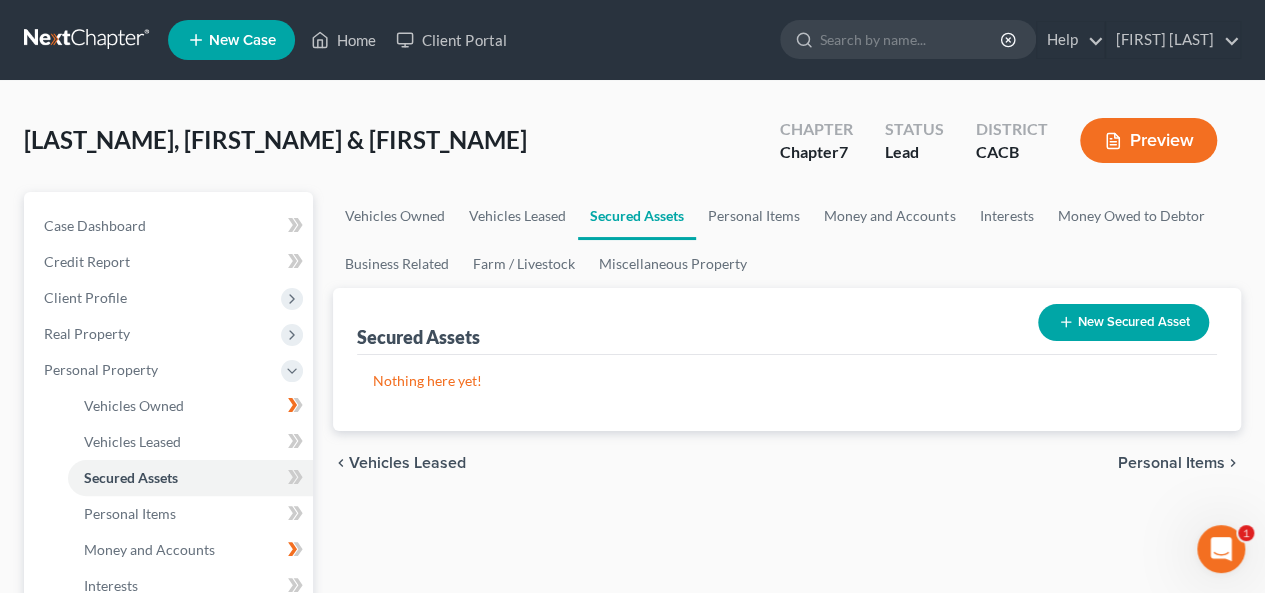 click on "Personal Items" at bounding box center [1171, 463] 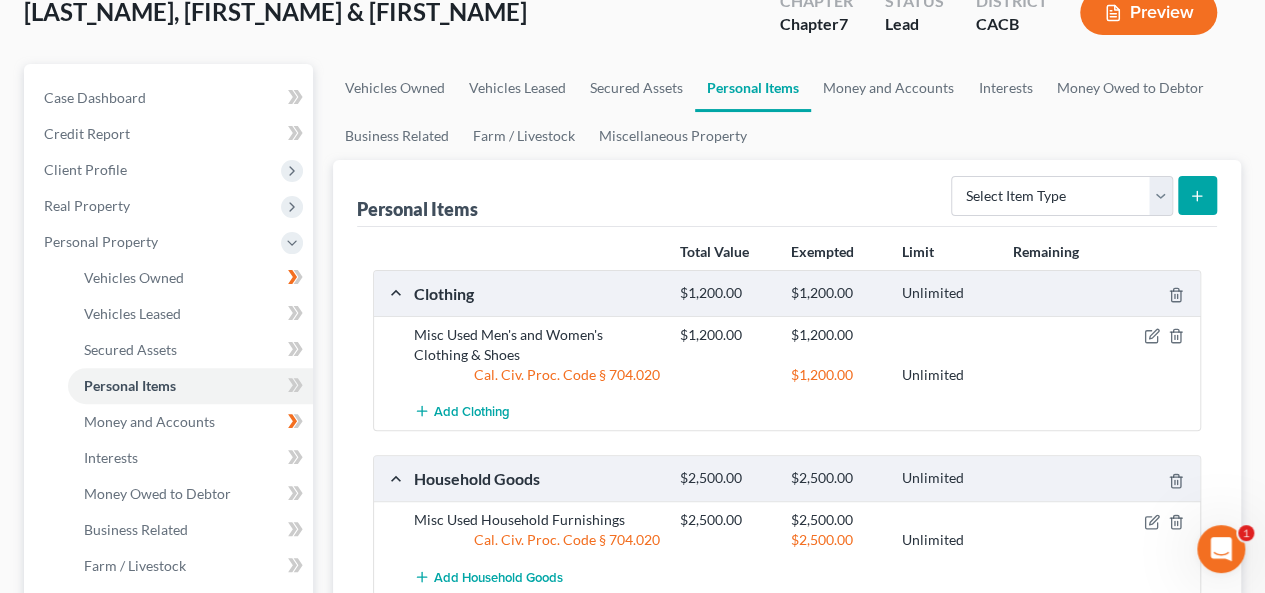 scroll, scrollTop: 300, scrollLeft: 0, axis: vertical 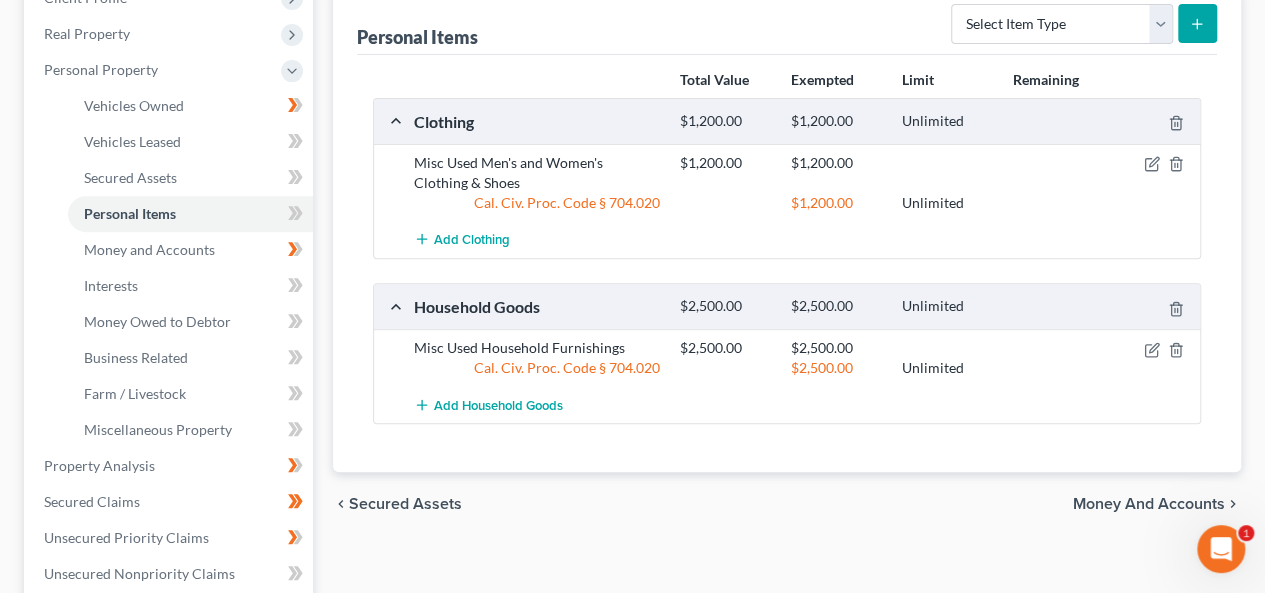 drag, startPoint x: 1090, startPoint y: 502, endPoint x: 1098, endPoint y: 491, distance: 13.601471 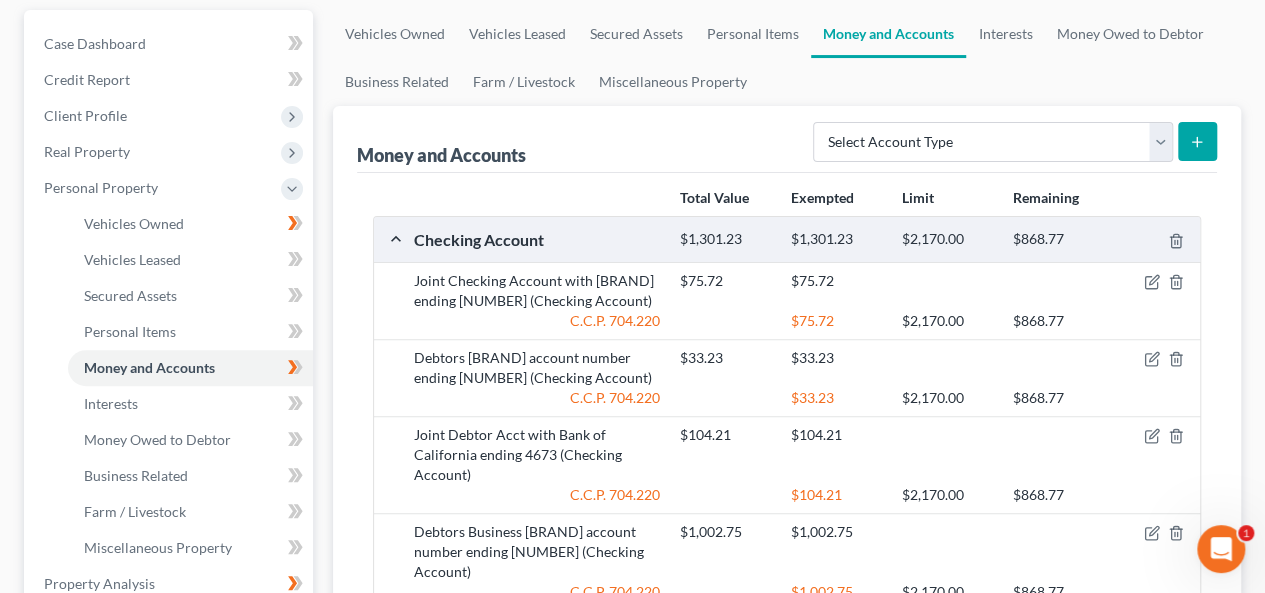 scroll, scrollTop: 600, scrollLeft: 0, axis: vertical 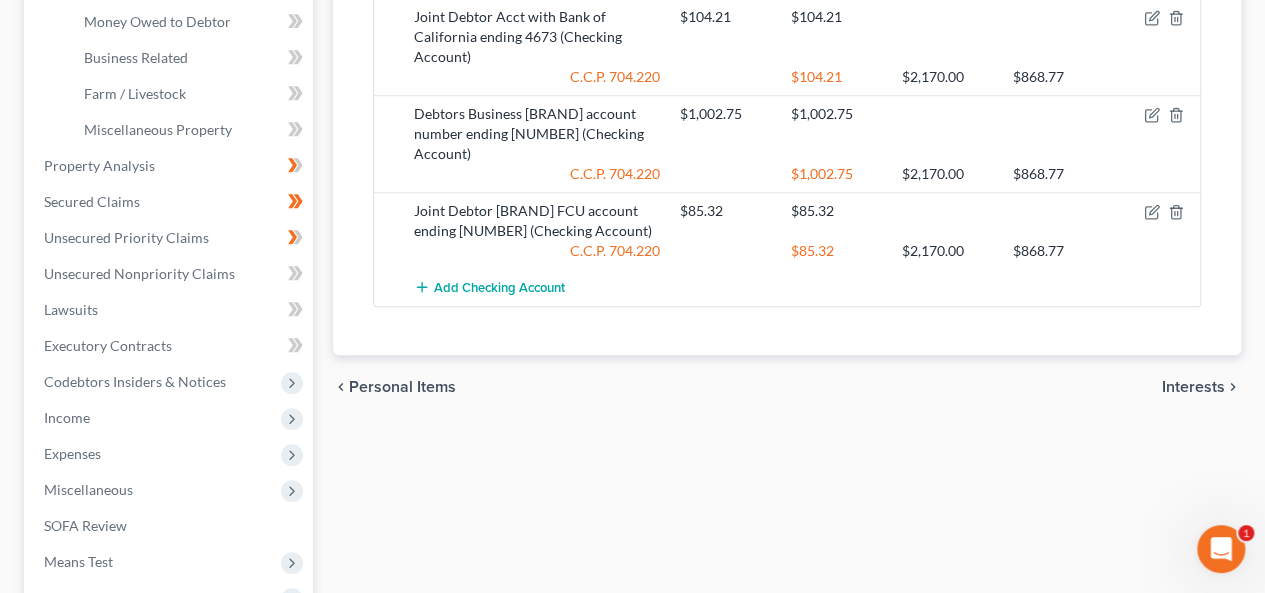 click on "Interests" at bounding box center [1193, 387] 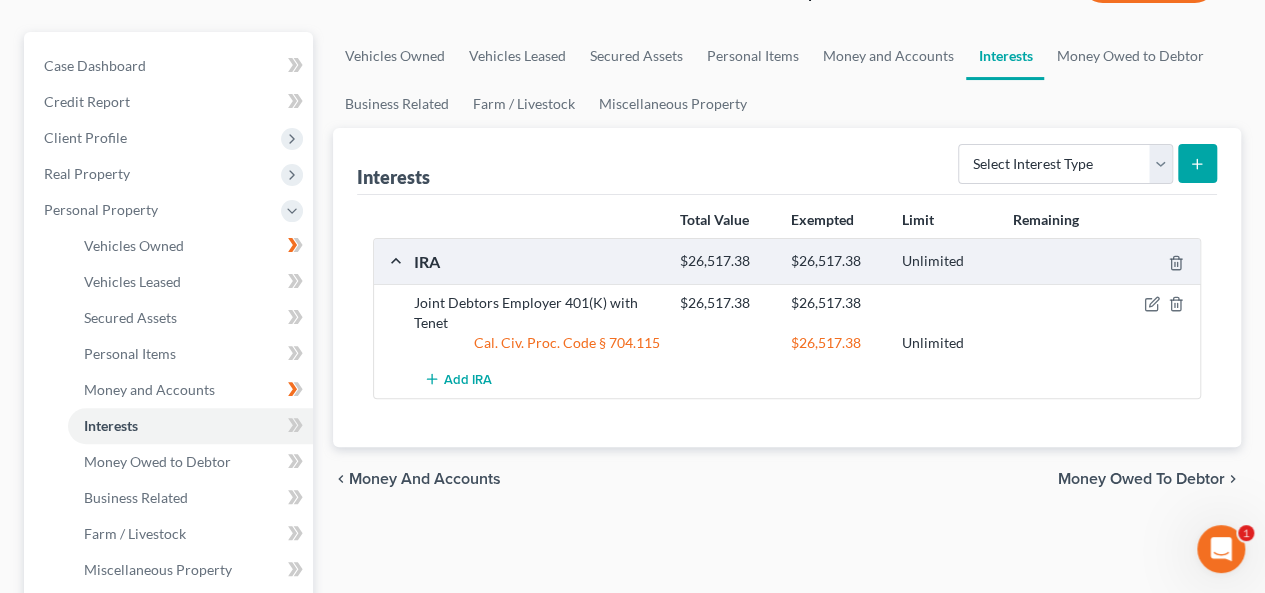 scroll, scrollTop: 200, scrollLeft: 0, axis: vertical 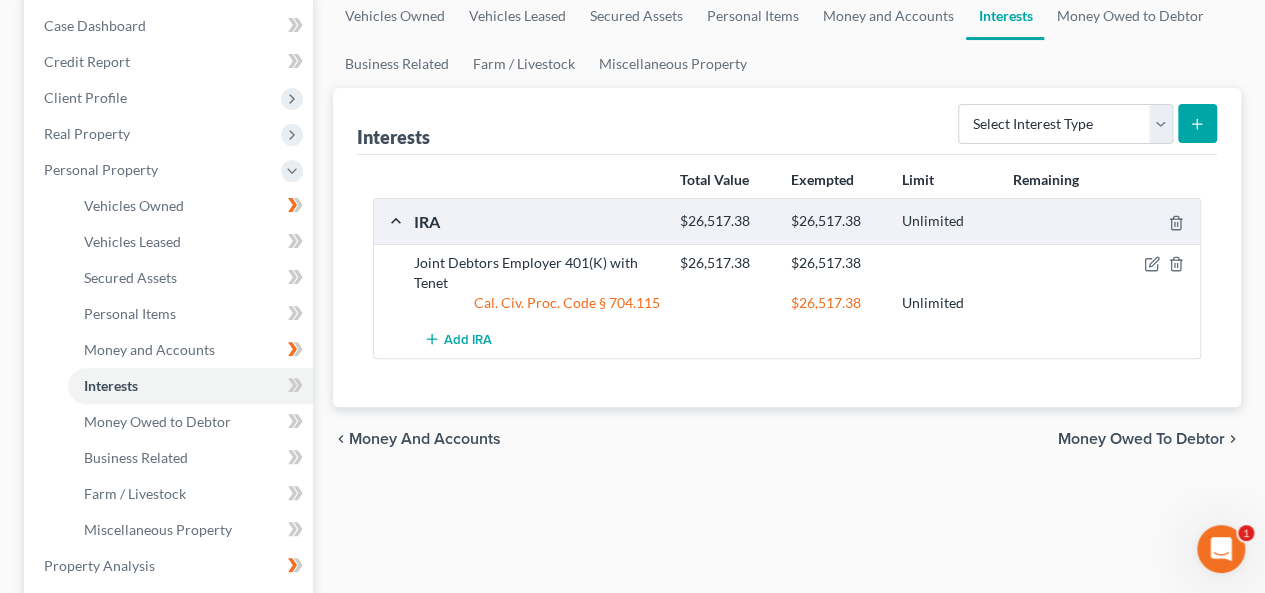drag, startPoint x: 1120, startPoint y: 437, endPoint x: 1118, endPoint y: 424, distance: 13.152946 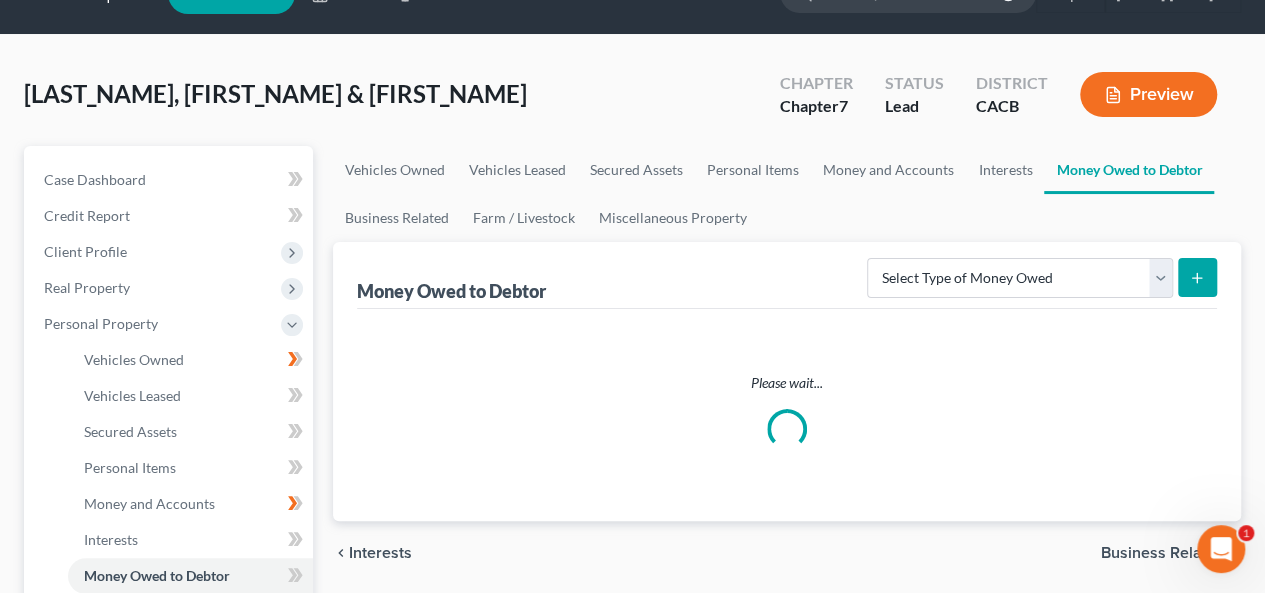 scroll, scrollTop: 0, scrollLeft: 0, axis: both 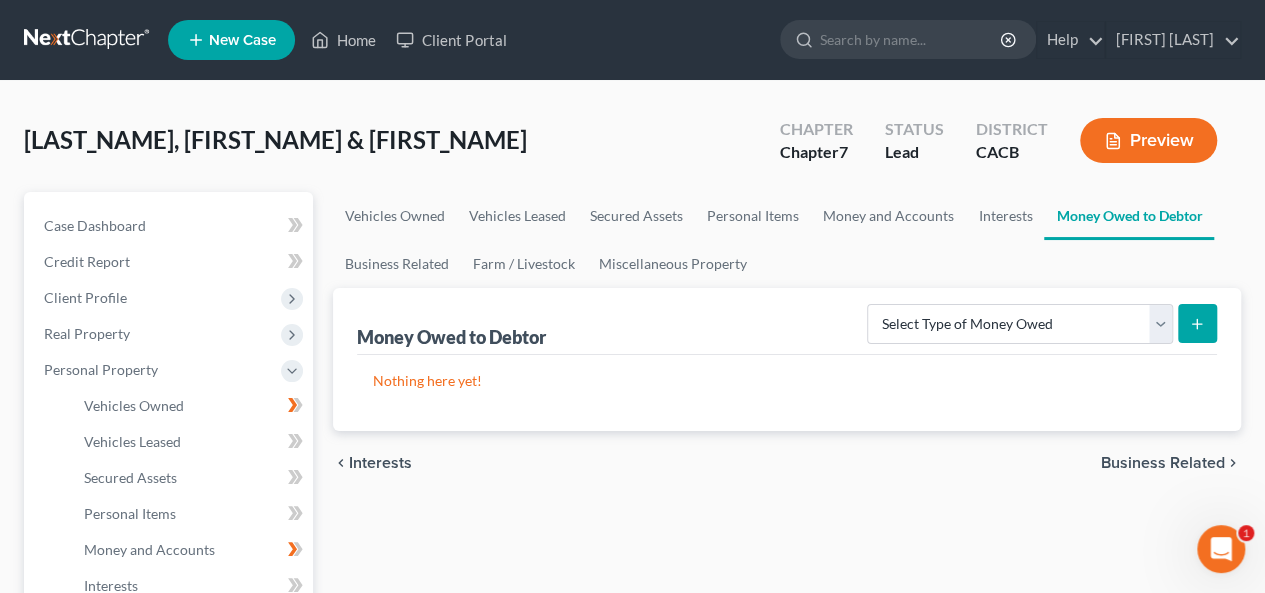 click on "Business Related" at bounding box center [1163, 463] 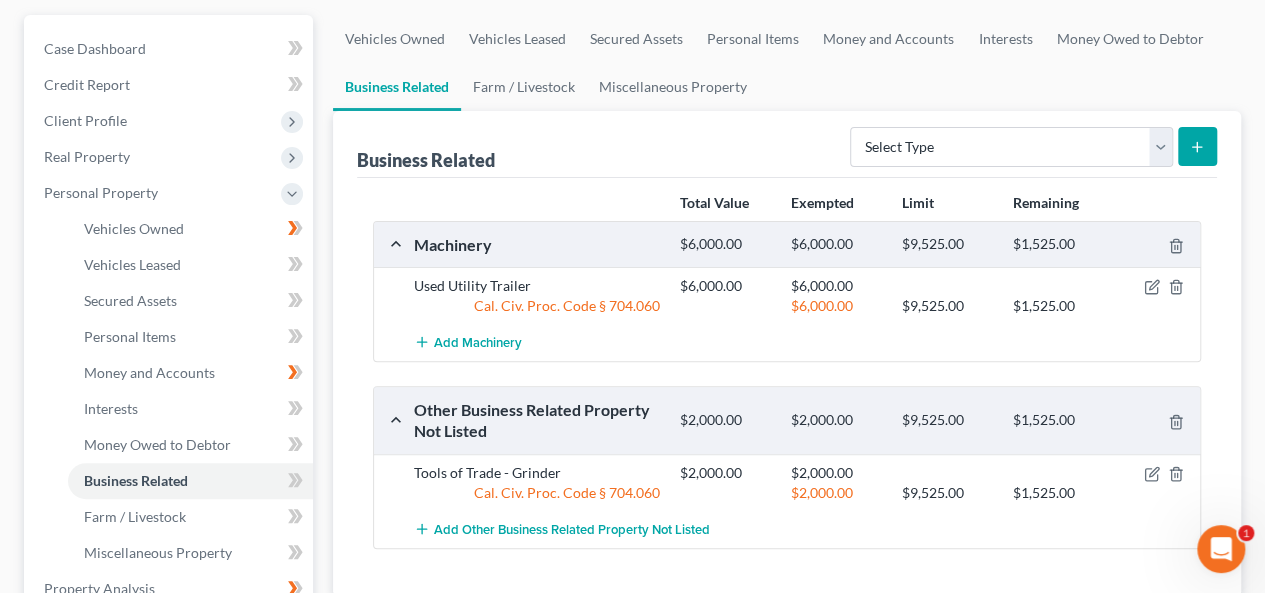 scroll, scrollTop: 400, scrollLeft: 0, axis: vertical 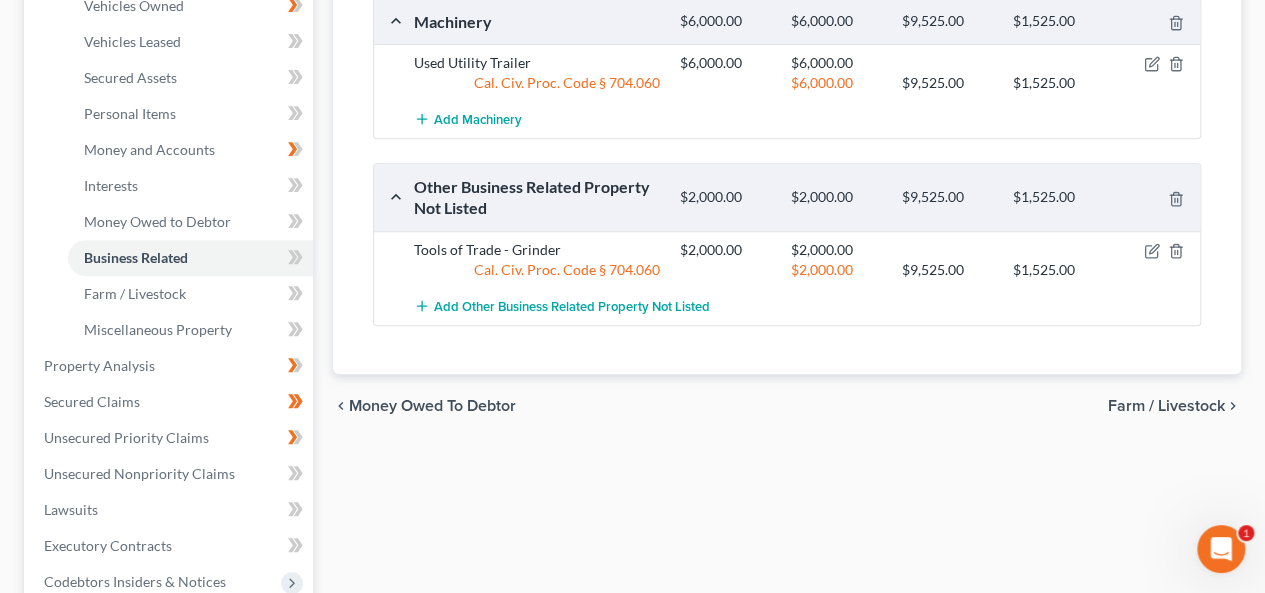 click on "Farm / Livestock" at bounding box center [1166, 406] 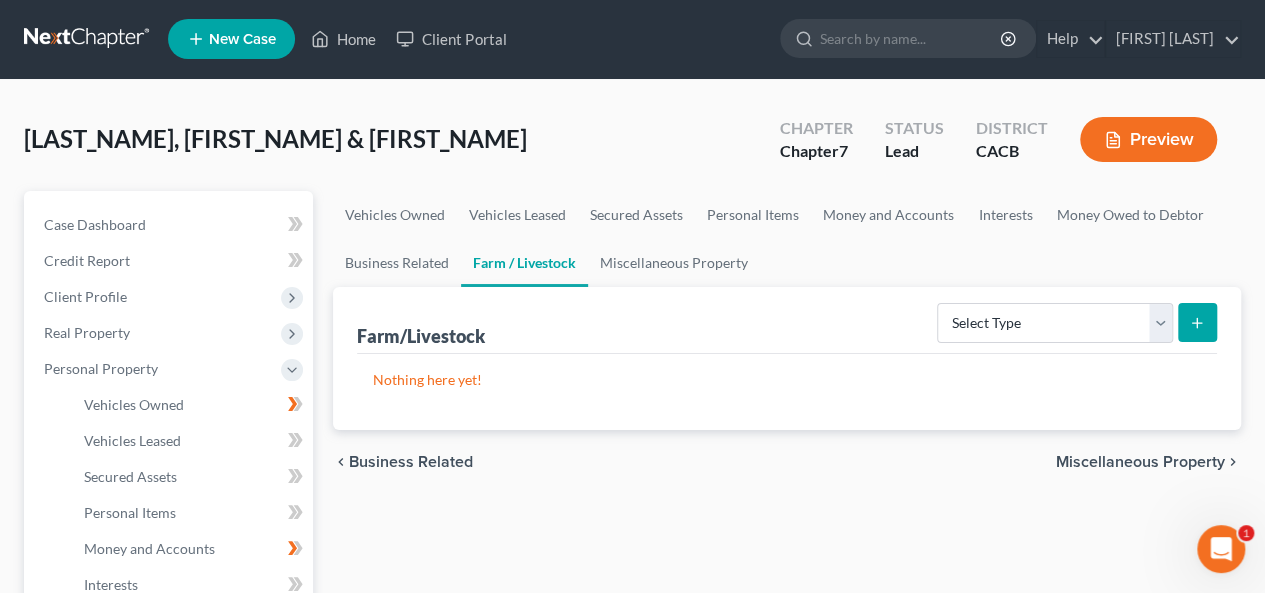 scroll, scrollTop: 0, scrollLeft: 0, axis: both 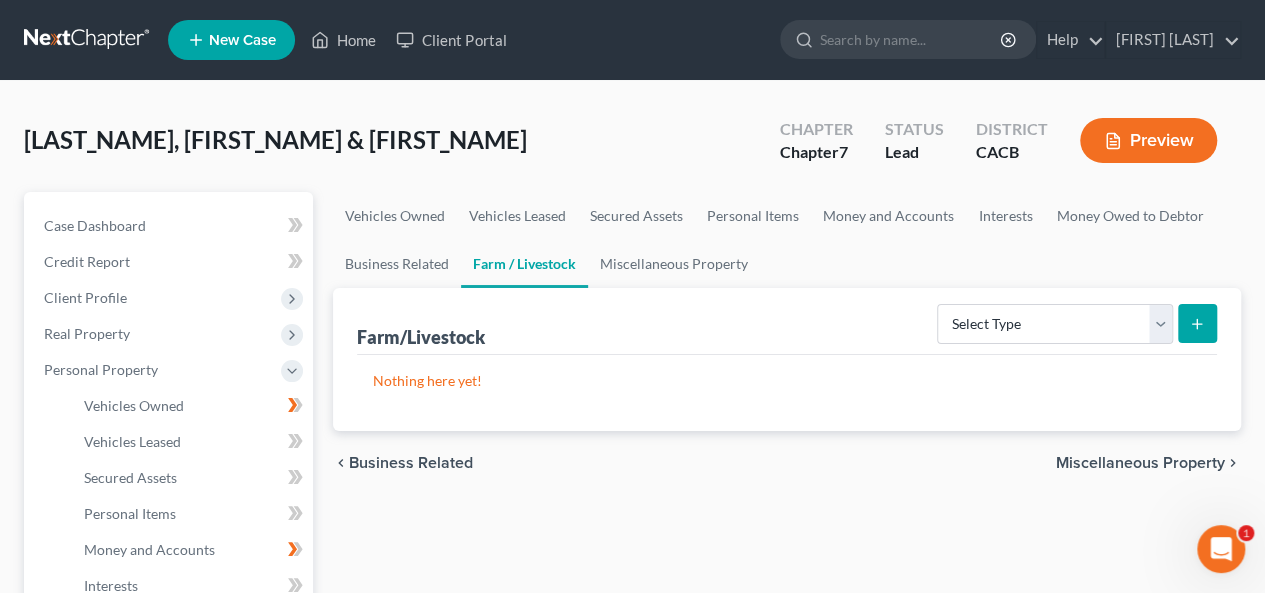 click on "Miscellaneous Property" at bounding box center (1140, 463) 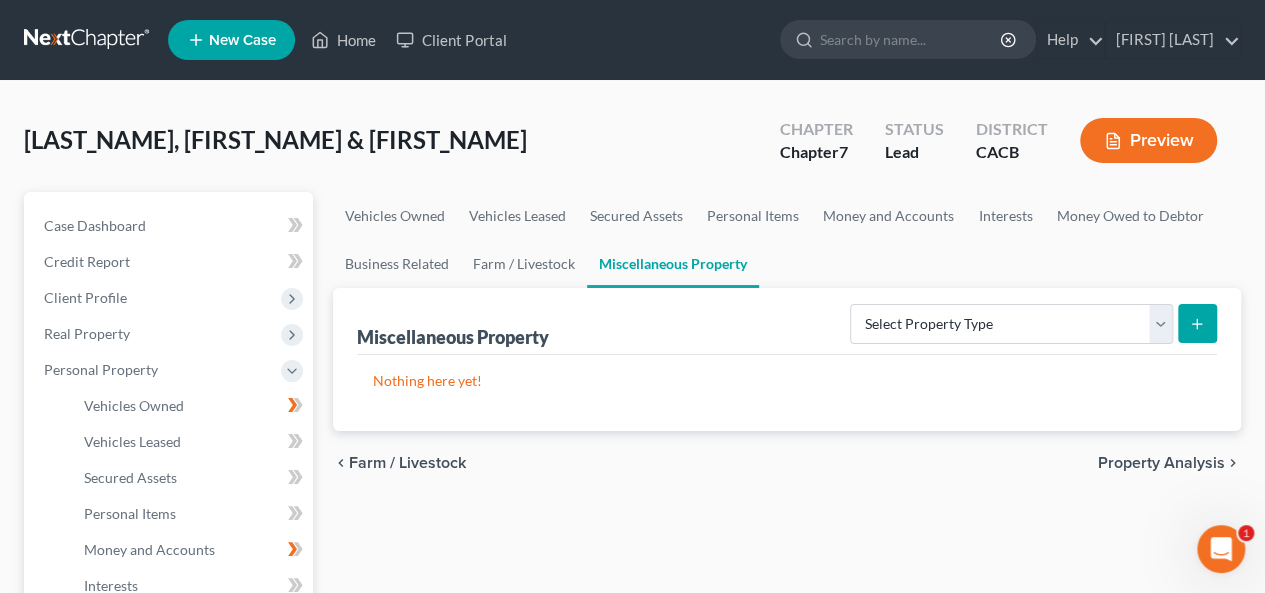 click on "Property Analysis" at bounding box center (1161, 463) 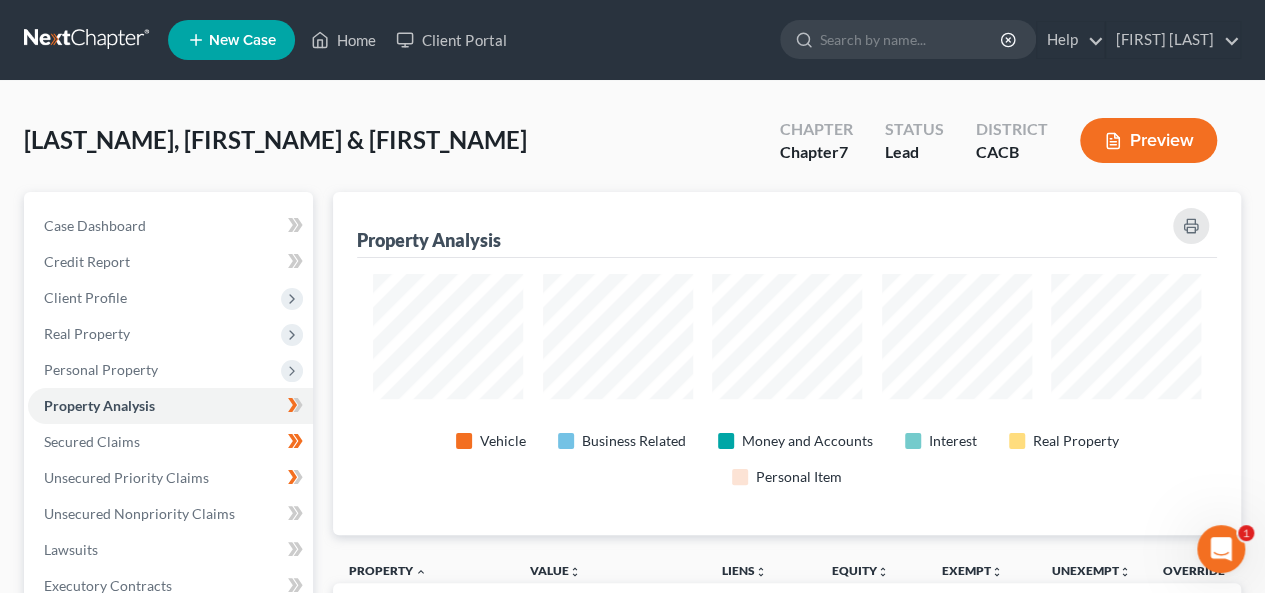 scroll, scrollTop: 999657, scrollLeft: 999092, axis: both 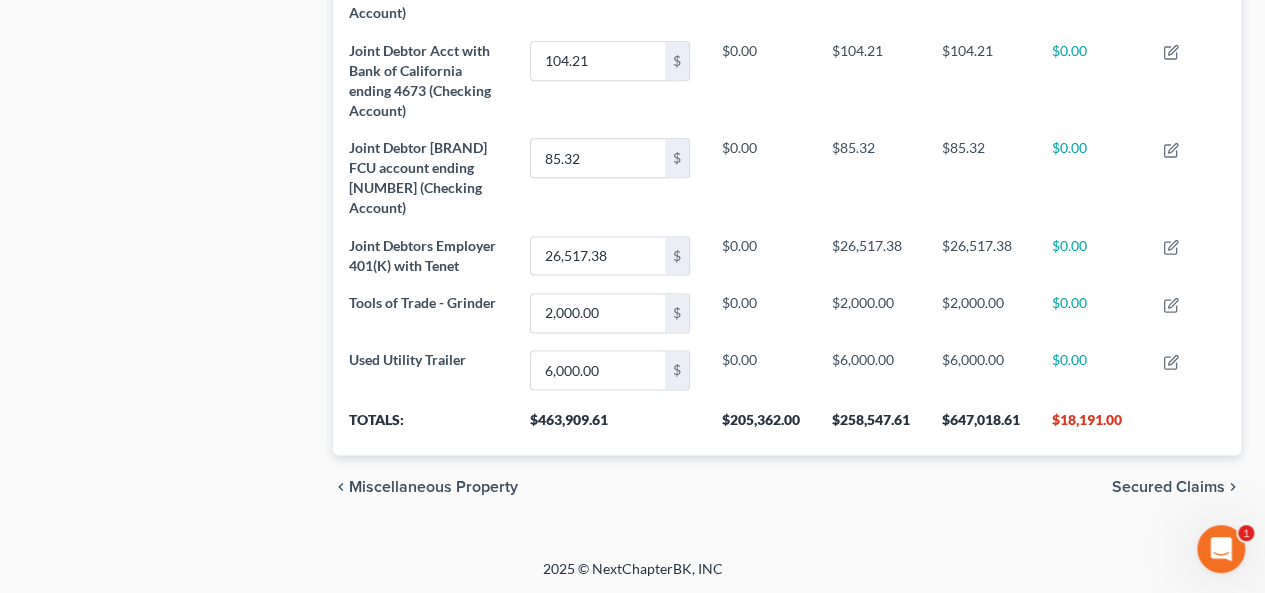 click on "Secured Claims" at bounding box center (1168, 487) 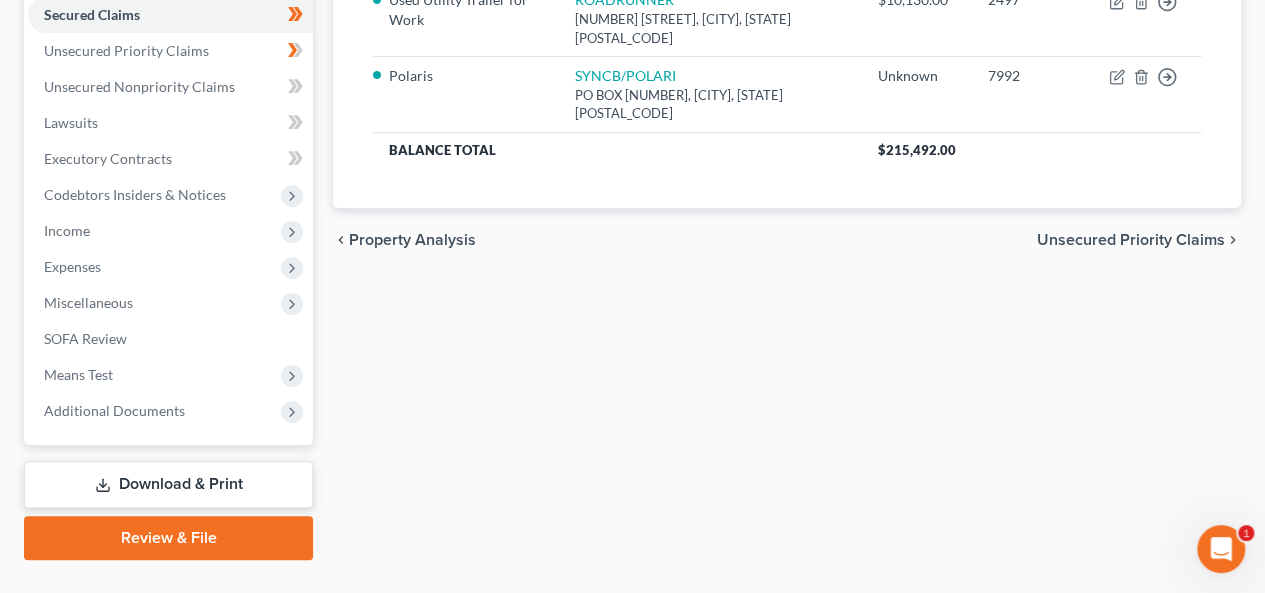 scroll, scrollTop: 8, scrollLeft: 0, axis: vertical 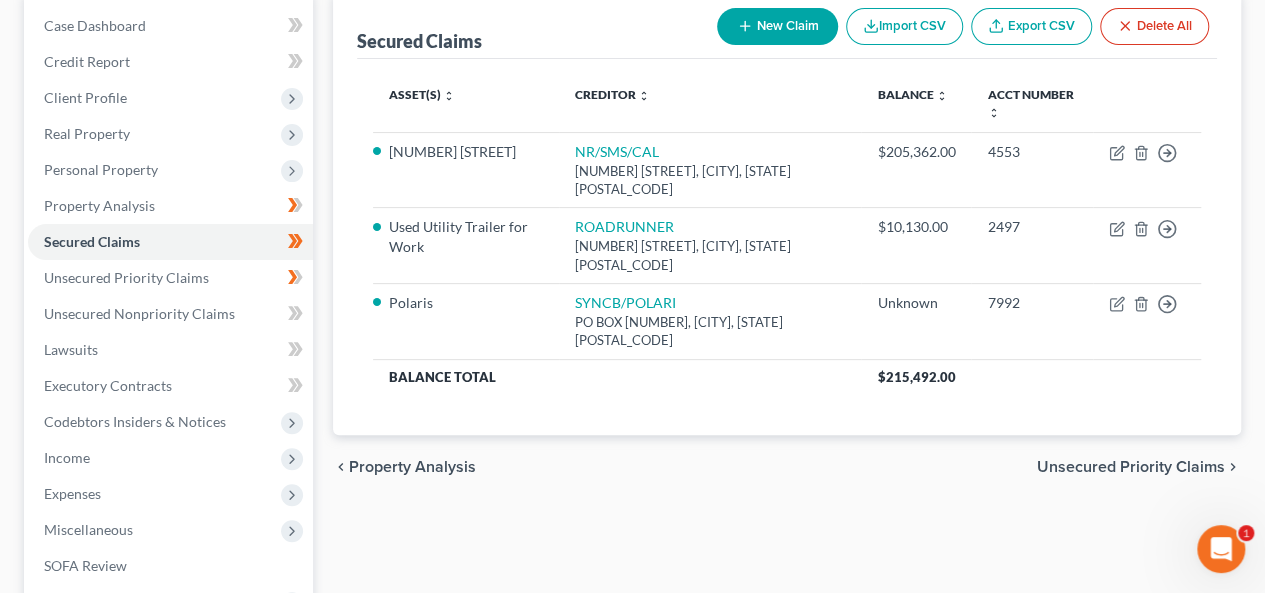 click on "Unsecured Priority Claims" at bounding box center (1131, 467) 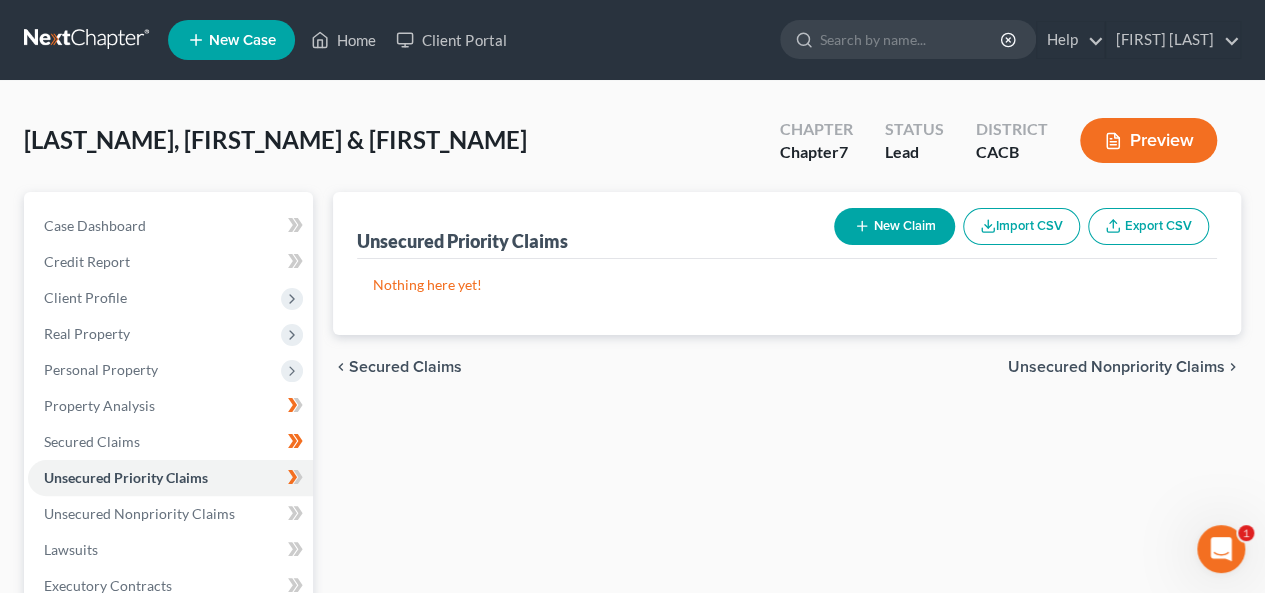 click on "Unsecured Nonpriority Claims" at bounding box center (1116, 367) 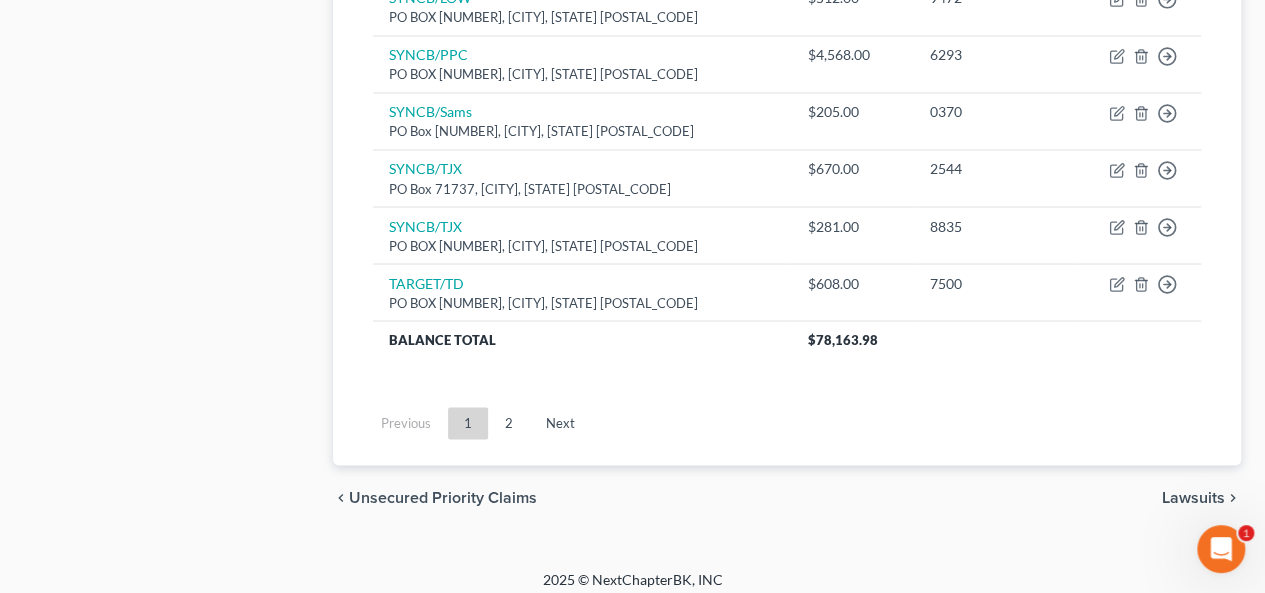 click on "Lawsuits" at bounding box center (1193, 497) 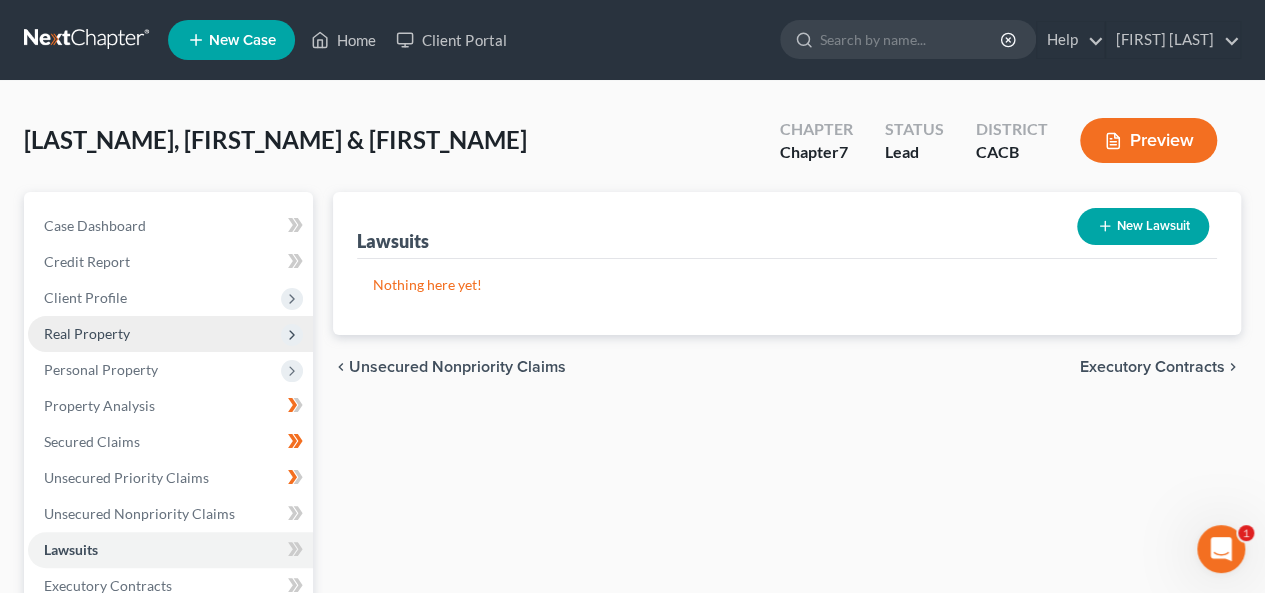 drag, startPoint x: 189, startPoint y: 337, endPoint x: 203, endPoint y: 331, distance: 15.231546 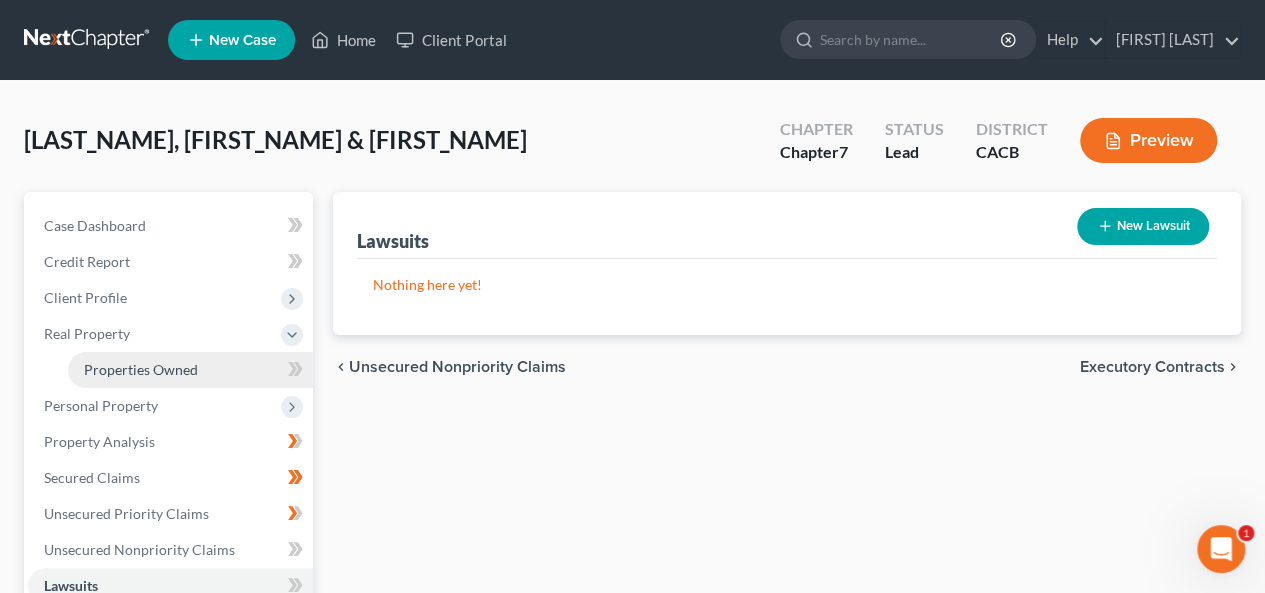 click on "Properties Owned" at bounding box center [141, 369] 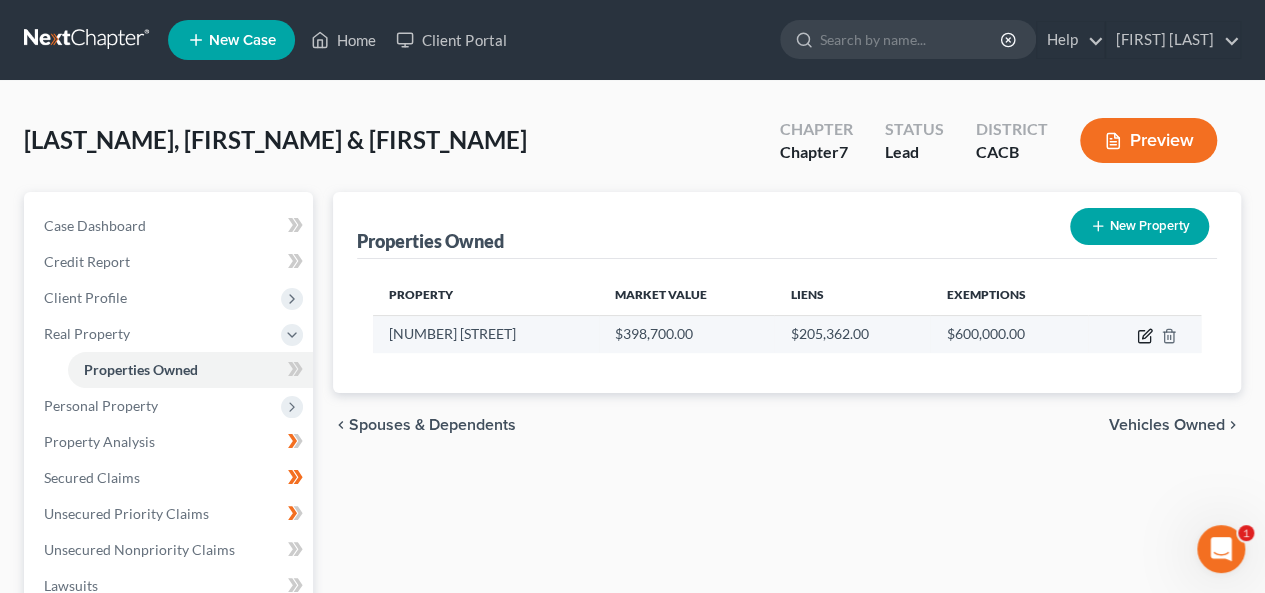 click 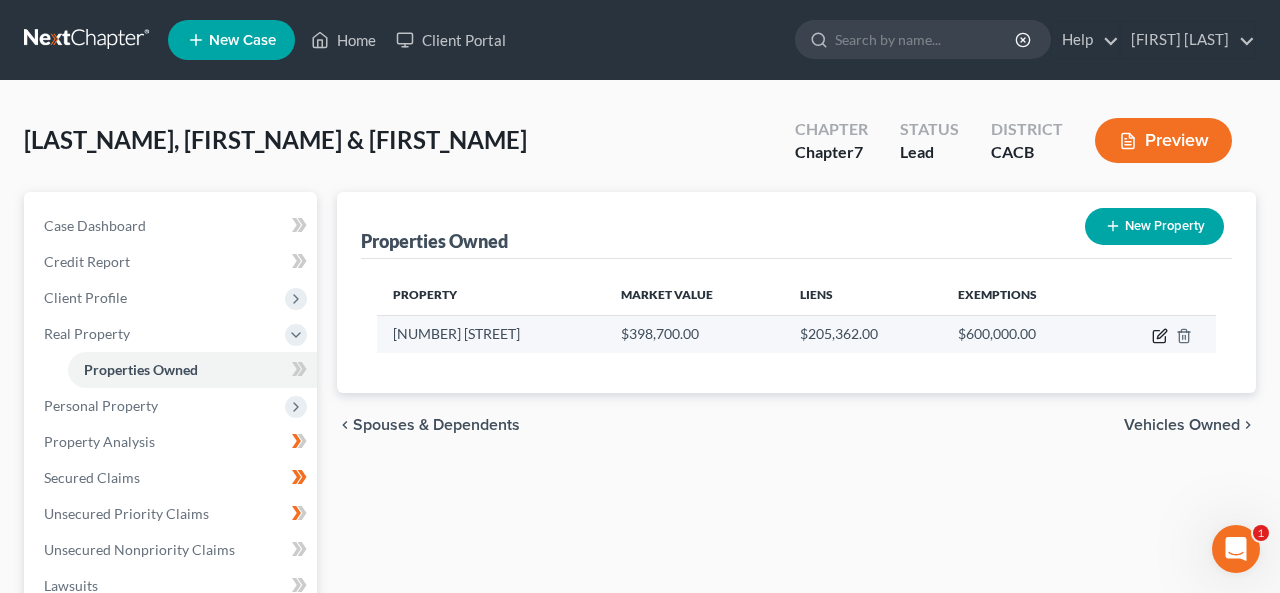 select on "4" 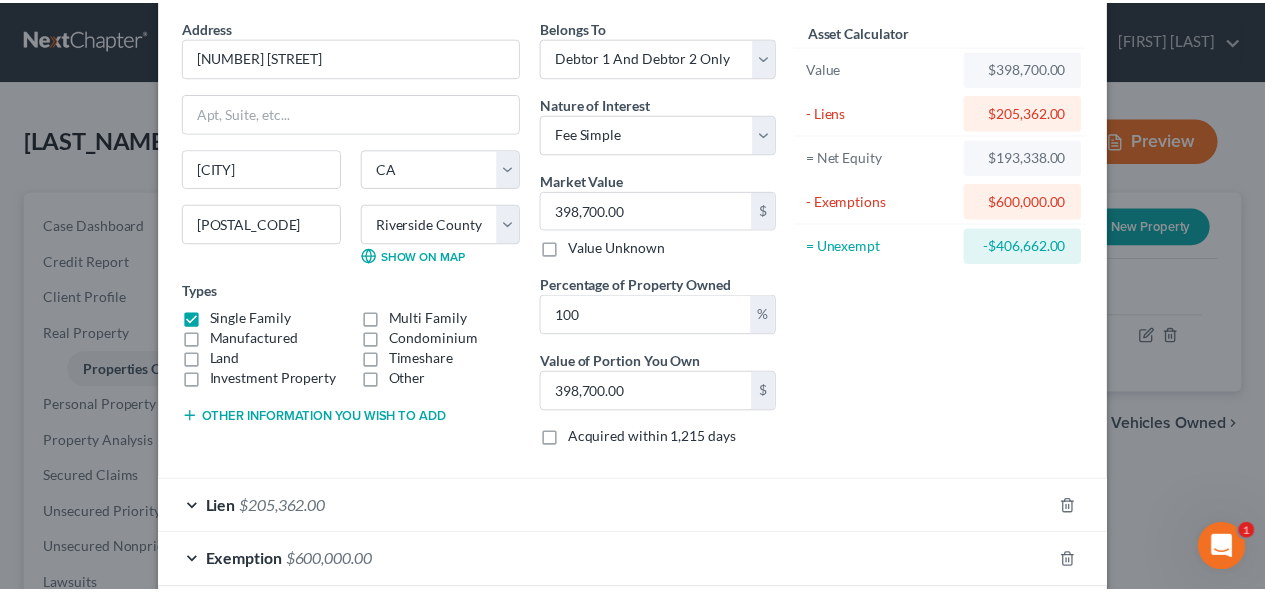 scroll, scrollTop: 177, scrollLeft: 0, axis: vertical 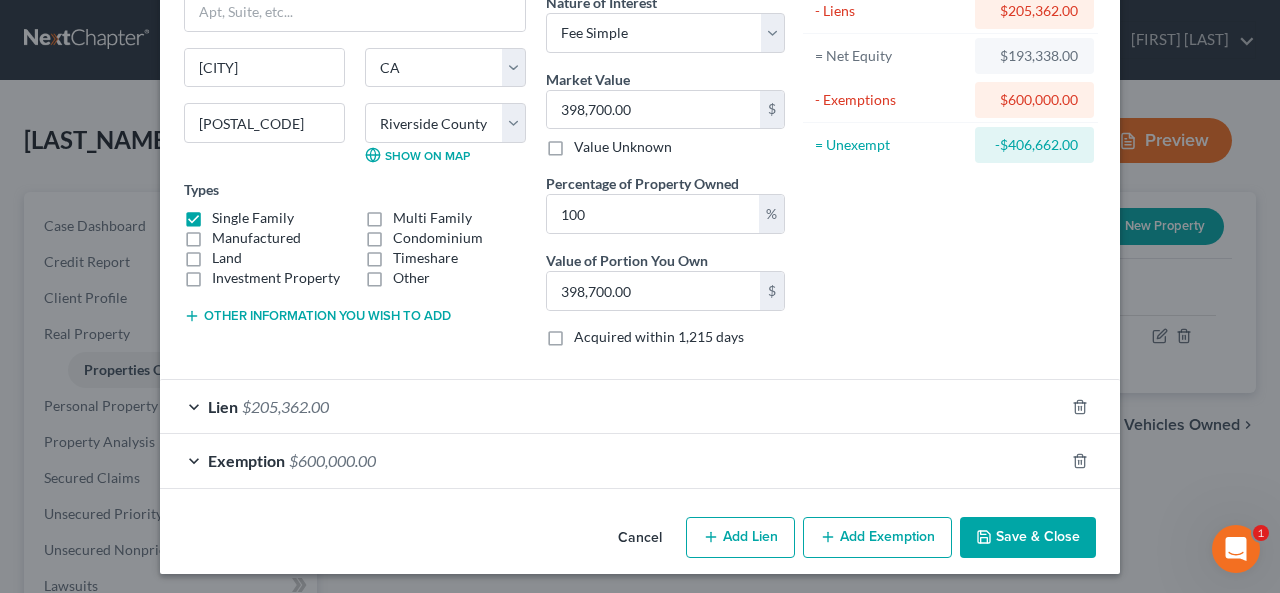 click on "Save & Close" at bounding box center (1028, 538) 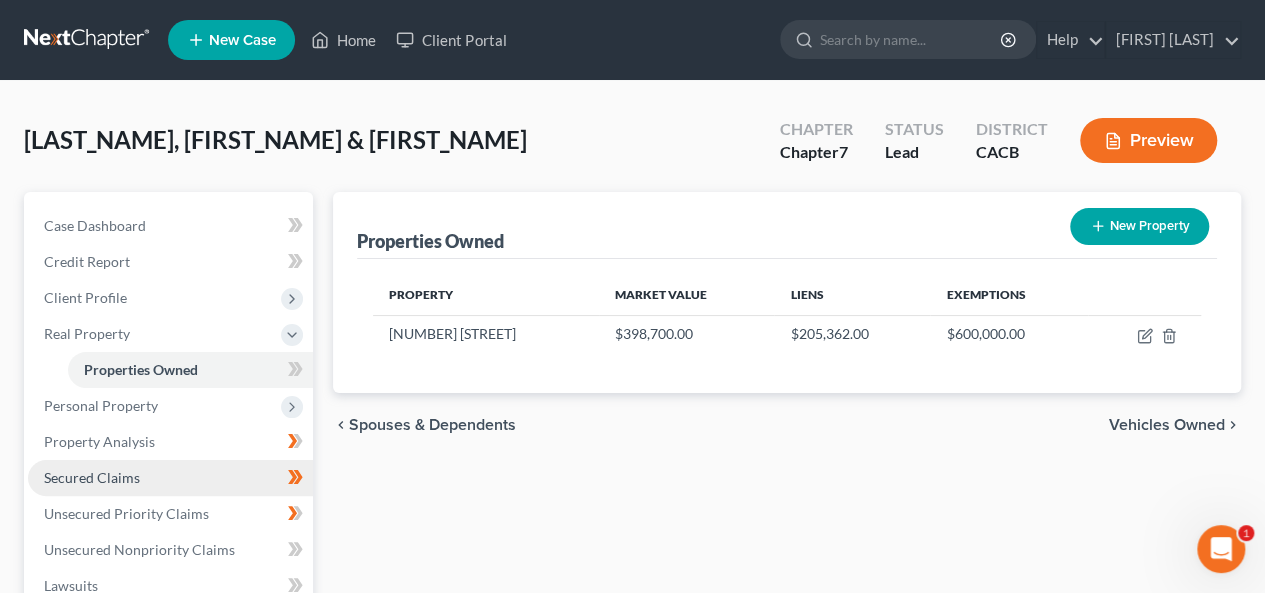 click on "Secured Claims" at bounding box center [170, 478] 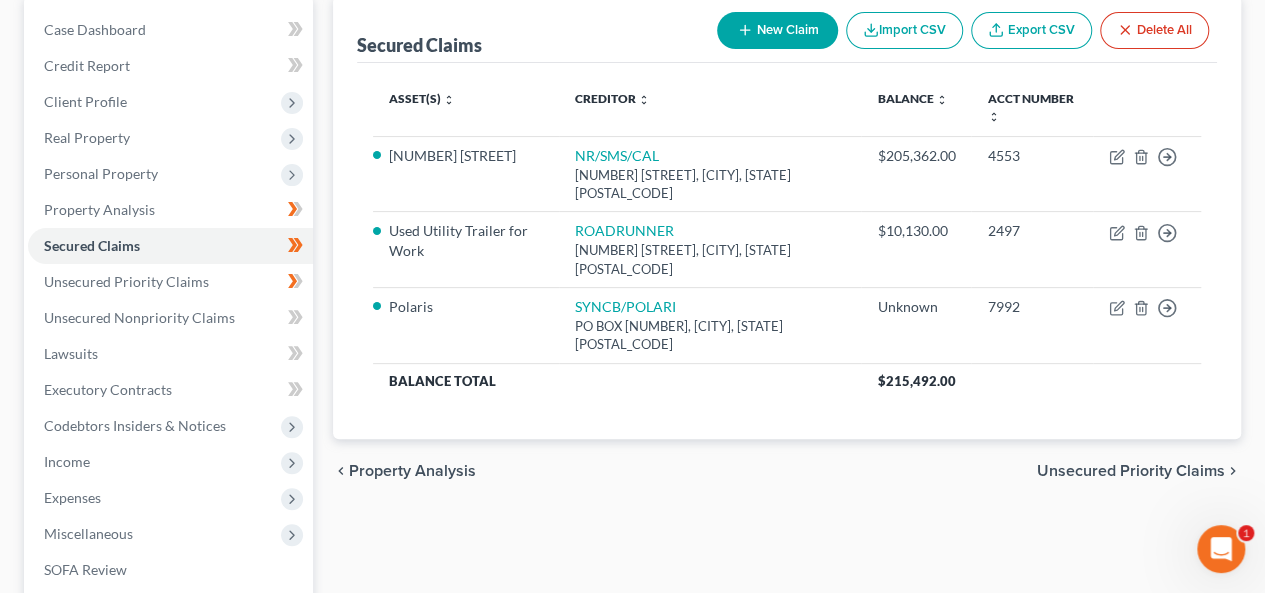 scroll, scrollTop: 200, scrollLeft: 0, axis: vertical 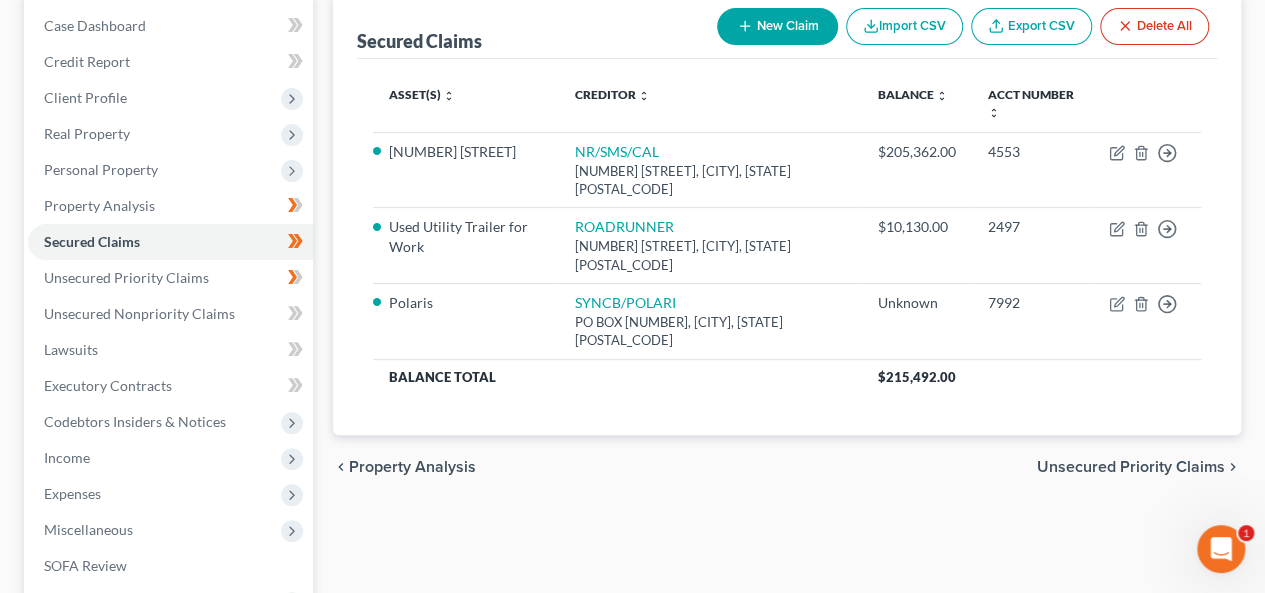 click on "Unsecured Priority Claims" at bounding box center [1131, 467] 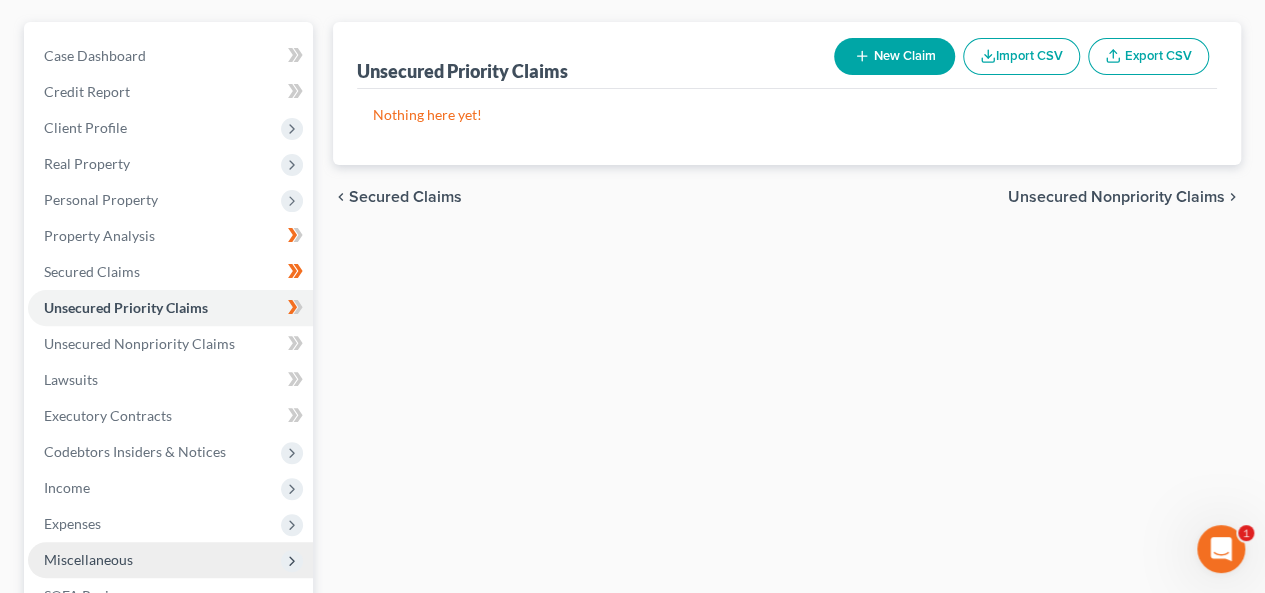 scroll, scrollTop: 367, scrollLeft: 0, axis: vertical 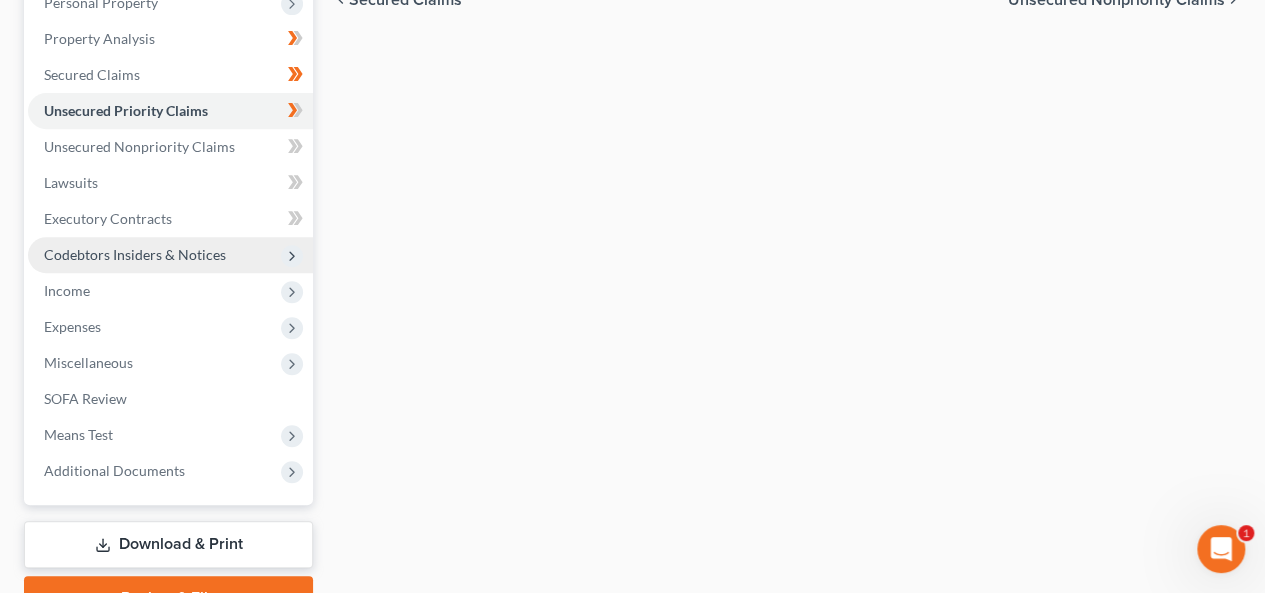 click on "Codebtors Insiders & Notices" at bounding box center [170, 255] 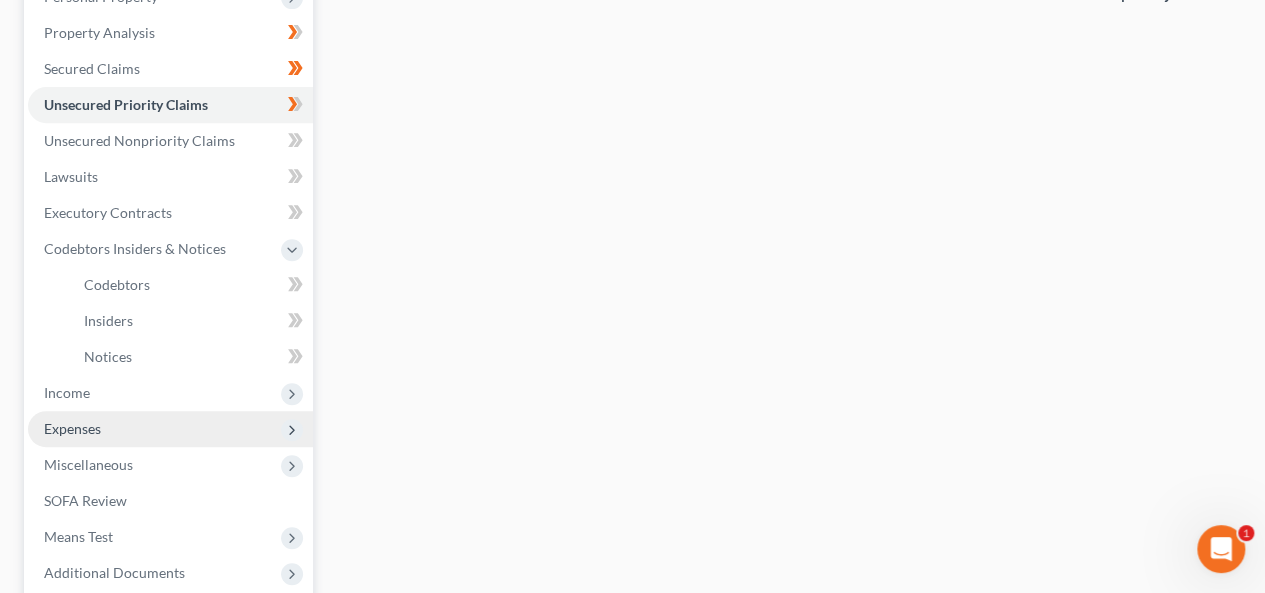 scroll, scrollTop: 367, scrollLeft: 0, axis: vertical 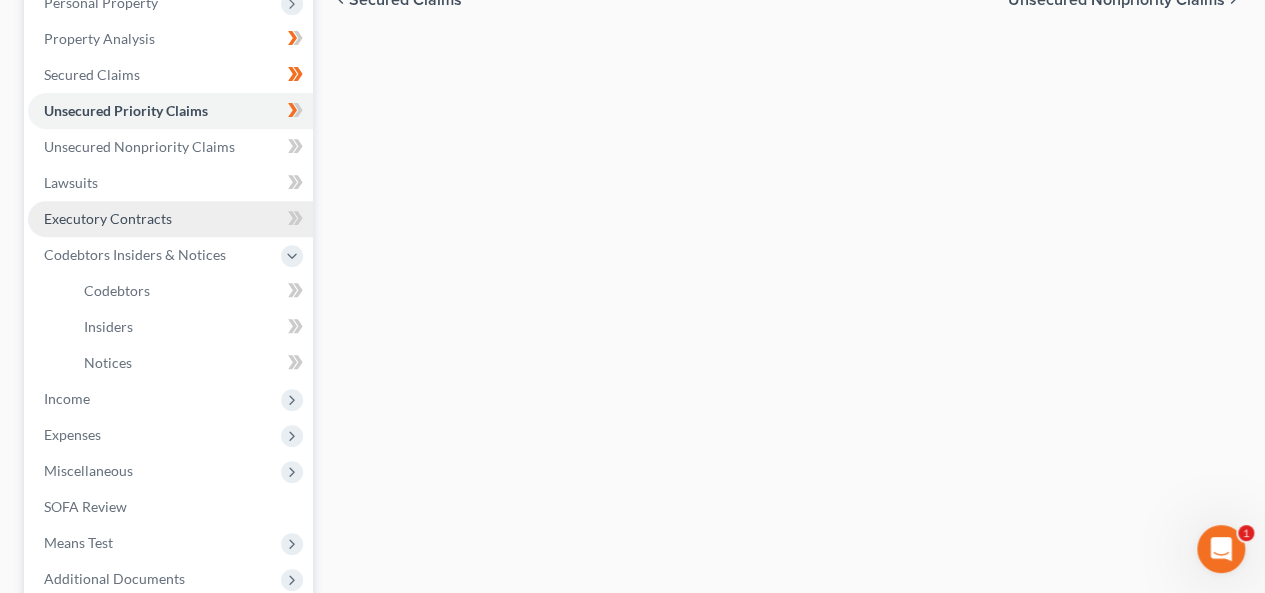 click on "Executory Contracts" at bounding box center (170, 219) 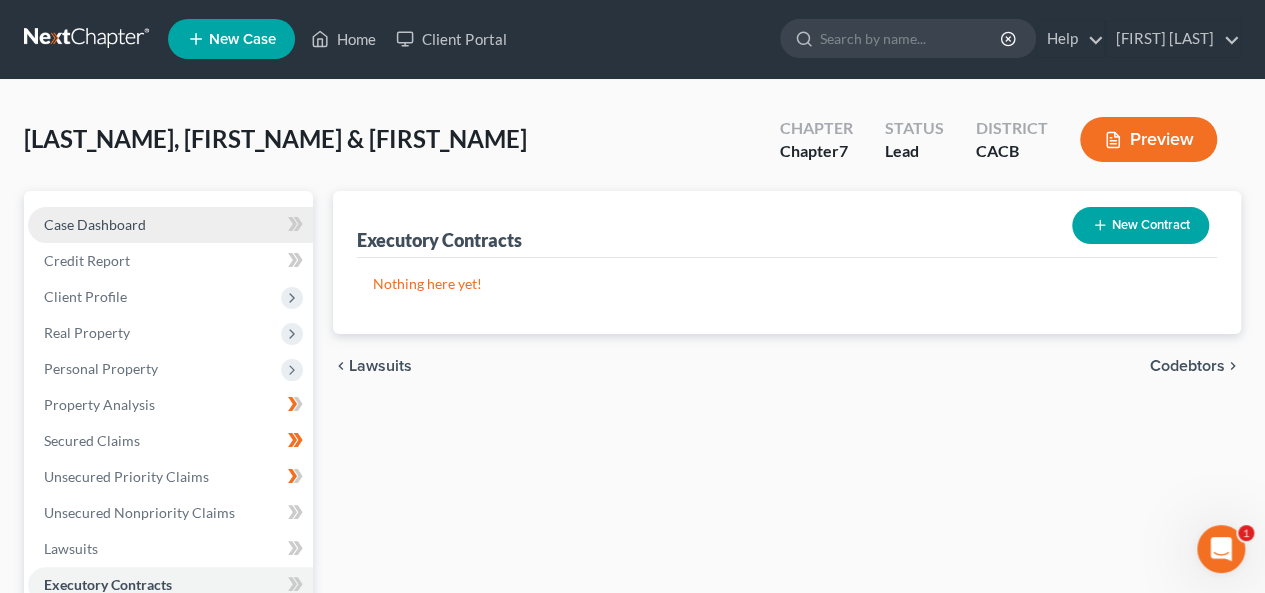 scroll, scrollTop: 0, scrollLeft: 0, axis: both 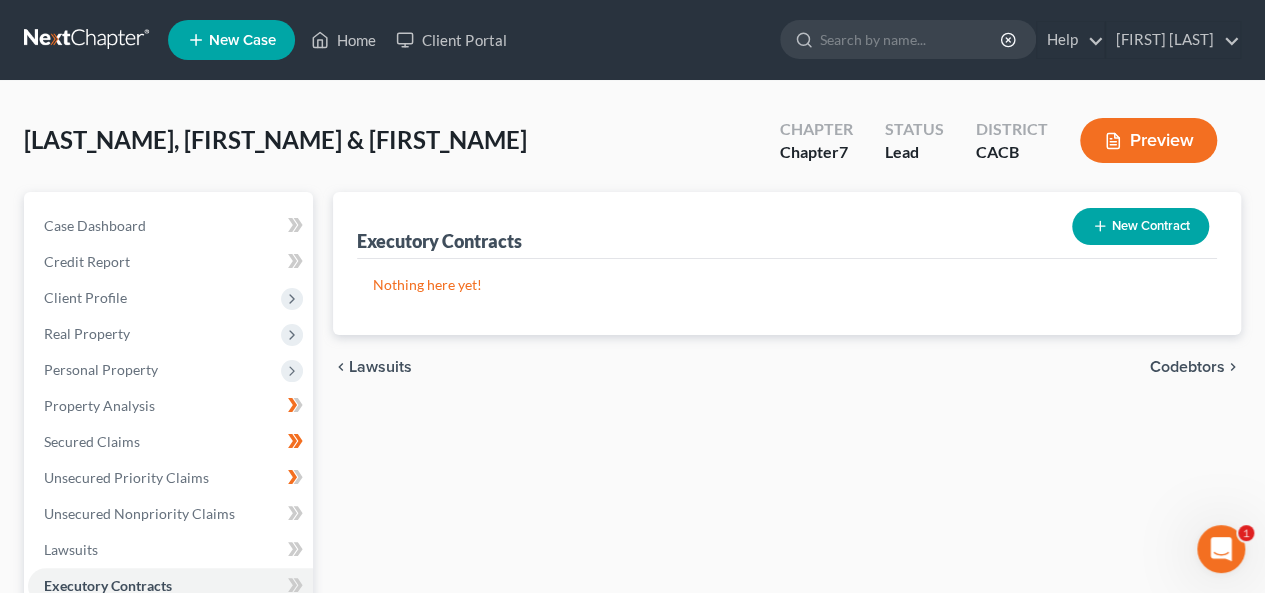 click on "Codebtors" at bounding box center [1187, 367] 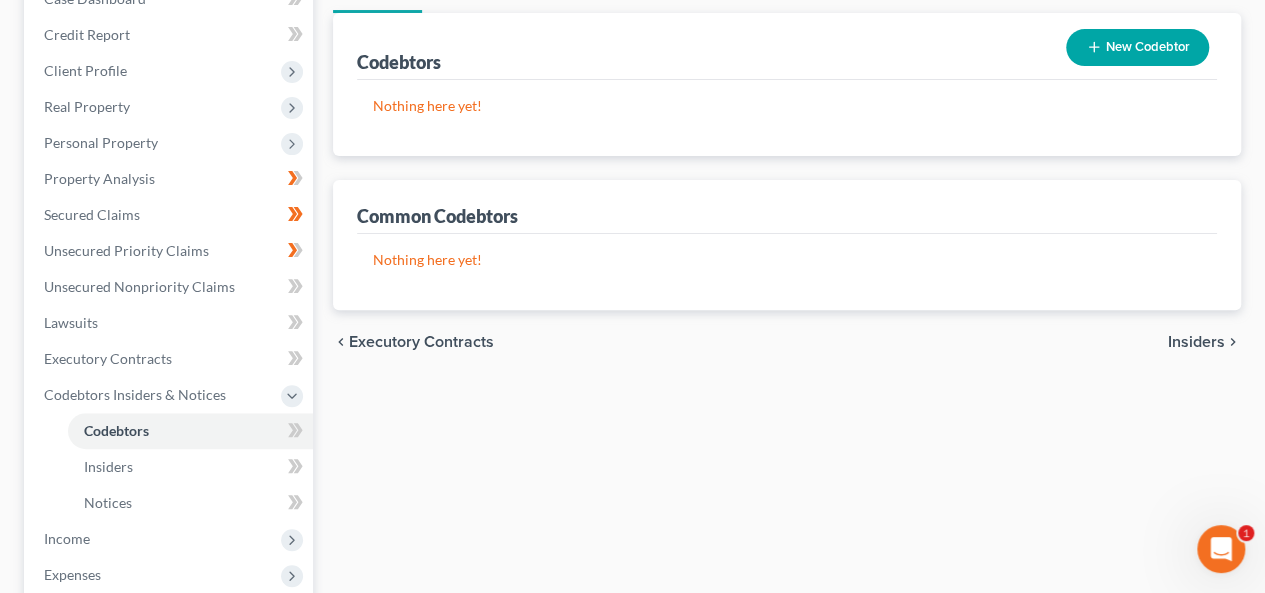 scroll, scrollTop: 400, scrollLeft: 0, axis: vertical 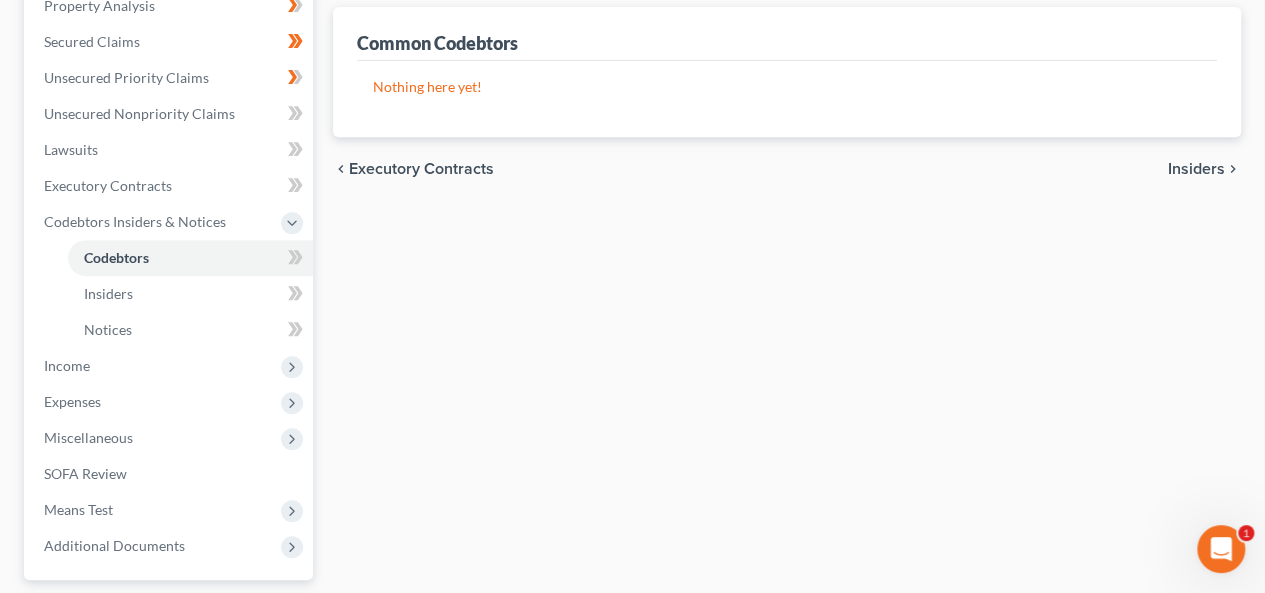 click on "Insiders" at bounding box center (1196, 169) 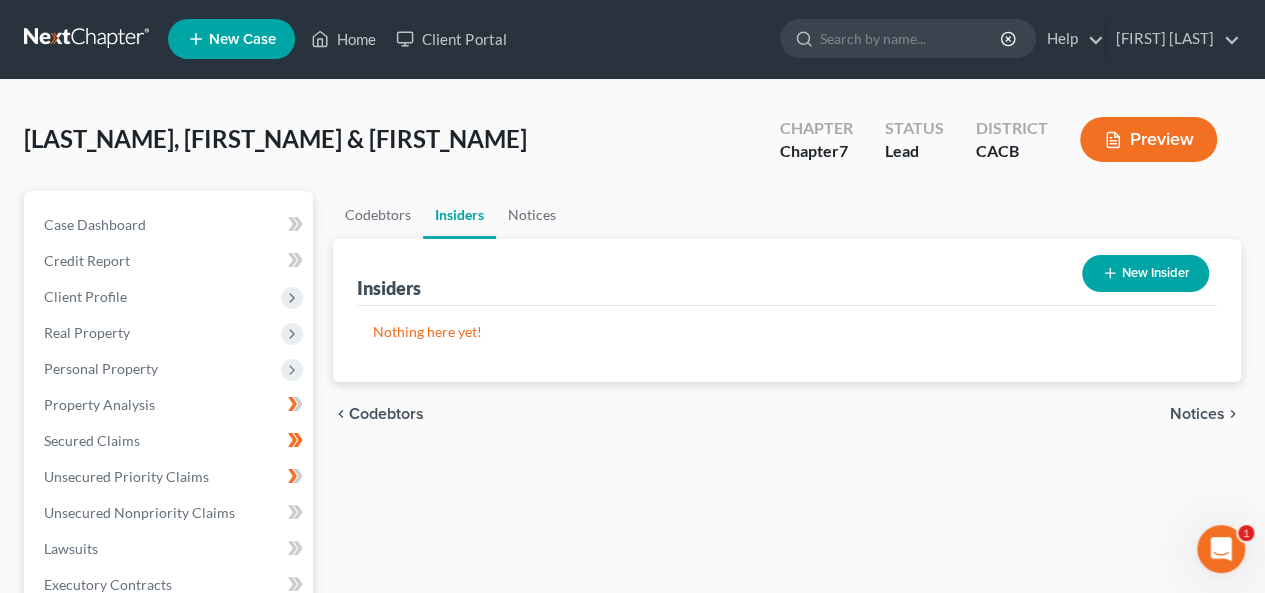 scroll, scrollTop: 0, scrollLeft: 0, axis: both 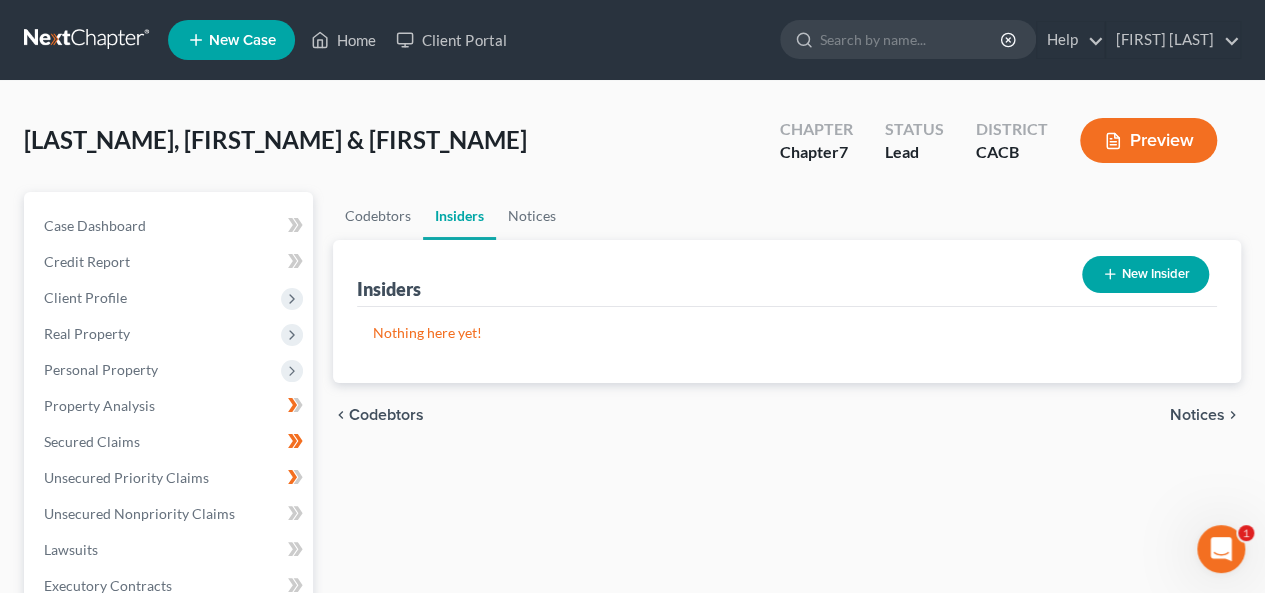 click on "Notices" at bounding box center (1197, 415) 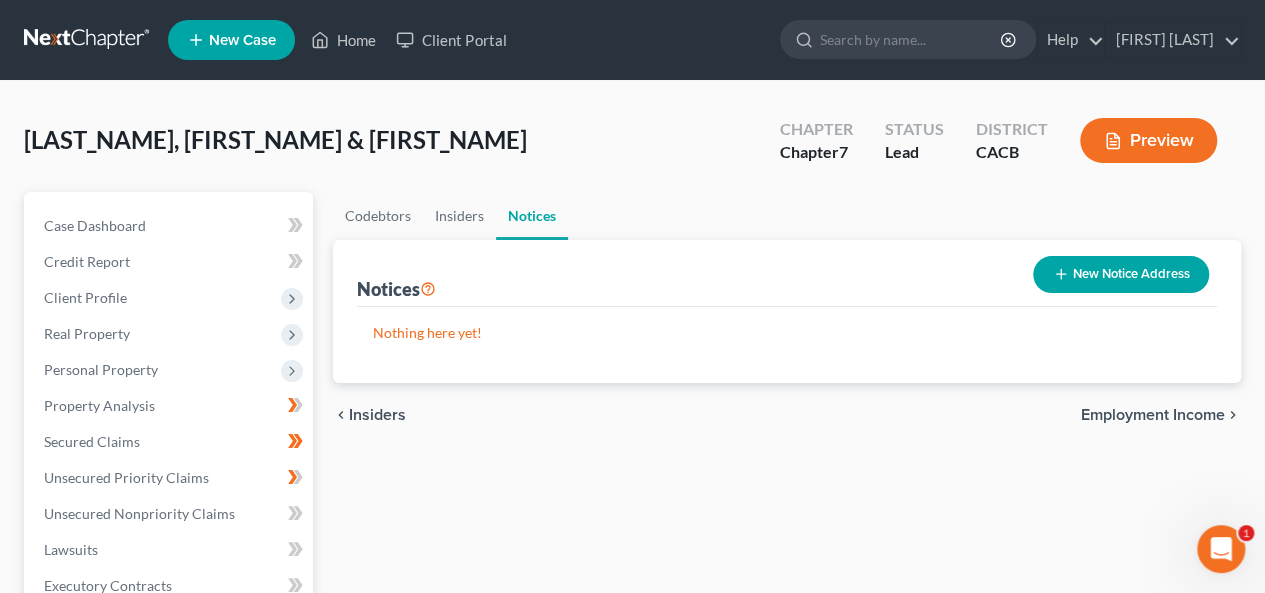 click on "Employment Income" at bounding box center [1153, 415] 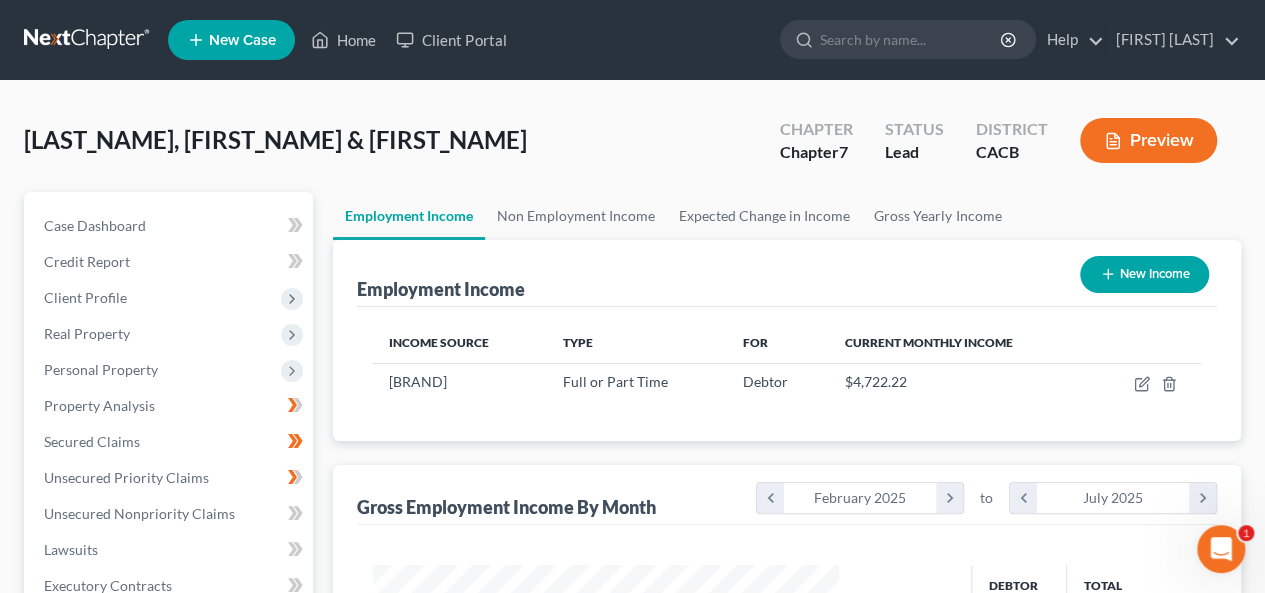 scroll, scrollTop: 999644, scrollLeft: 999494, axis: both 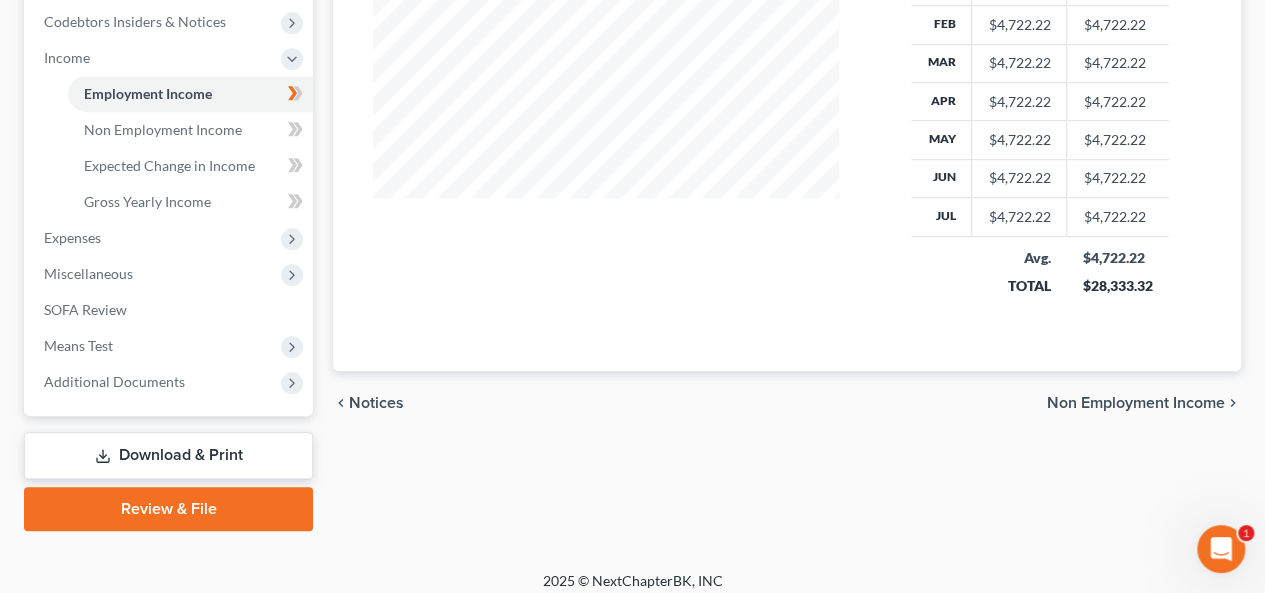 click on "Non Employment Income" at bounding box center (1136, 403) 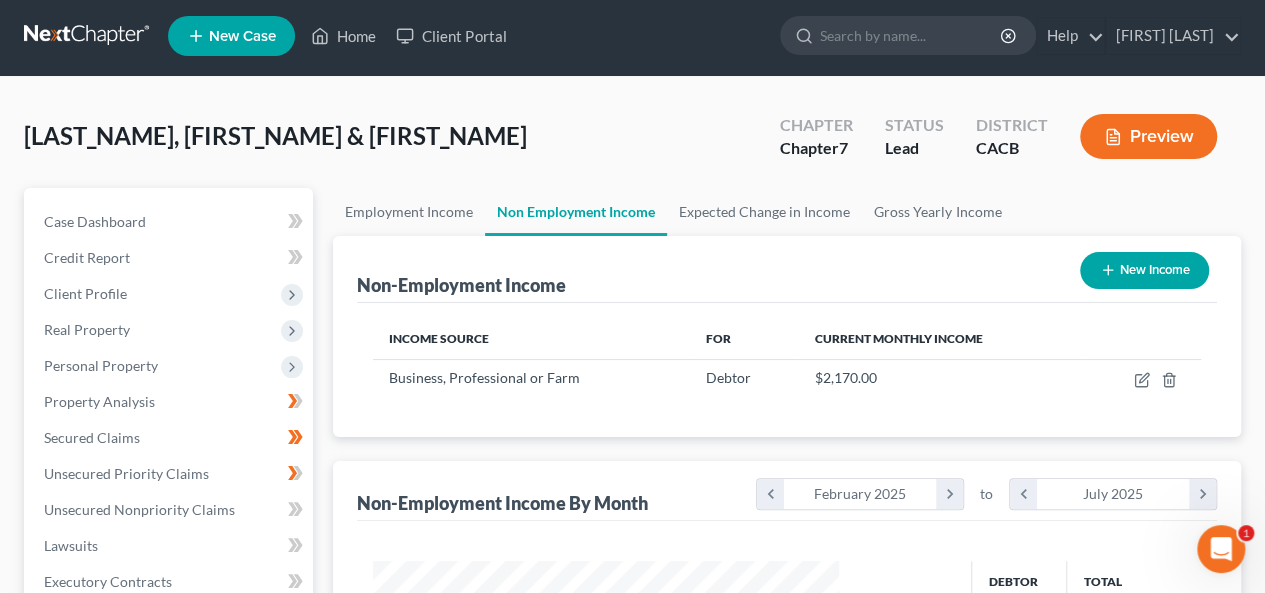 scroll, scrollTop: 0, scrollLeft: 0, axis: both 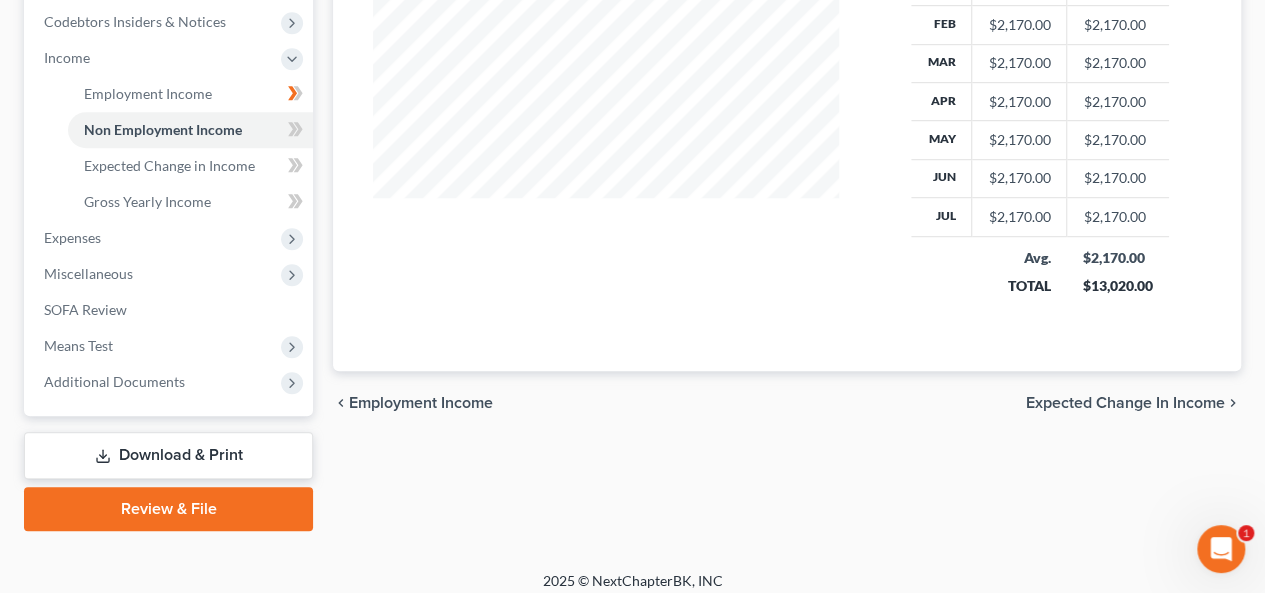 click on "Expected Change in Income" at bounding box center (1125, 403) 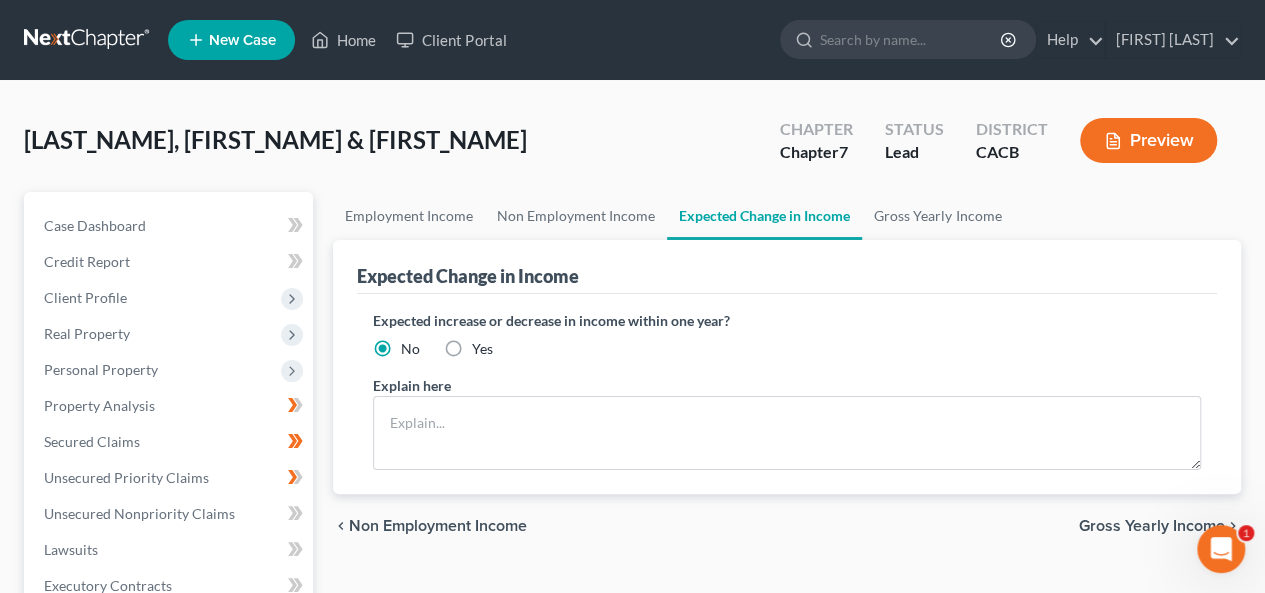 scroll, scrollTop: 300, scrollLeft: 0, axis: vertical 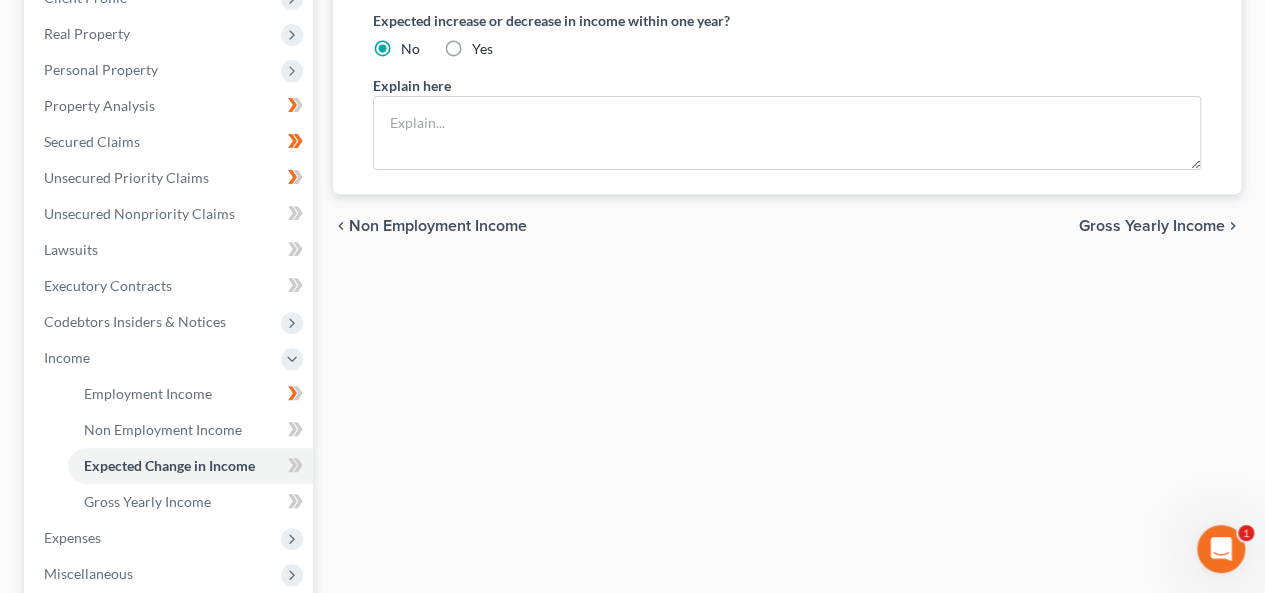 click on "Gross Yearly Income" at bounding box center (1152, 226) 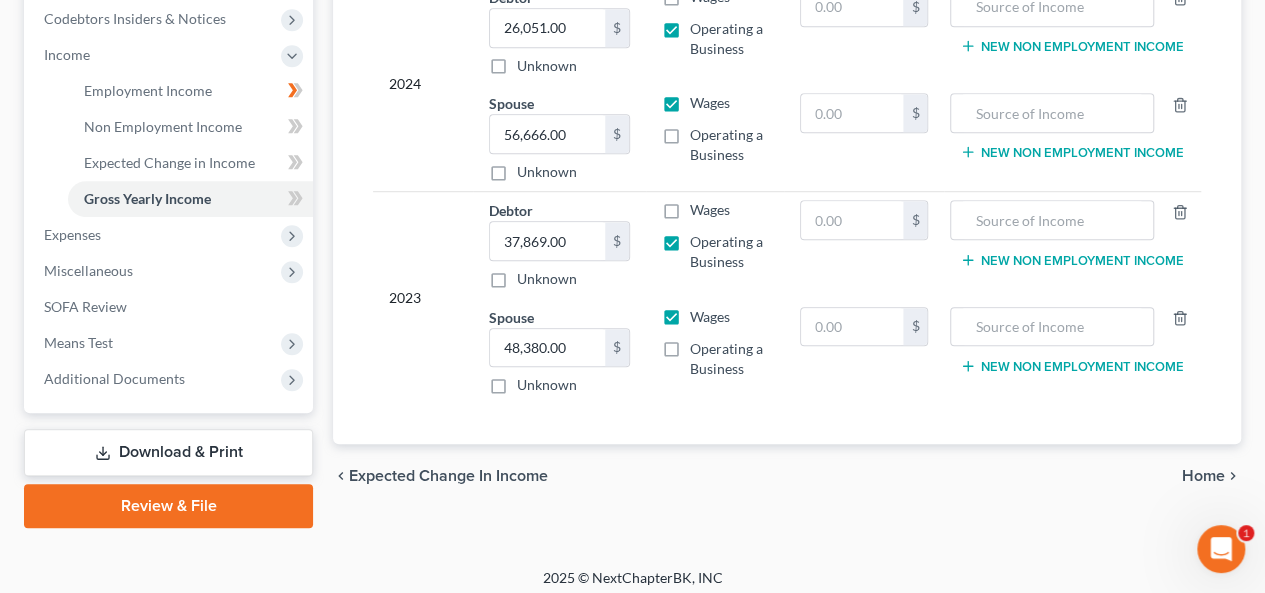 scroll, scrollTop: 611, scrollLeft: 0, axis: vertical 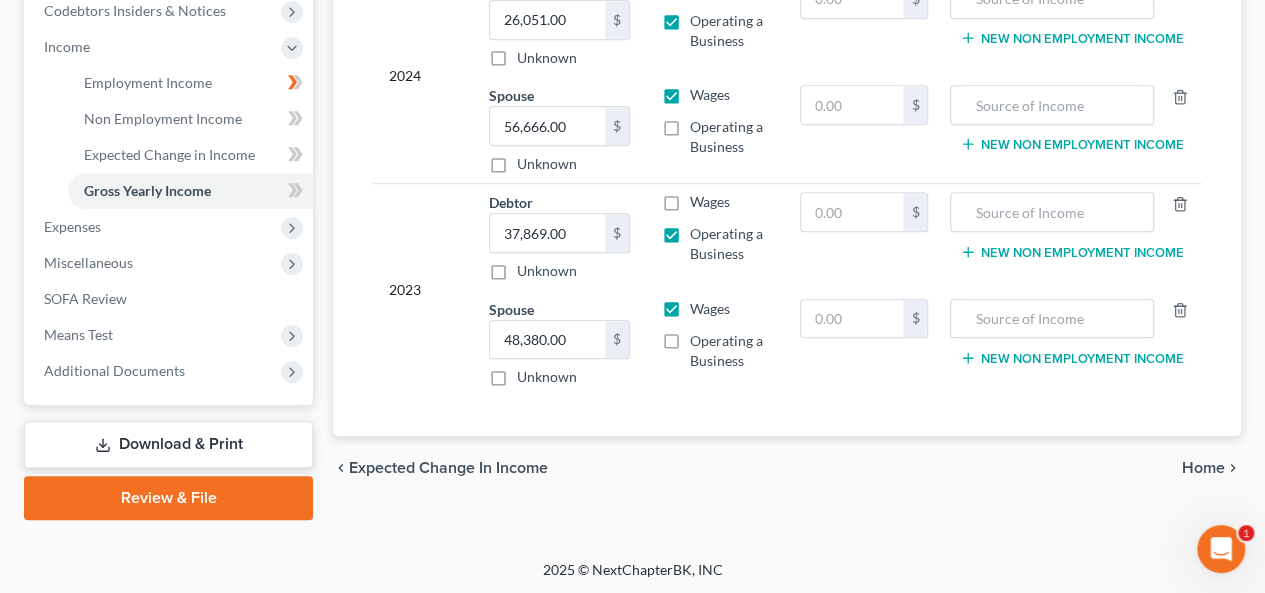 click on "Home" at bounding box center (1203, 468) 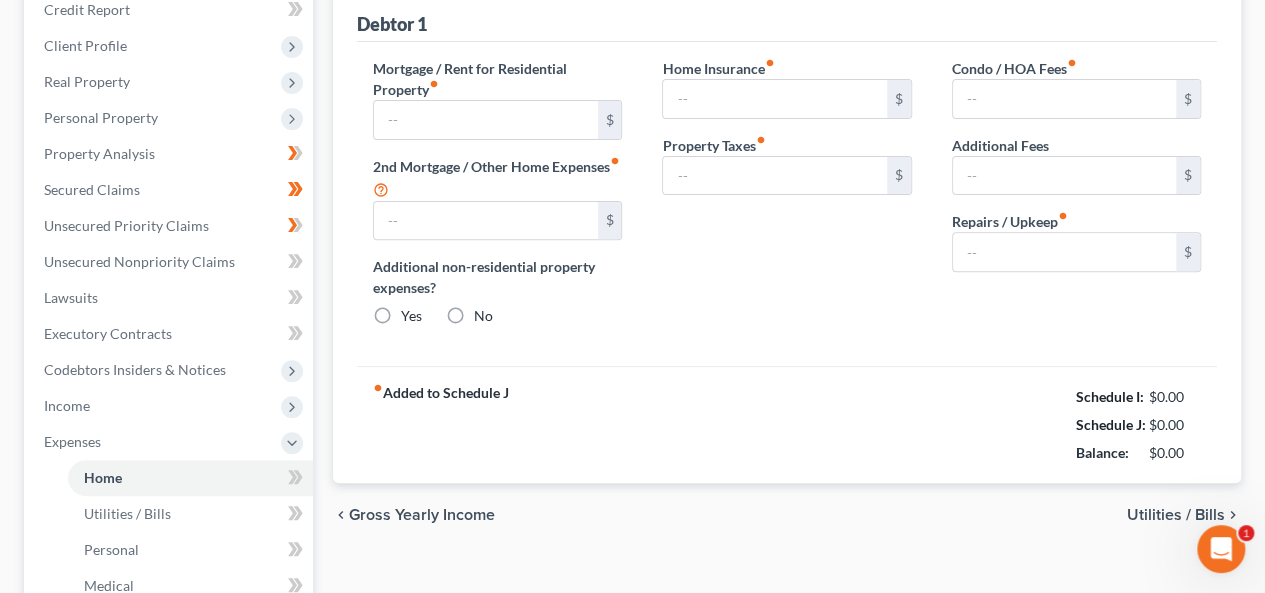 type on "1,737.43" 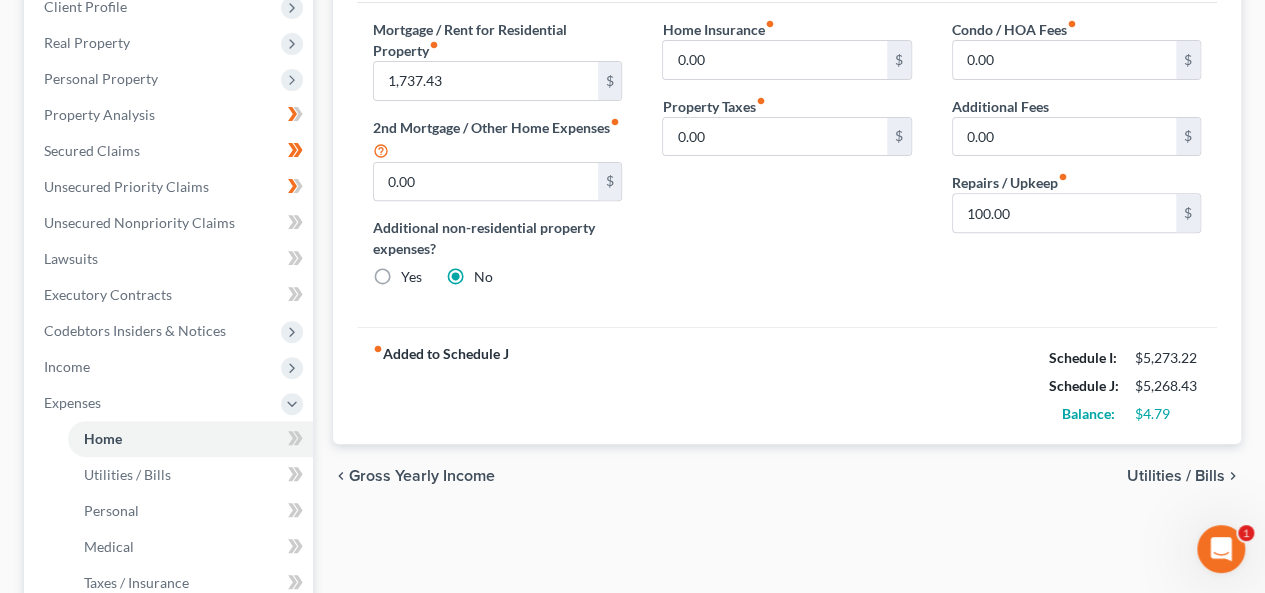 scroll, scrollTop: 300, scrollLeft: 0, axis: vertical 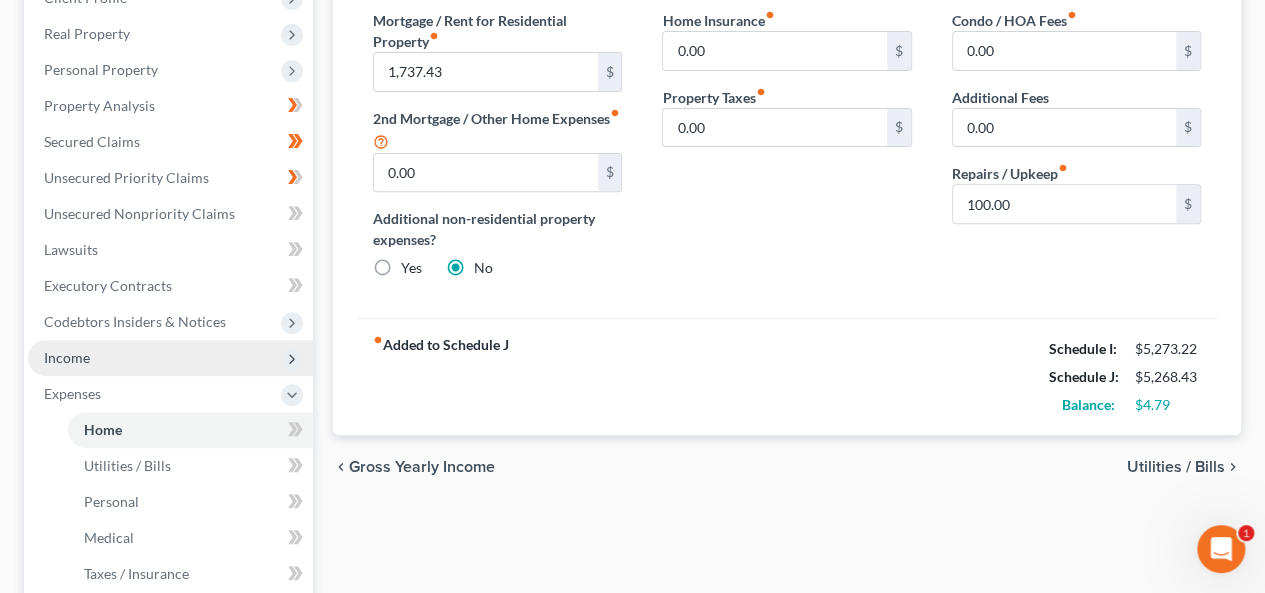 drag, startPoint x: 174, startPoint y: 357, endPoint x: 188, endPoint y: 359, distance: 14.142136 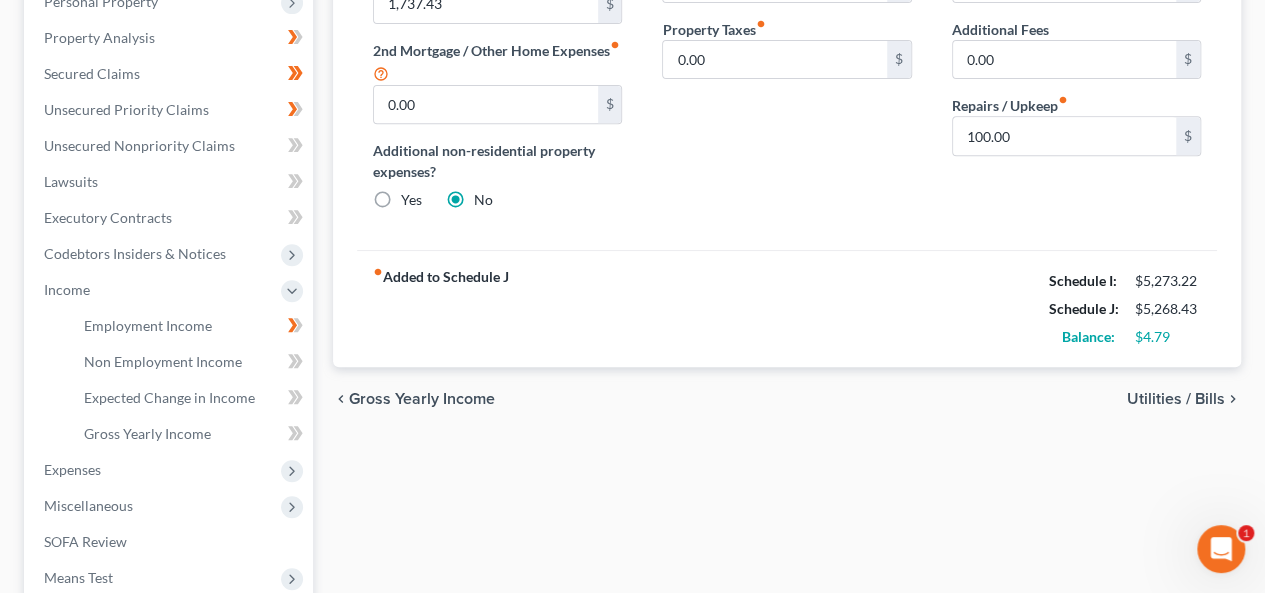 scroll, scrollTop: 400, scrollLeft: 0, axis: vertical 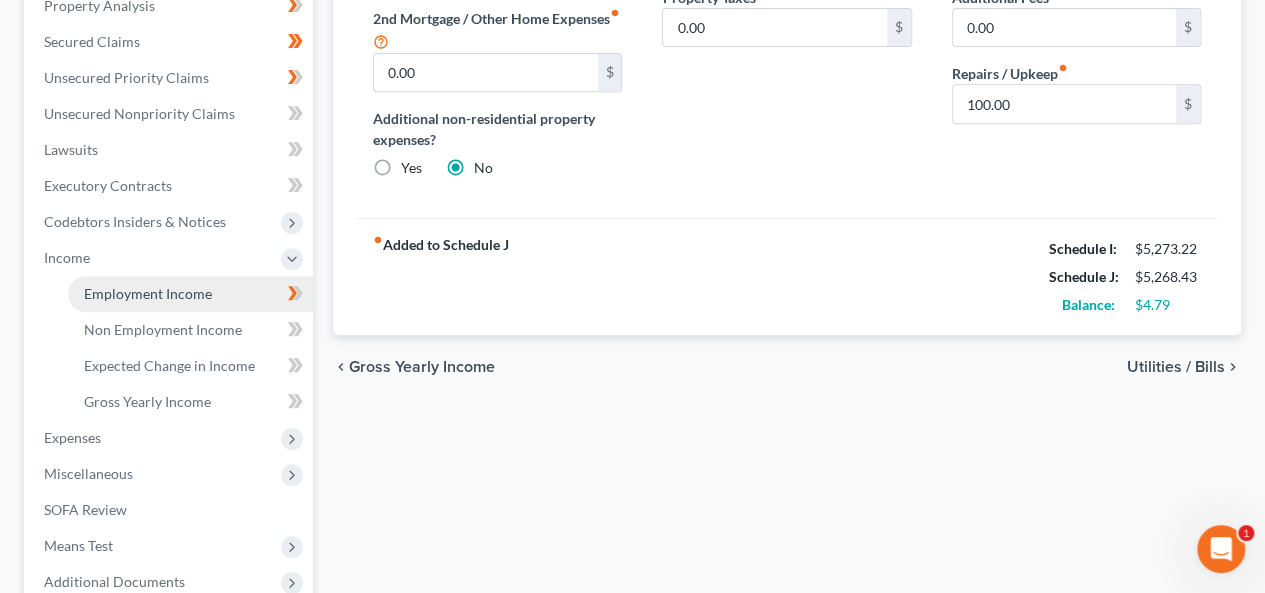 click on "Employment Income" at bounding box center (148, 293) 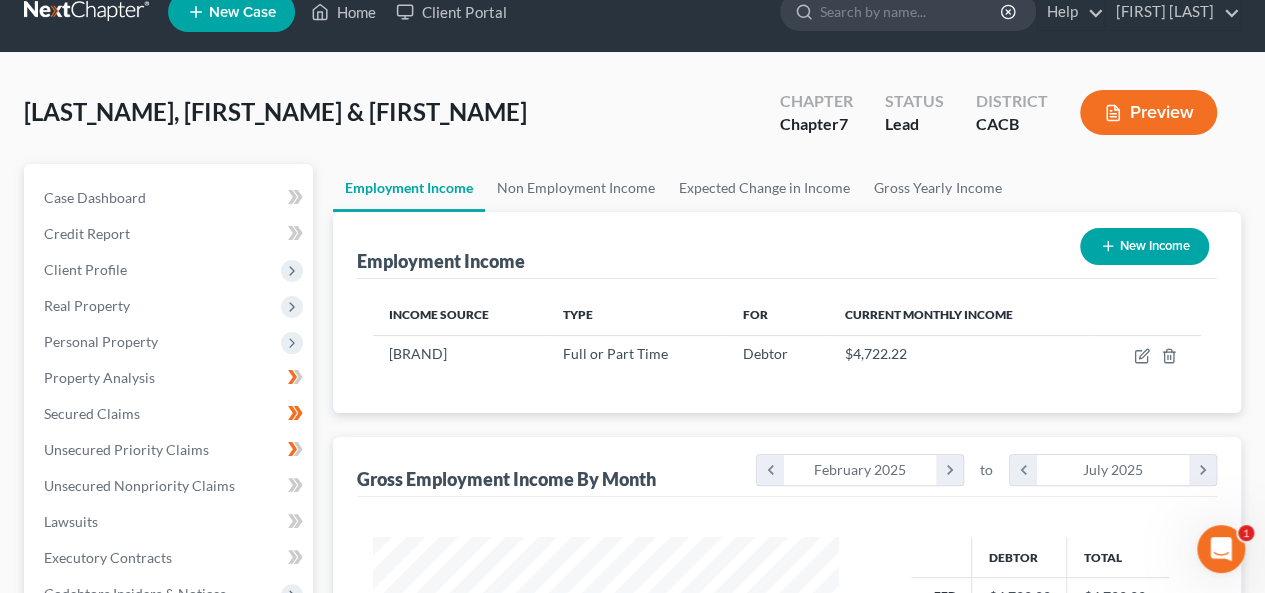scroll, scrollTop: 5, scrollLeft: 0, axis: vertical 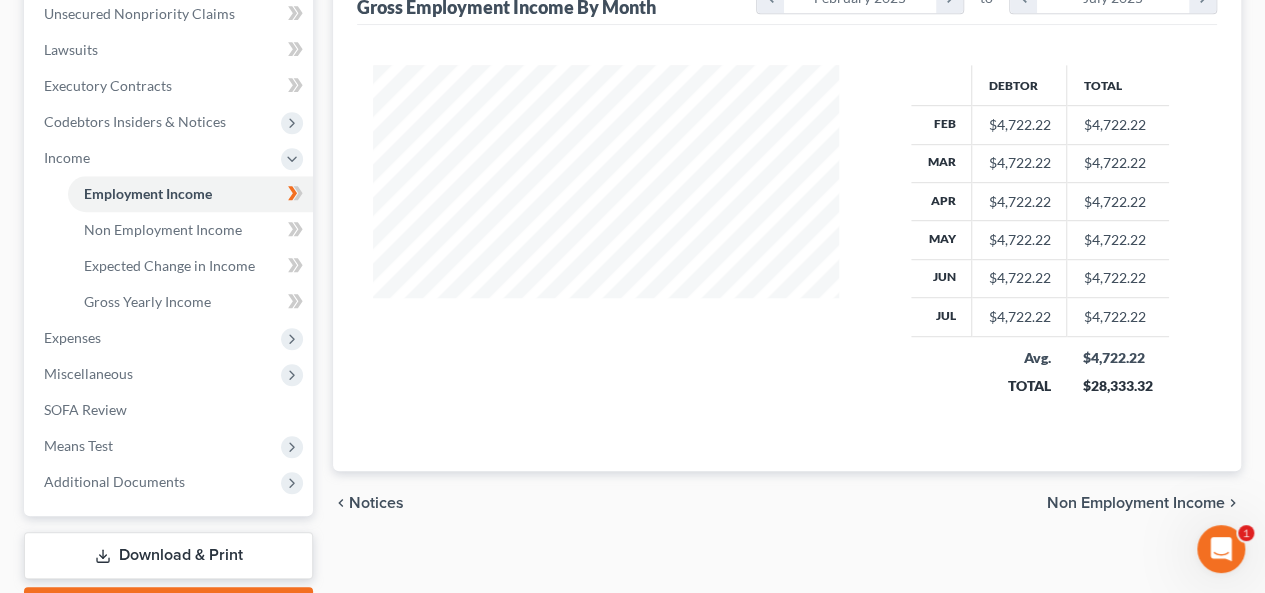 click on "Non Employment Income" at bounding box center (1136, 503) 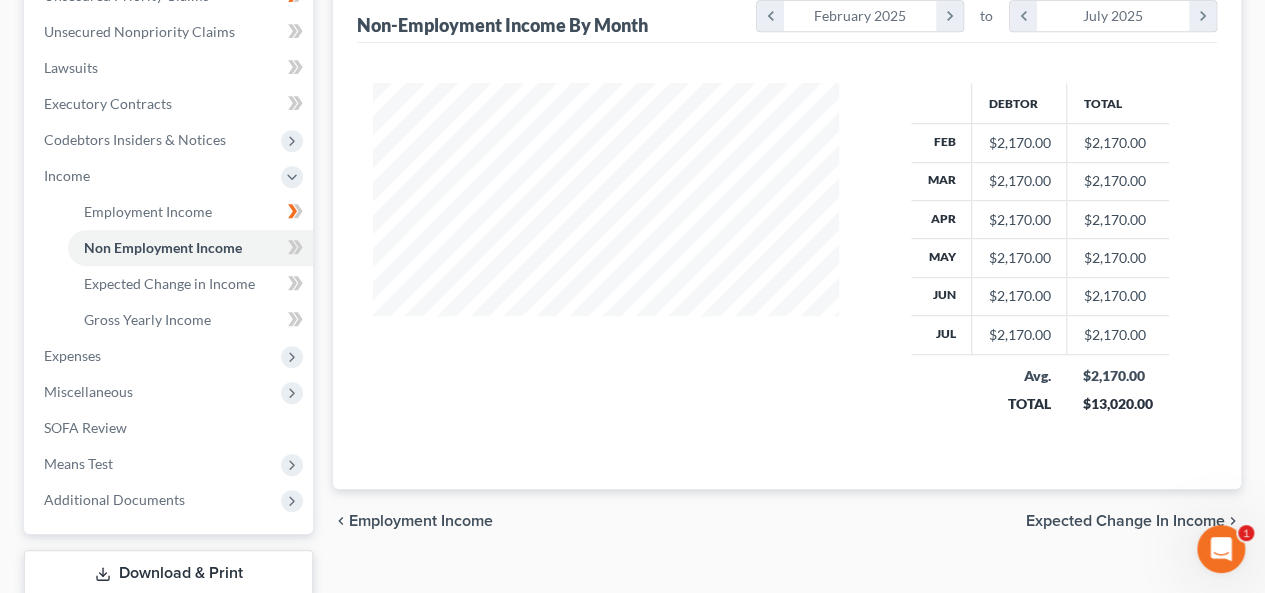 scroll, scrollTop: 144, scrollLeft: 0, axis: vertical 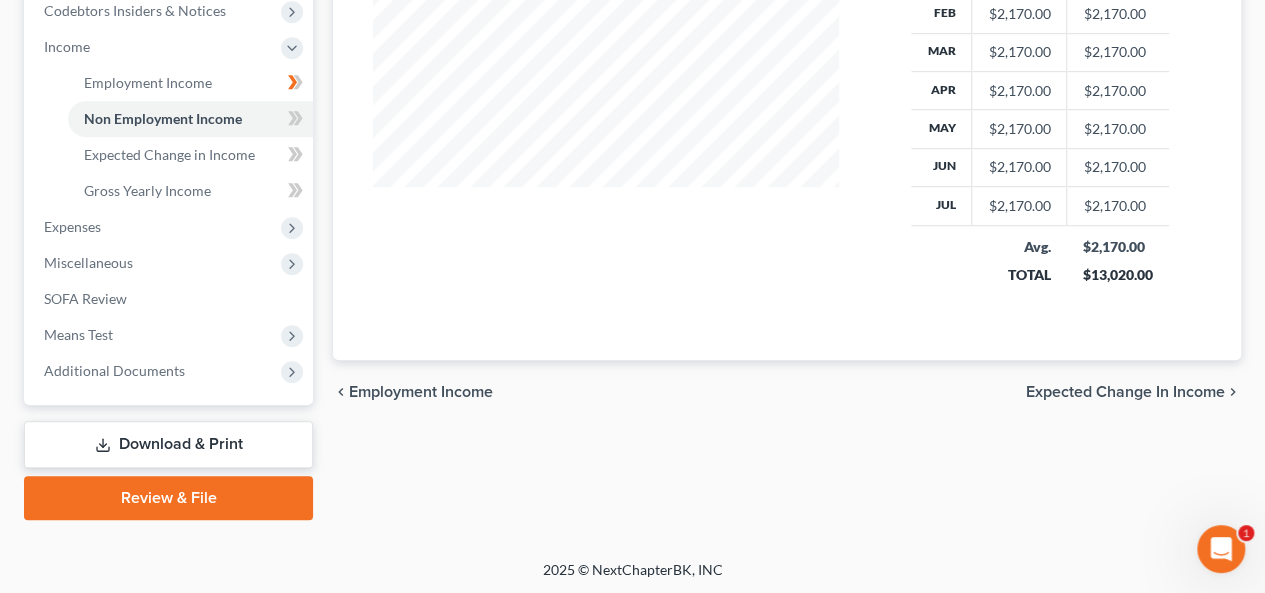 click on "Expected Change in Income" at bounding box center (1125, 392) 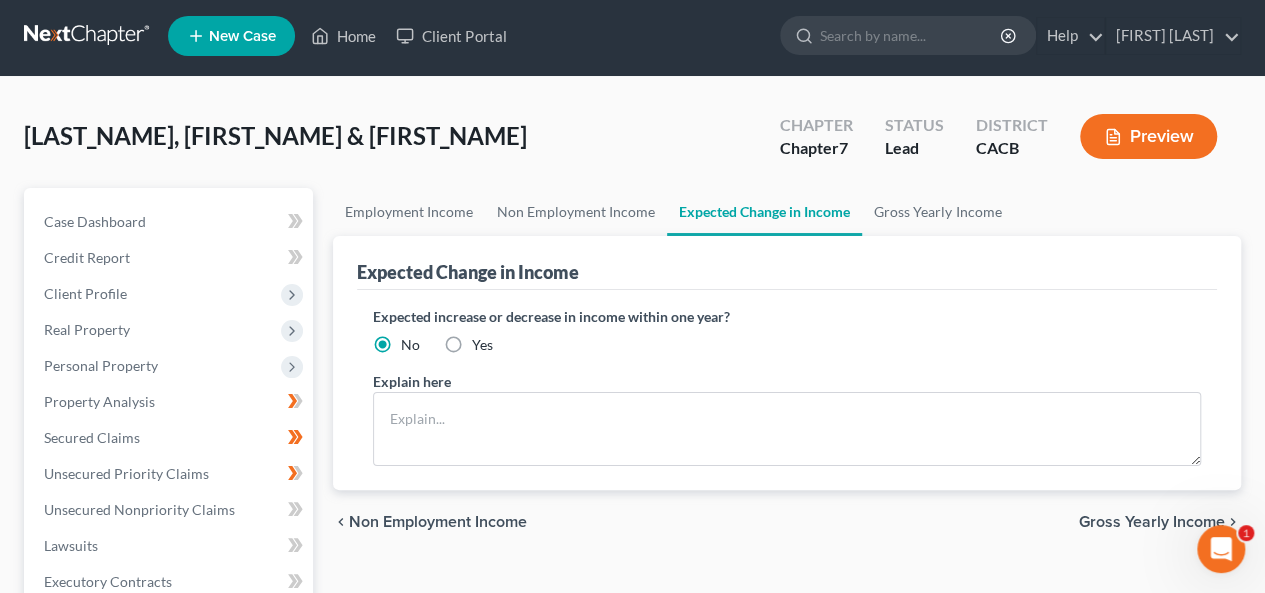 scroll, scrollTop: 0, scrollLeft: 0, axis: both 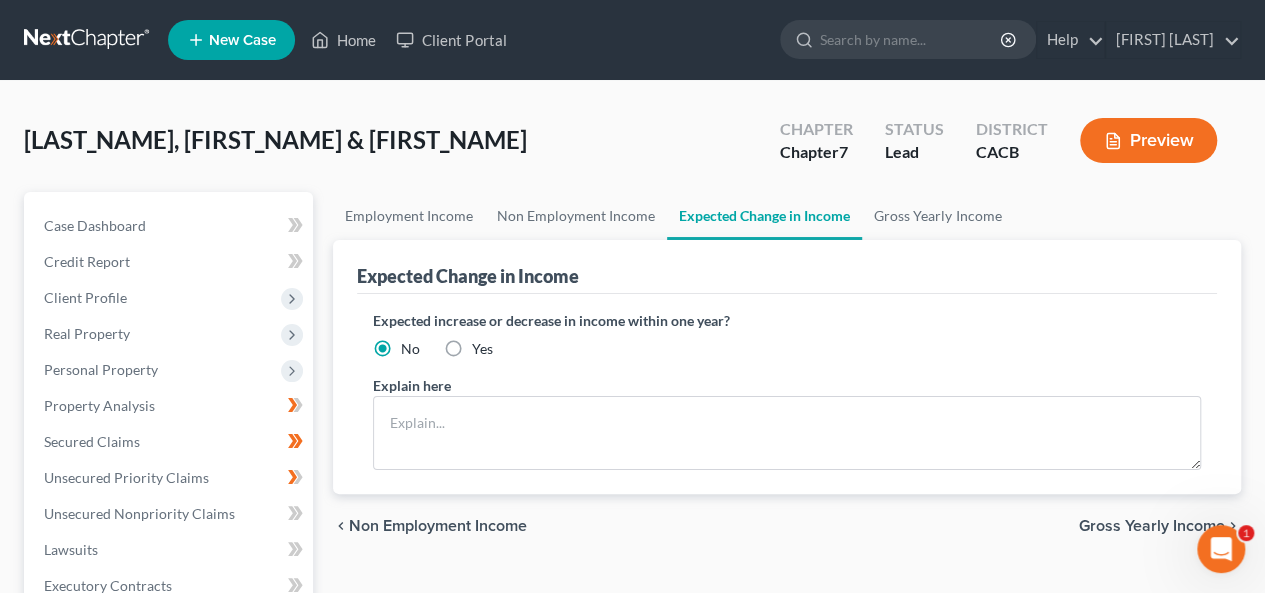 click on "chevron_left
Non Employment Income
Gross Yearly Income
chevron_right" at bounding box center (787, 526) 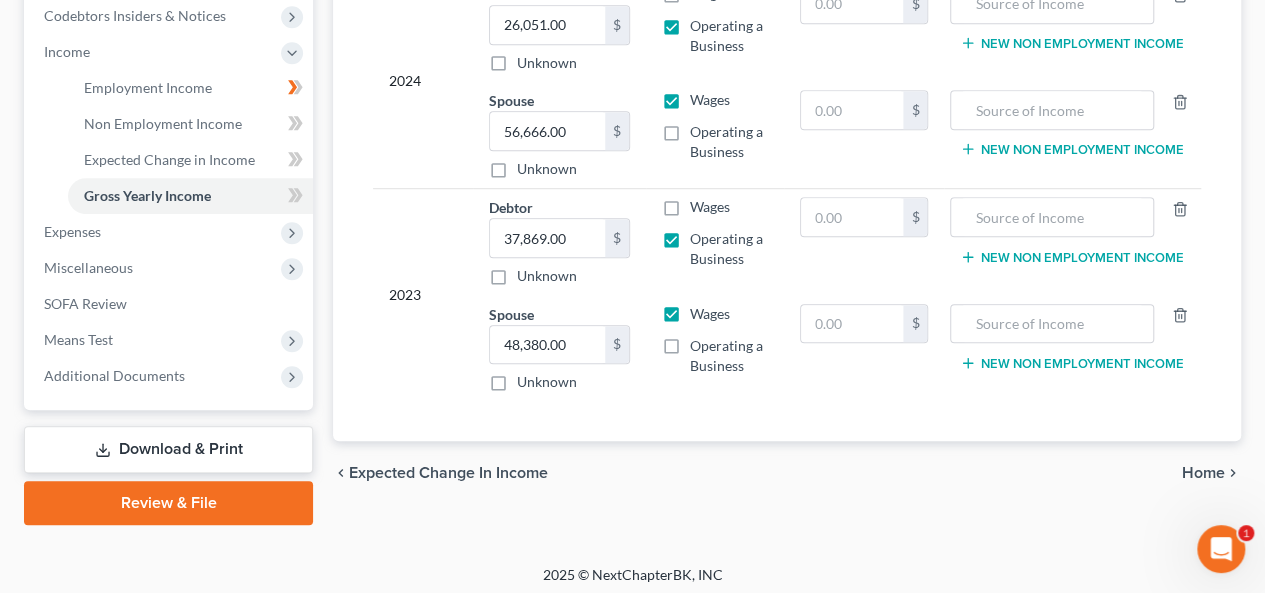 scroll, scrollTop: 611, scrollLeft: 0, axis: vertical 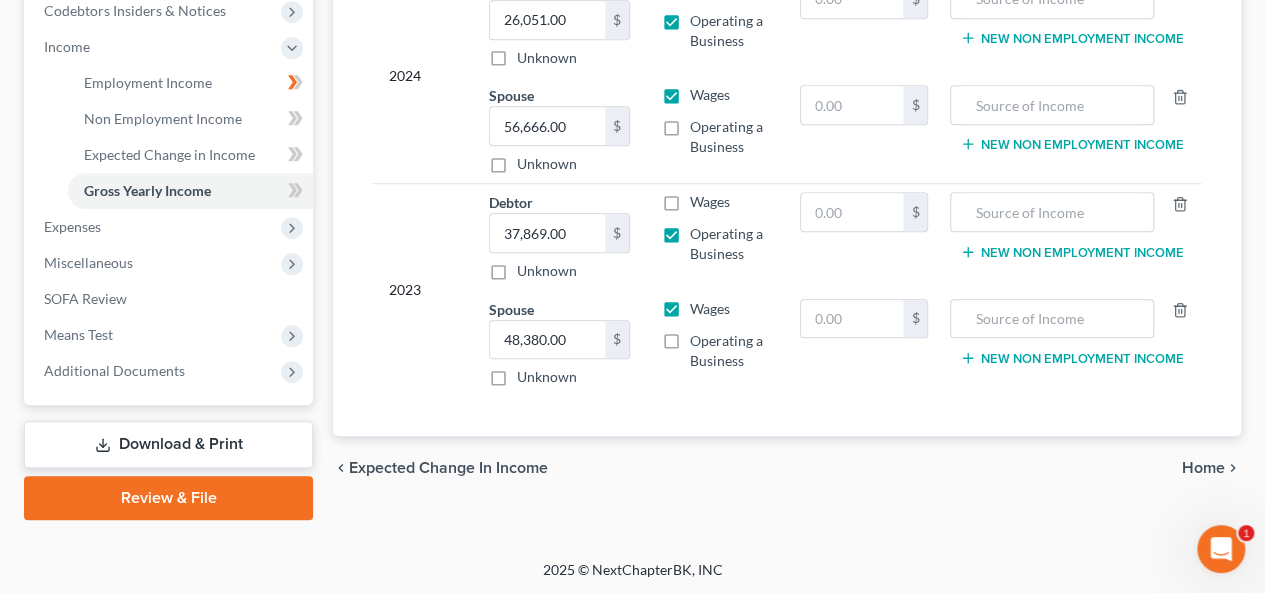 click on "Home" at bounding box center (1203, 468) 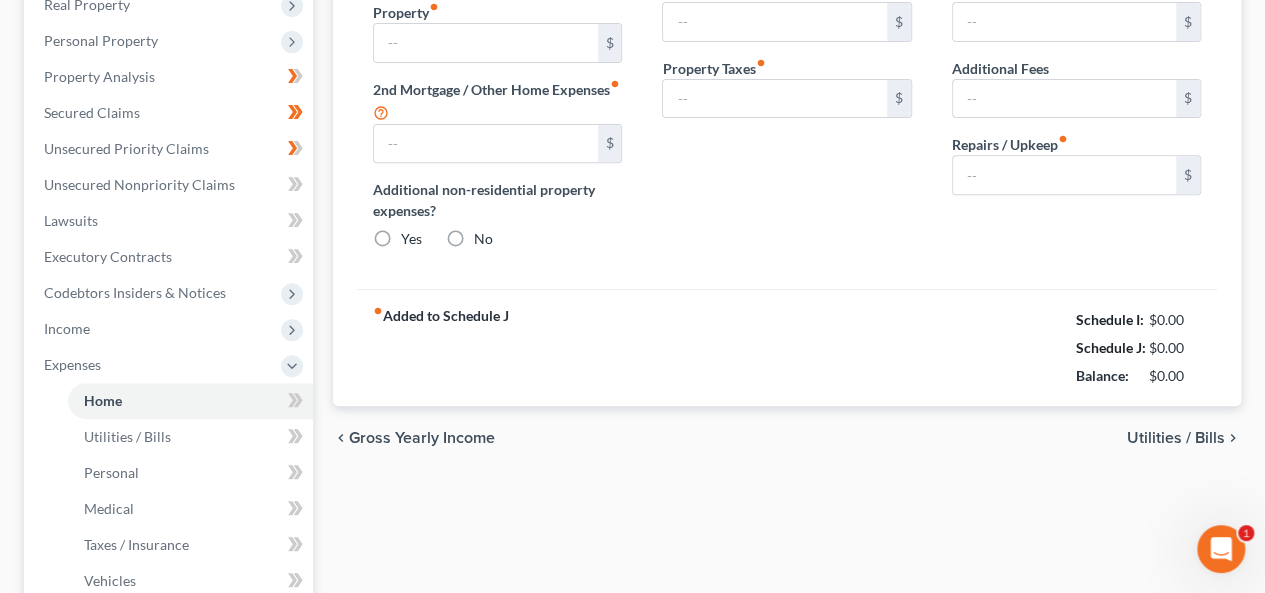 type on "1,737.43" 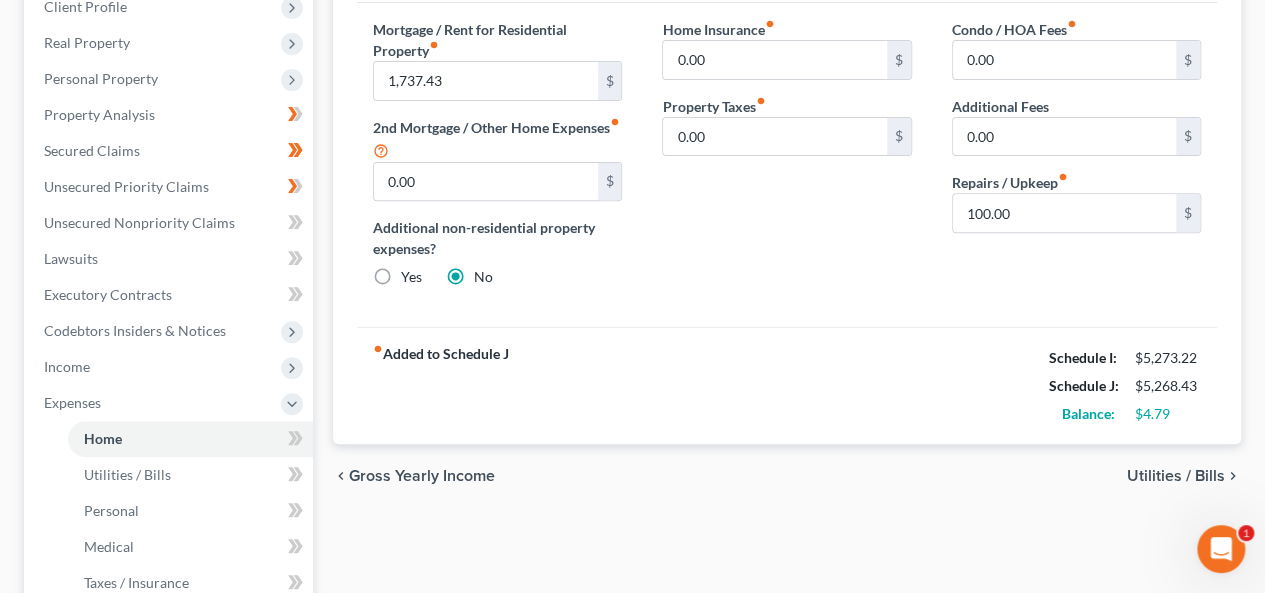 scroll, scrollTop: 300, scrollLeft: 0, axis: vertical 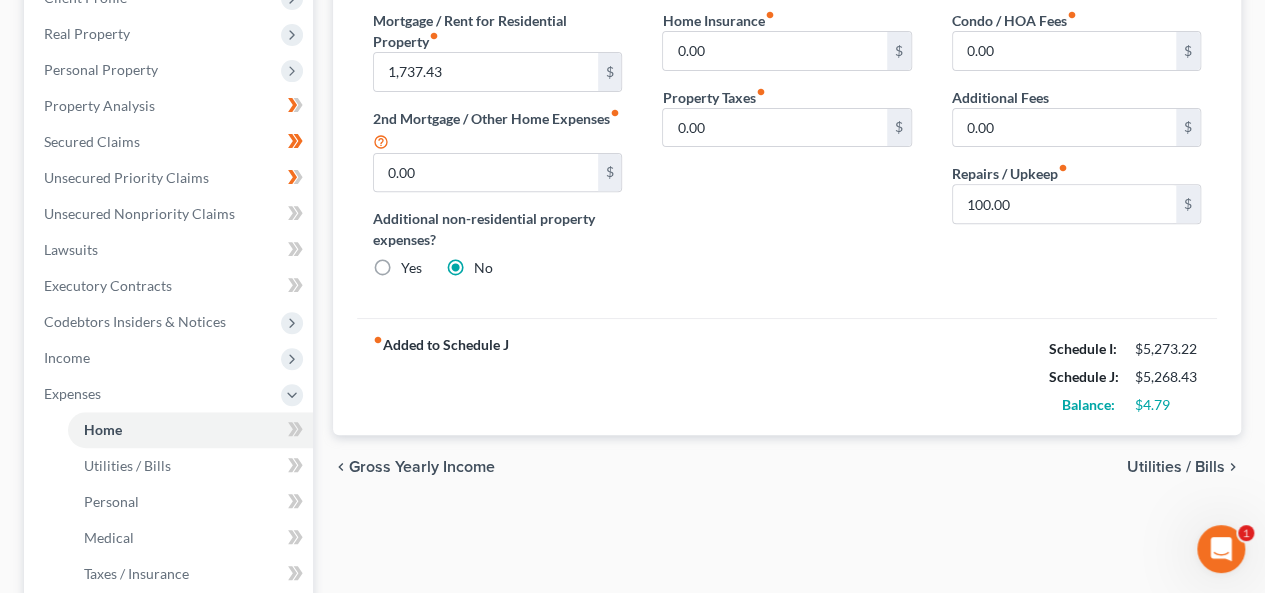 click on "Utilities / Bills" at bounding box center (1176, 467) 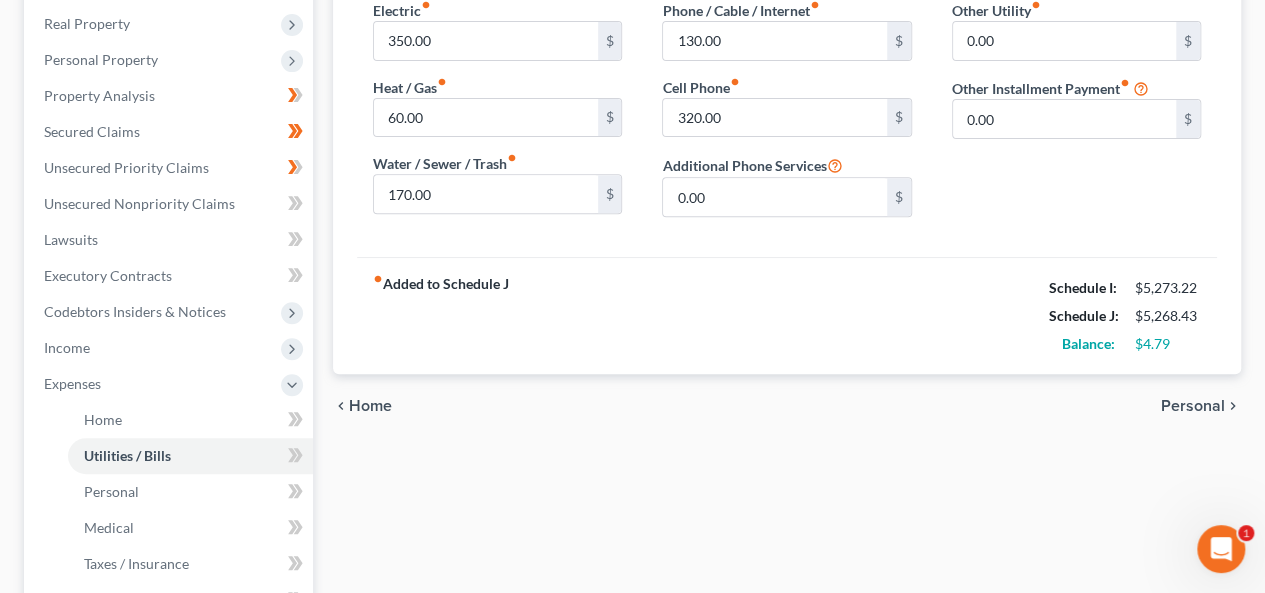 scroll, scrollTop: 400, scrollLeft: 0, axis: vertical 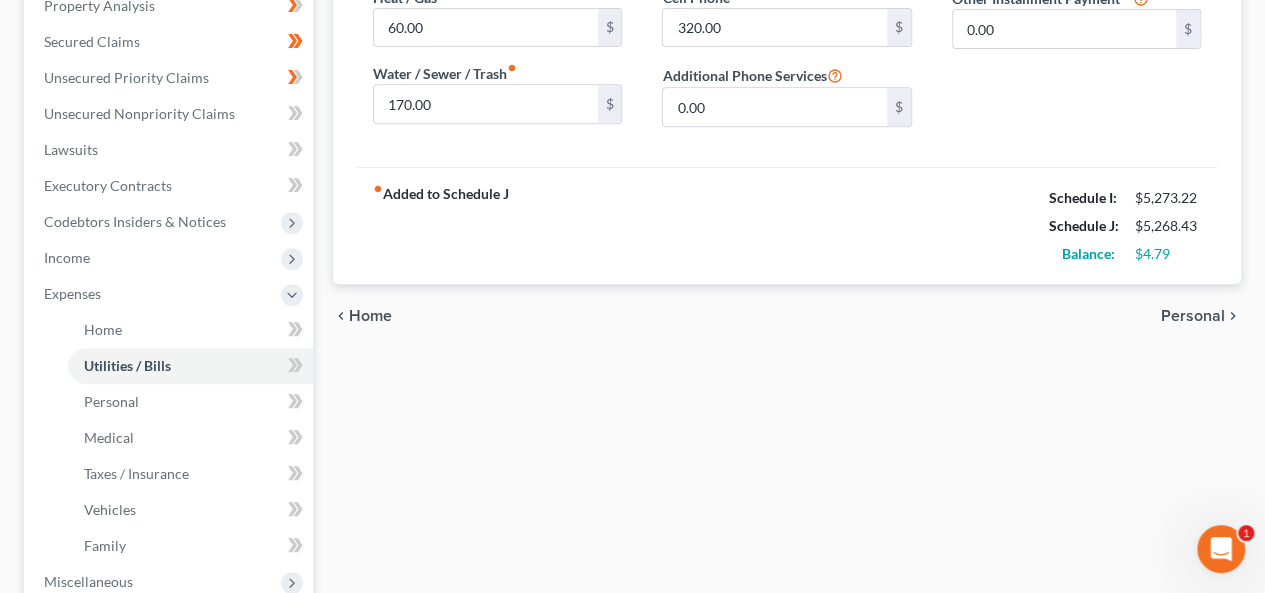 click on "Personal" at bounding box center [1193, 316] 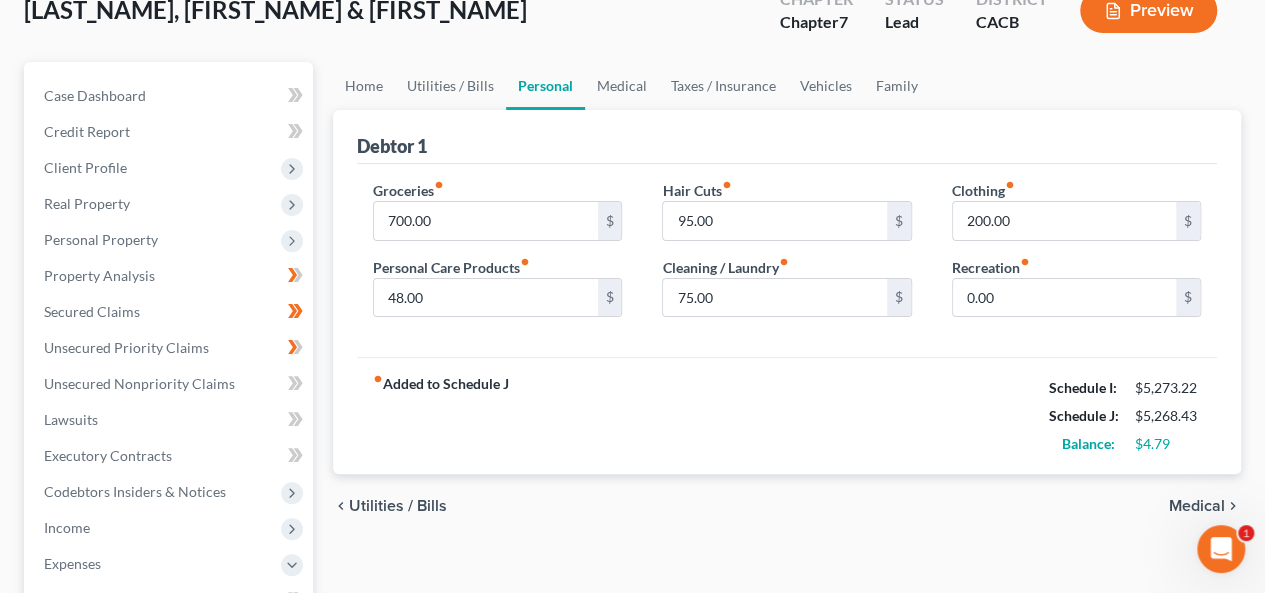 scroll, scrollTop: 400, scrollLeft: 0, axis: vertical 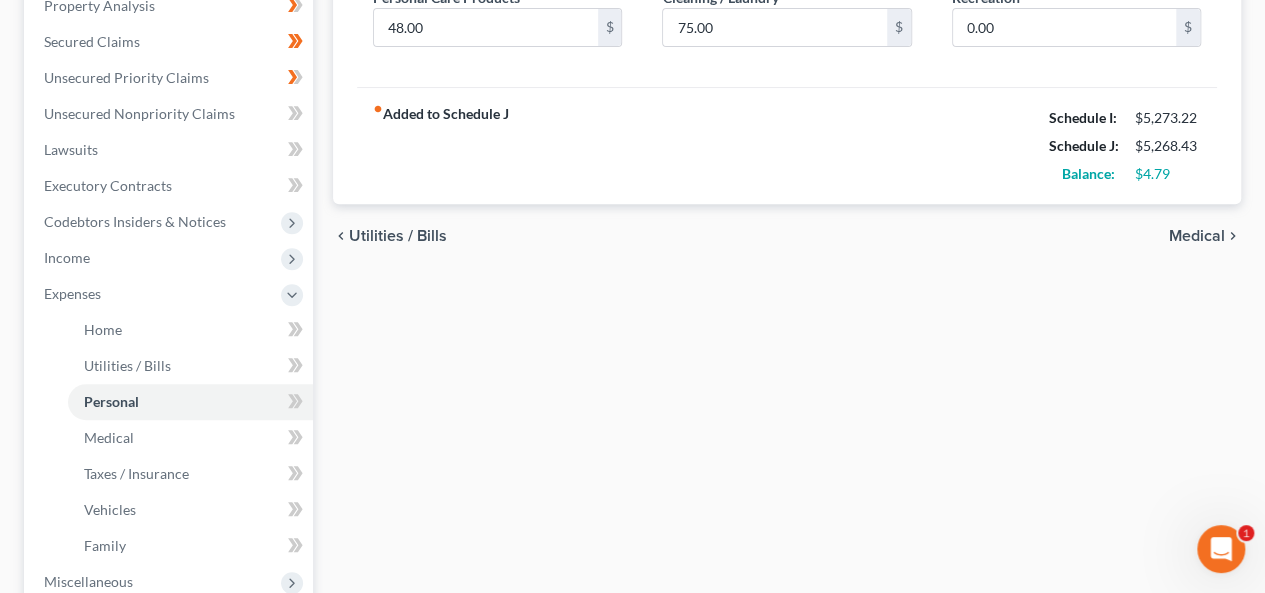 click on "Medical" at bounding box center (1197, 236) 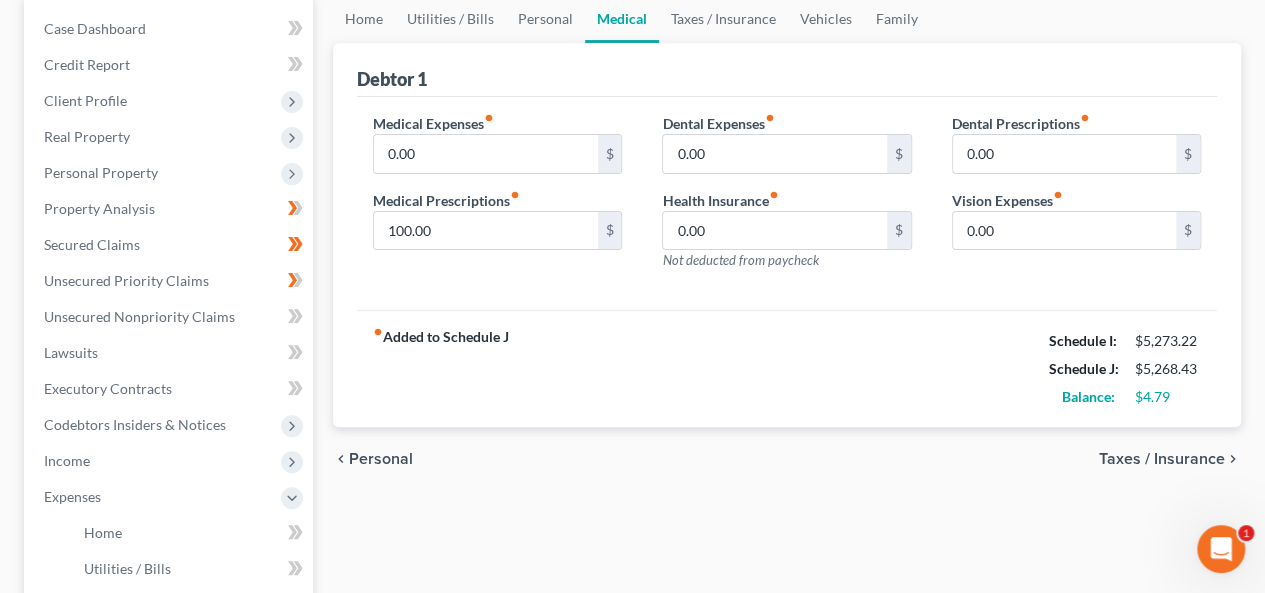 scroll, scrollTop: 400, scrollLeft: 0, axis: vertical 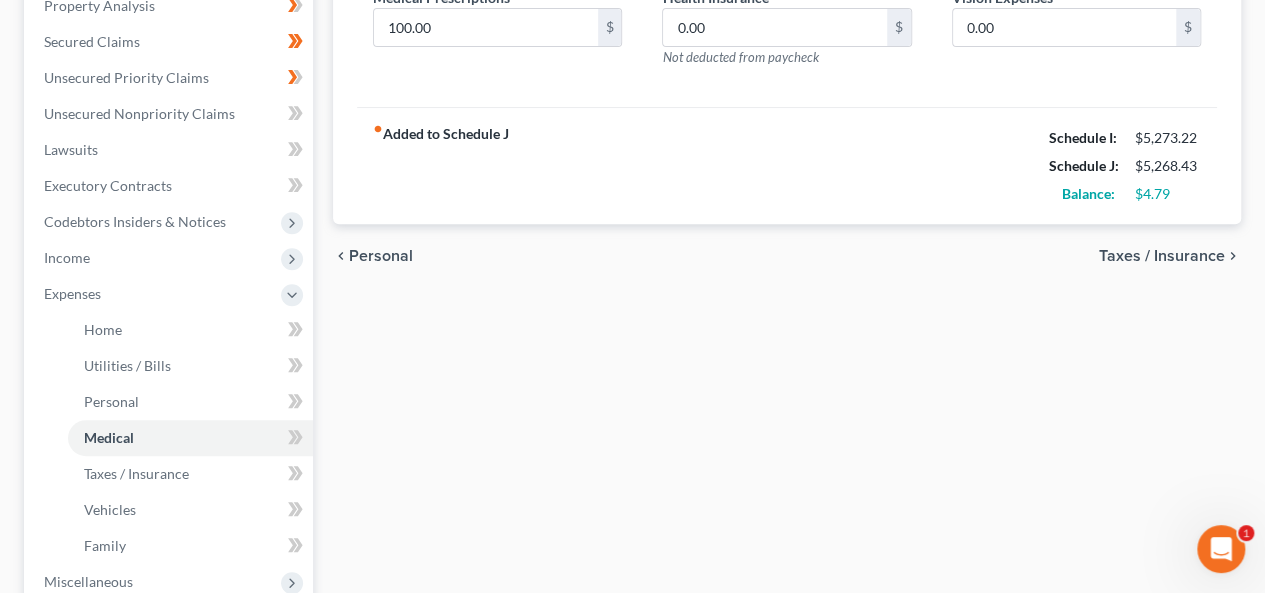 click on "Taxes / Insurance" at bounding box center [1162, 256] 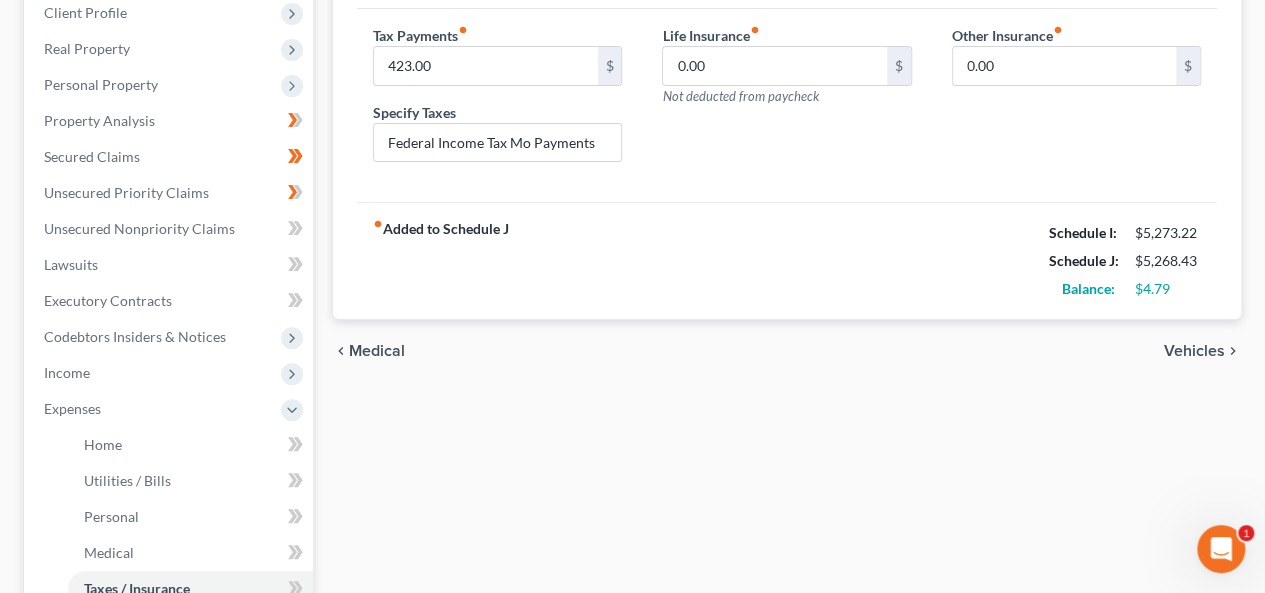 scroll, scrollTop: 200, scrollLeft: 0, axis: vertical 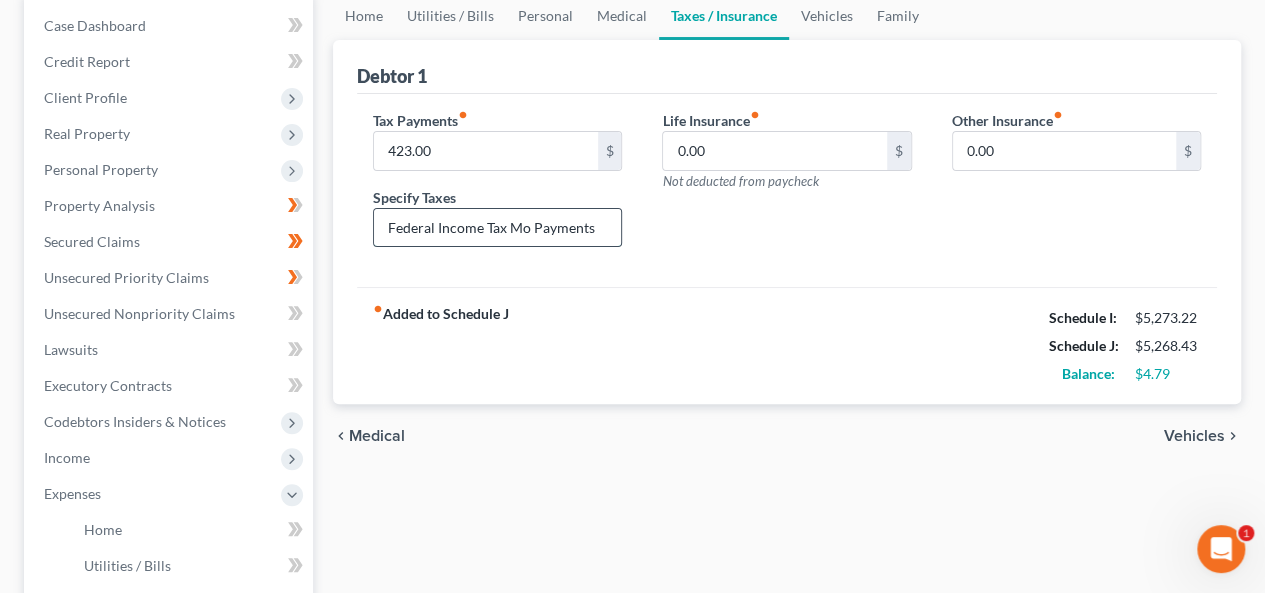 drag, startPoint x: 600, startPoint y: 222, endPoint x: 618, endPoint y: 221, distance: 18.027756 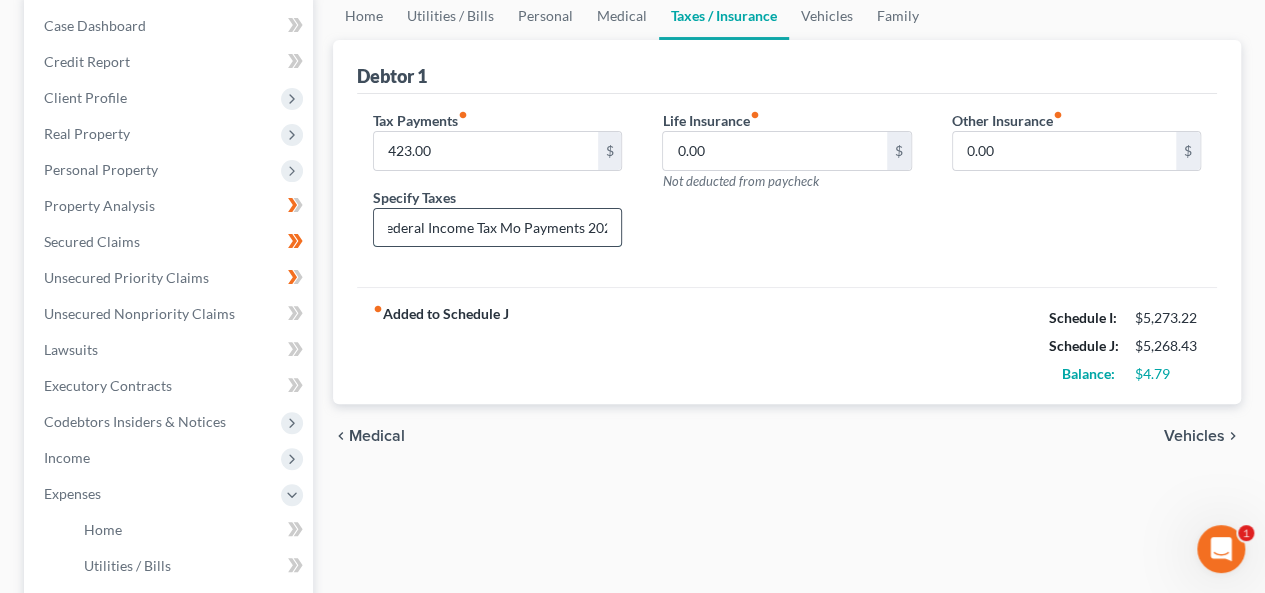 scroll, scrollTop: 0, scrollLeft: 18, axis: horizontal 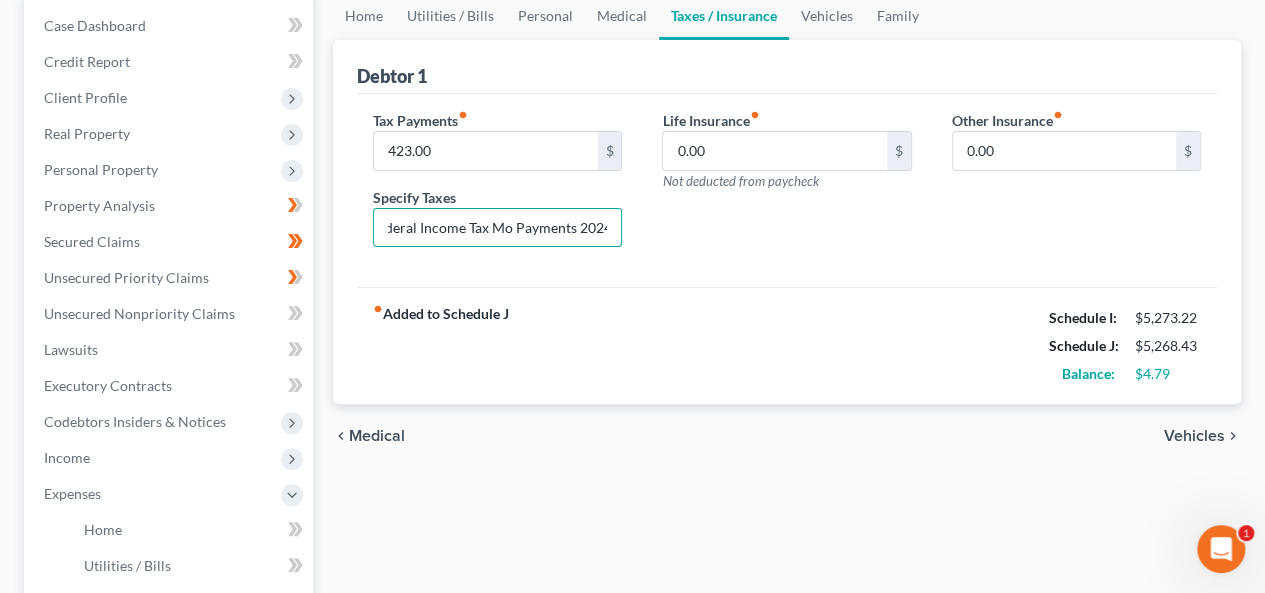 type on "Federal Income Tax Mo Payments 2024" 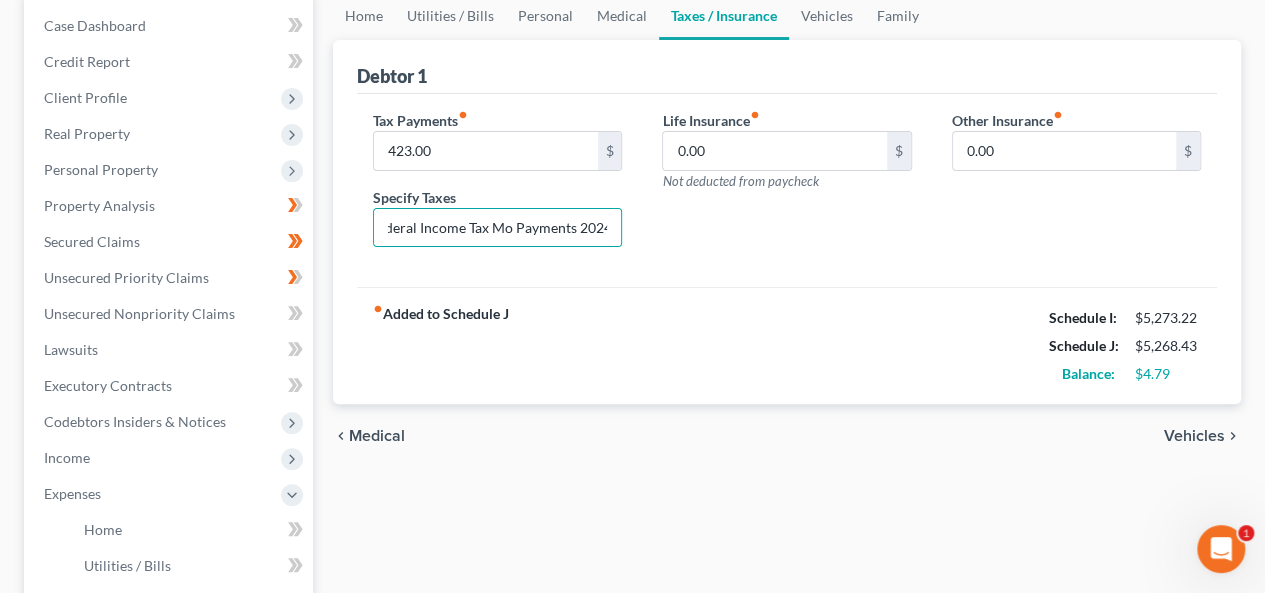 scroll, scrollTop: 0, scrollLeft: 0, axis: both 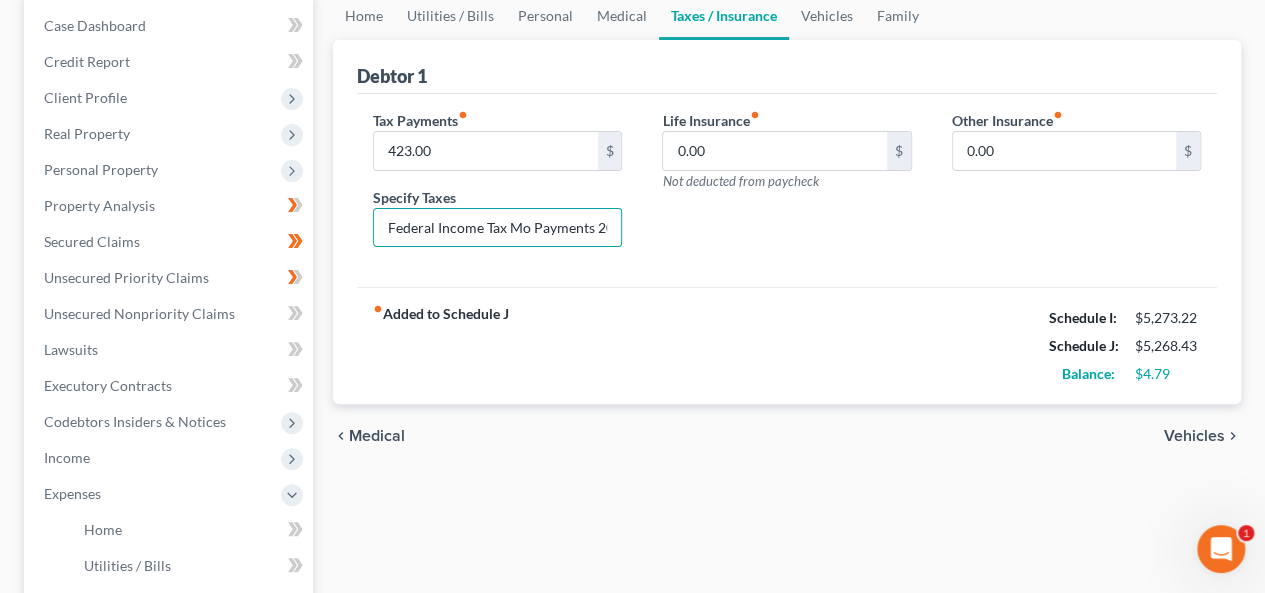 click on "Vehicles" at bounding box center (1194, 436) 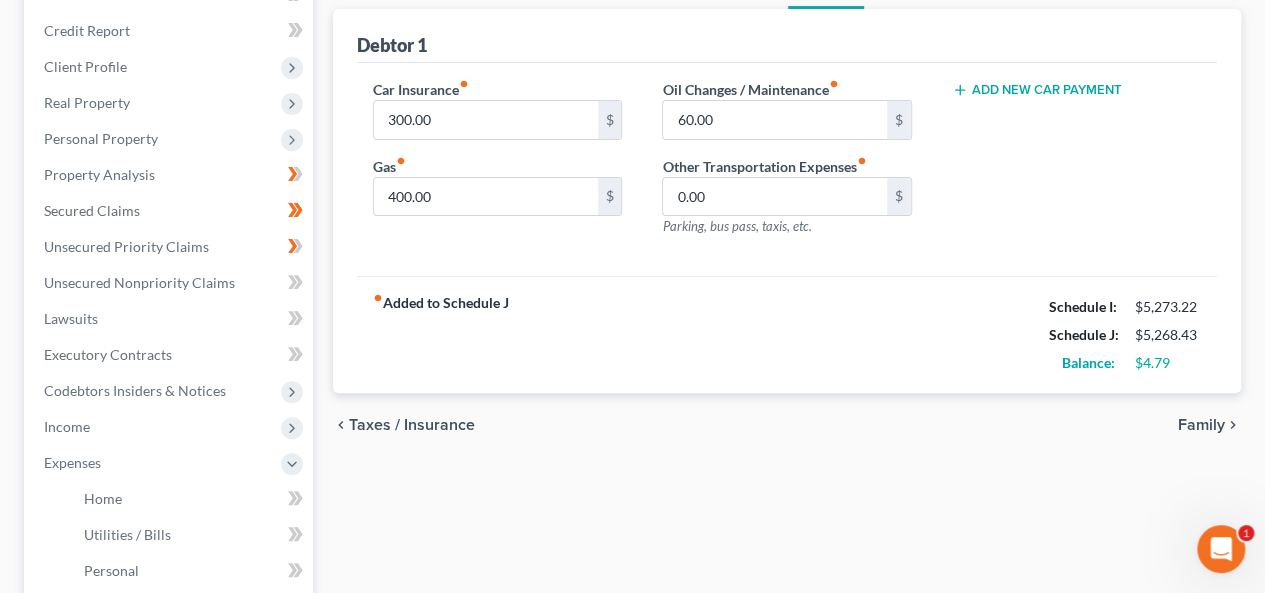 scroll, scrollTop: 200, scrollLeft: 0, axis: vertical 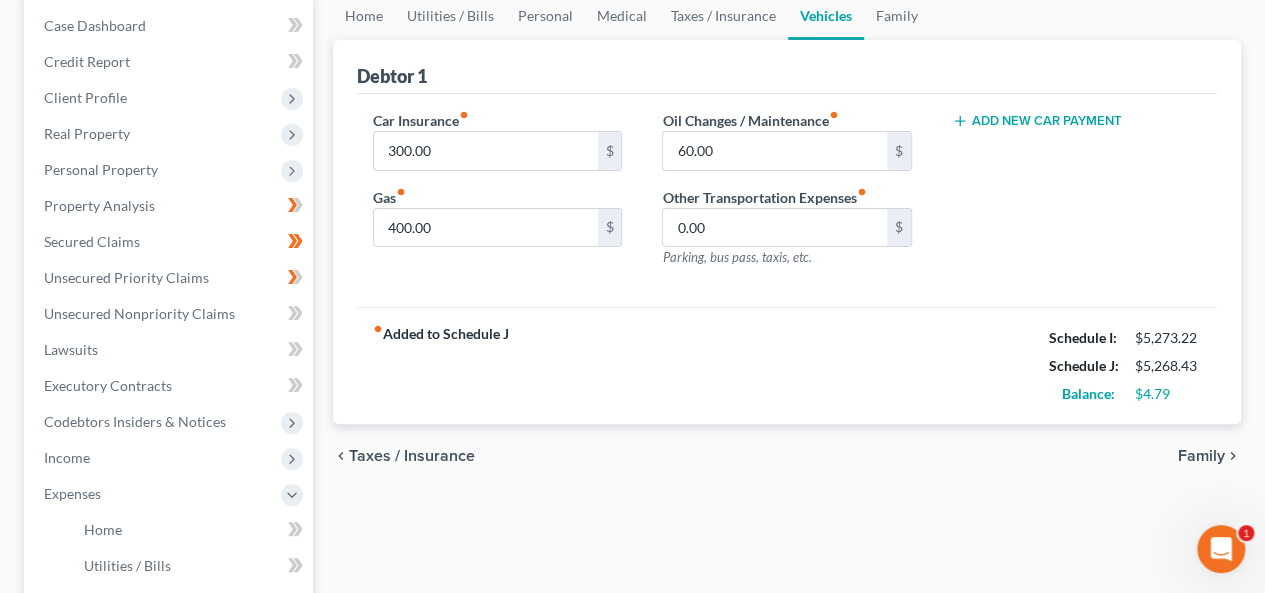click on "Family" at bounding box center [1201, 456] 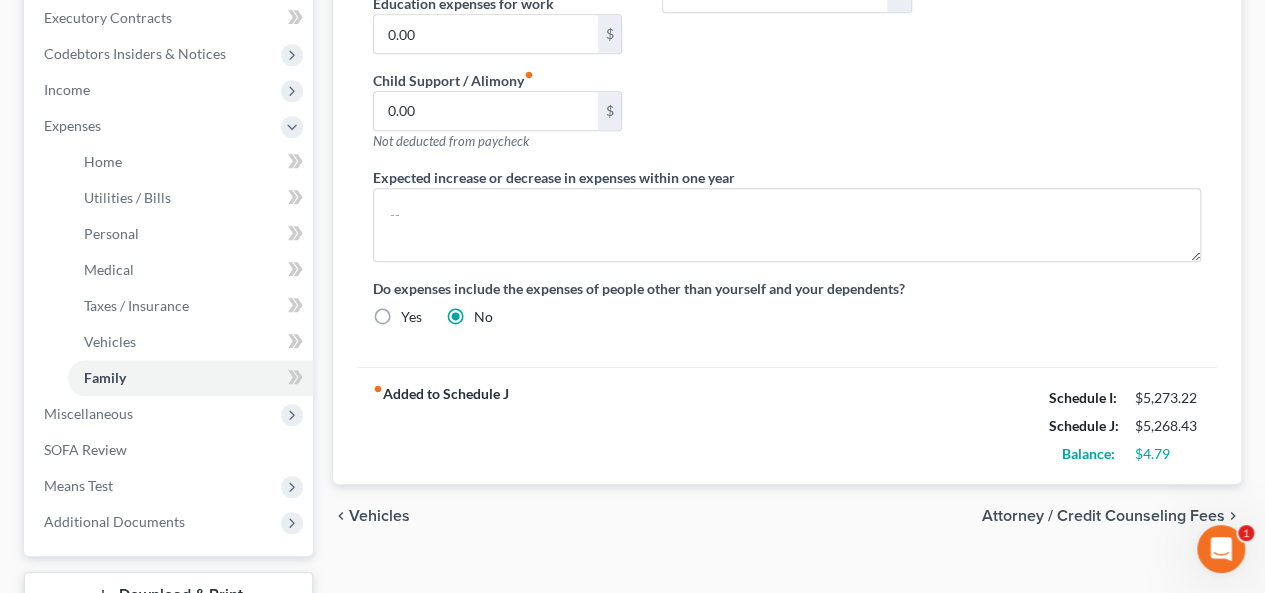 scroll, scrollTop: 600, scrollLeft: 0, axis: vertical 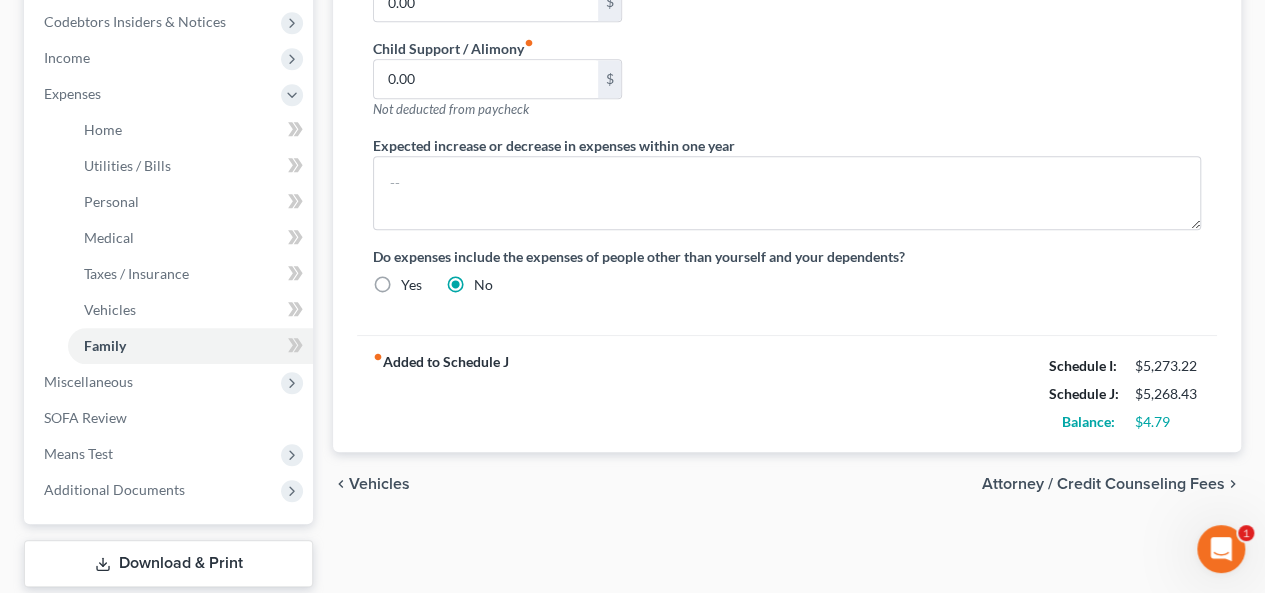 click on "Vehicles" at bounding box center [379, 484] 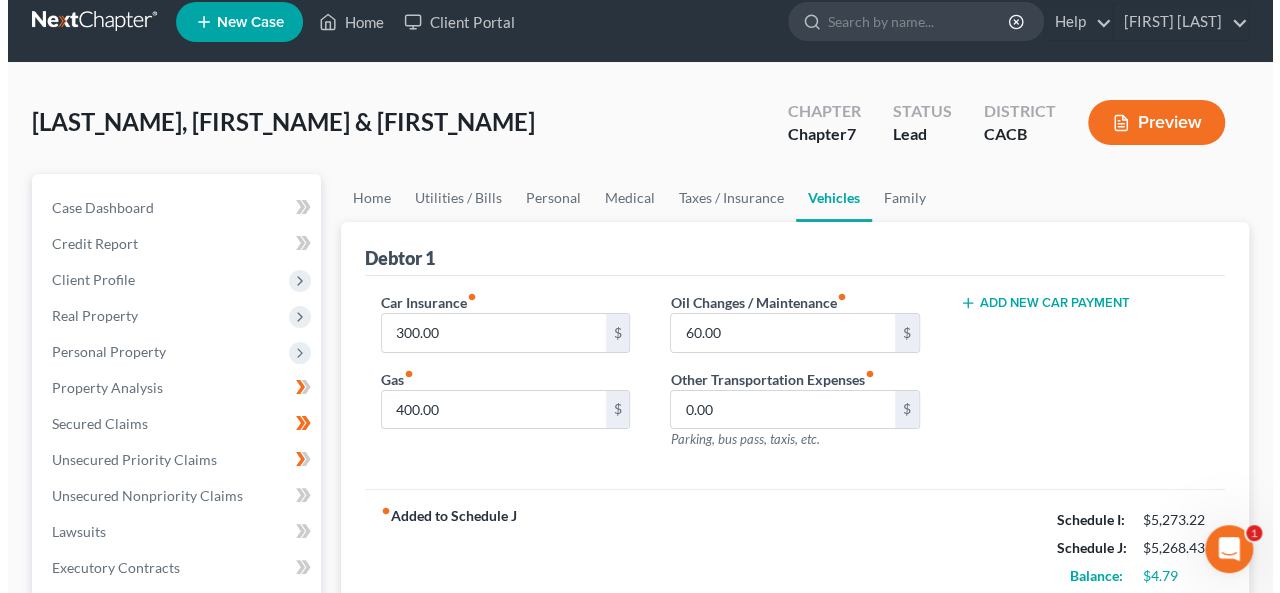 scroll, scrollTop: 0, scrollLeft: 0, axis: both 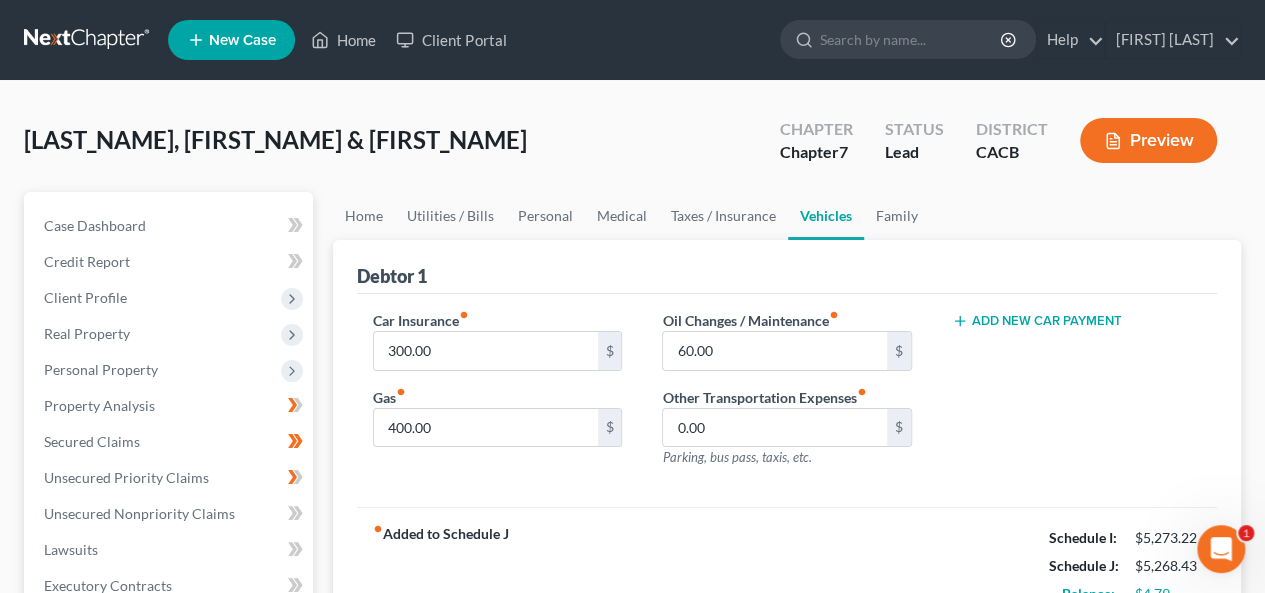 click on "Preview" at bounding box center (1148, 140) 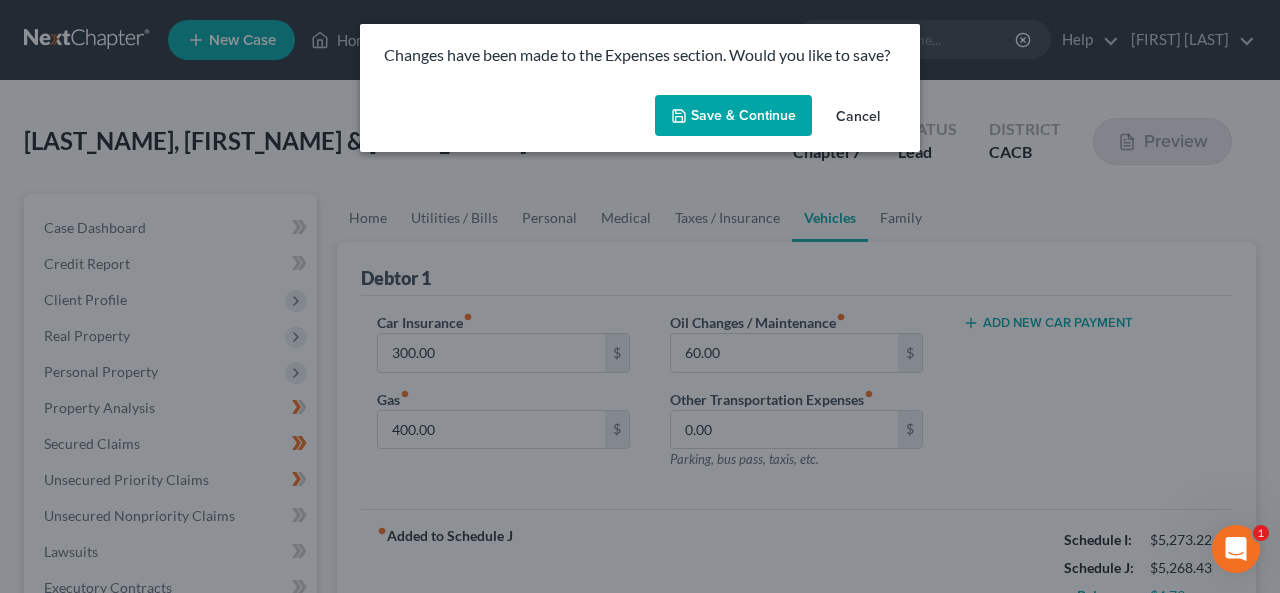 click on "Save & Continue" at bounding box center (733, 116) 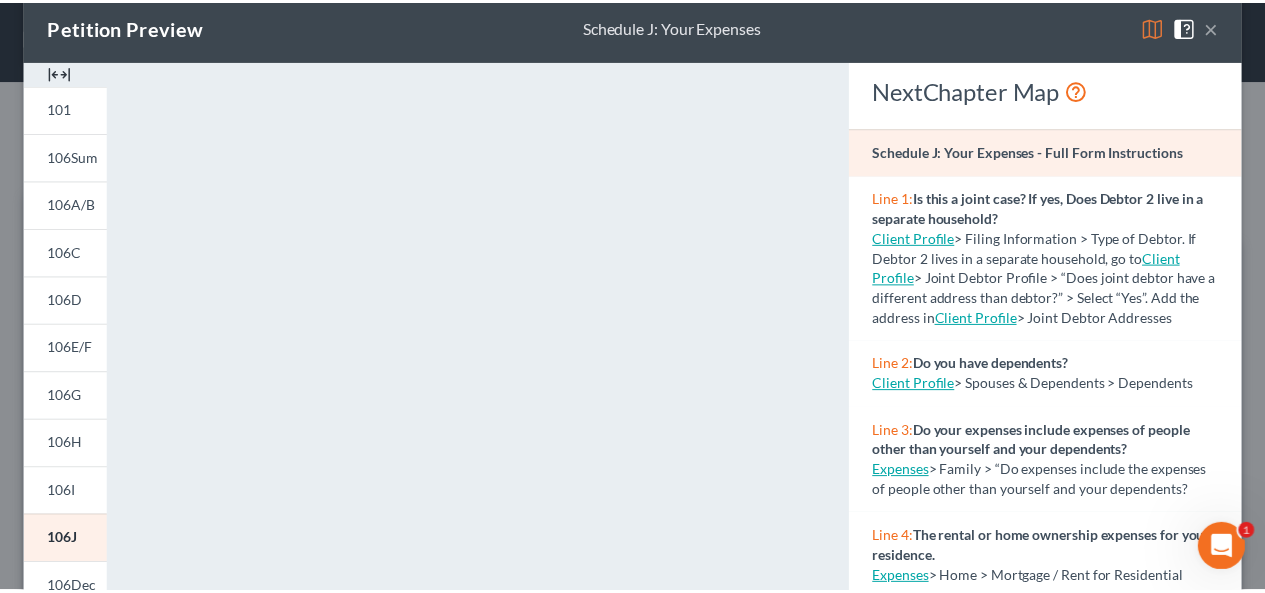 scroll, scrollTop: 0, scrollLeft: 0, axis: both 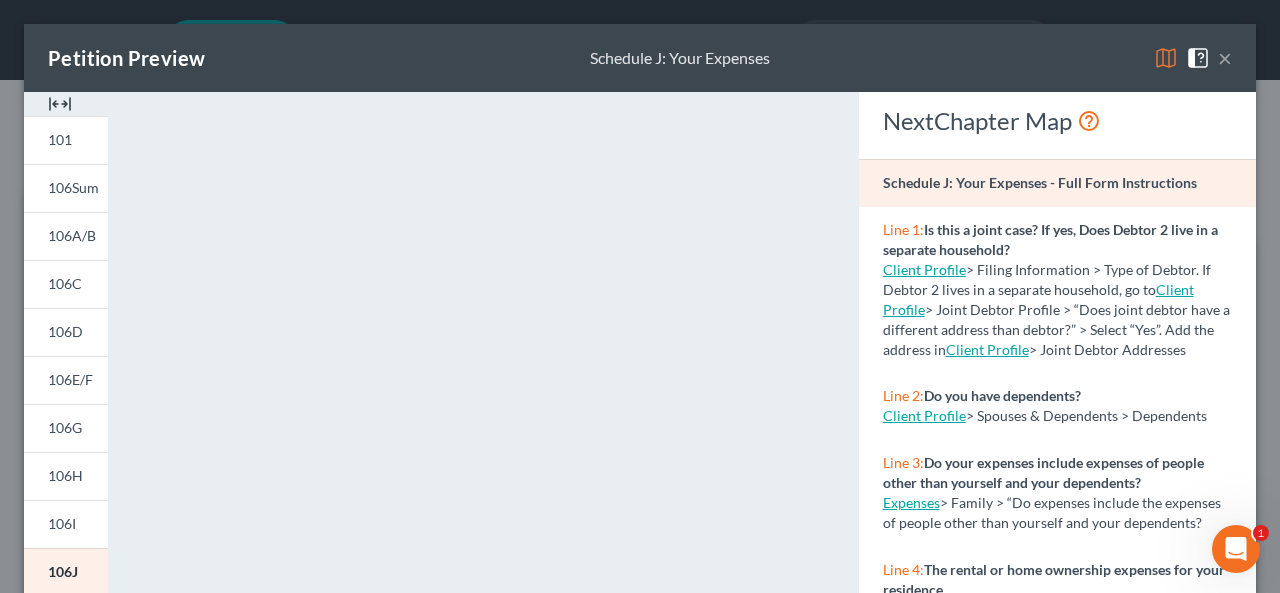 click on "×" at bounding box center (1225, 58) 